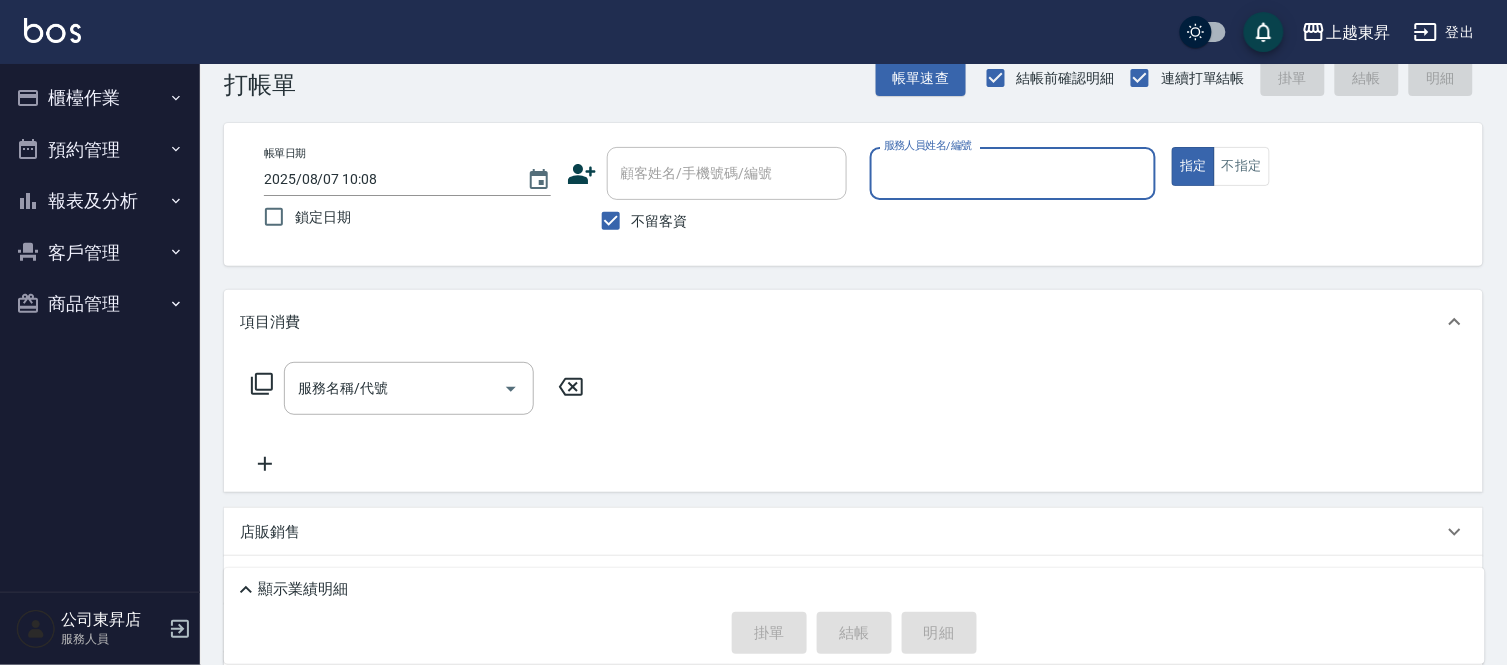 scroll, scrollTop: 0, scrollLeft: 0, axis: both 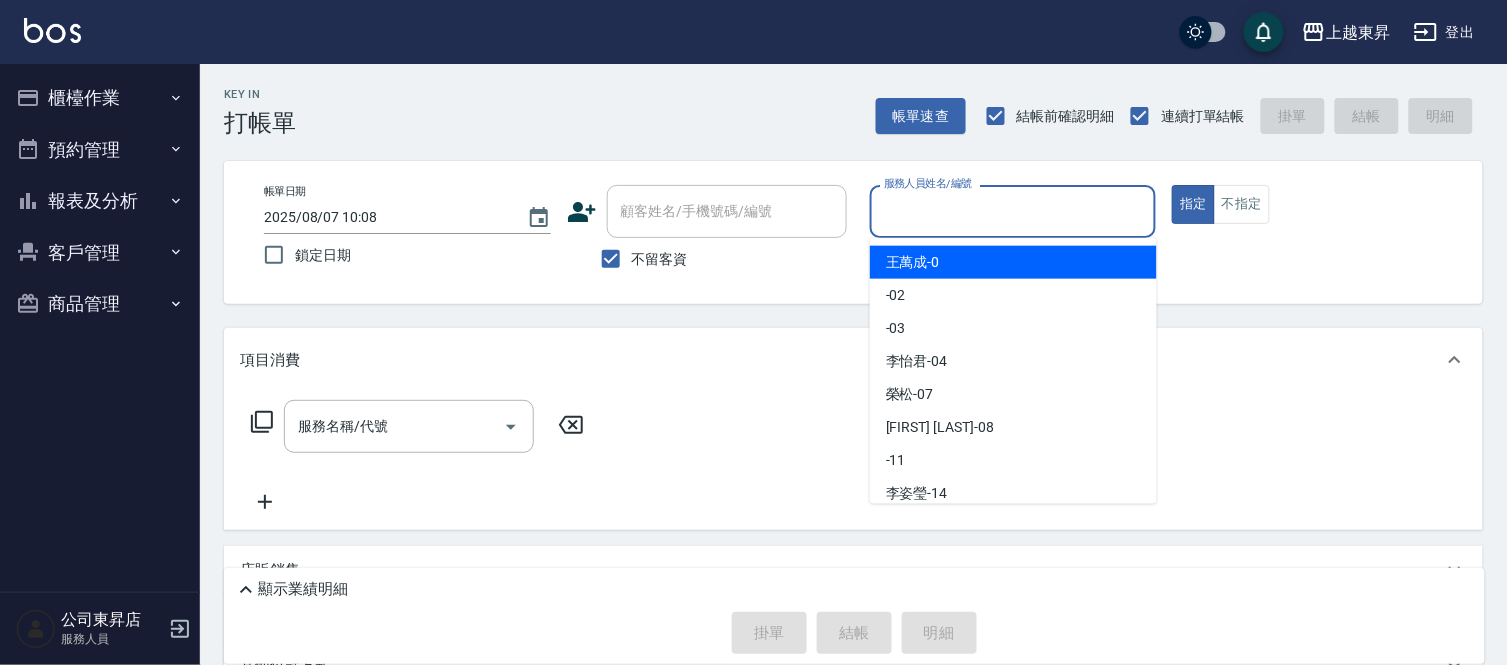 click on "服務人員姓名/編號" at bounding box center [1013, 211] 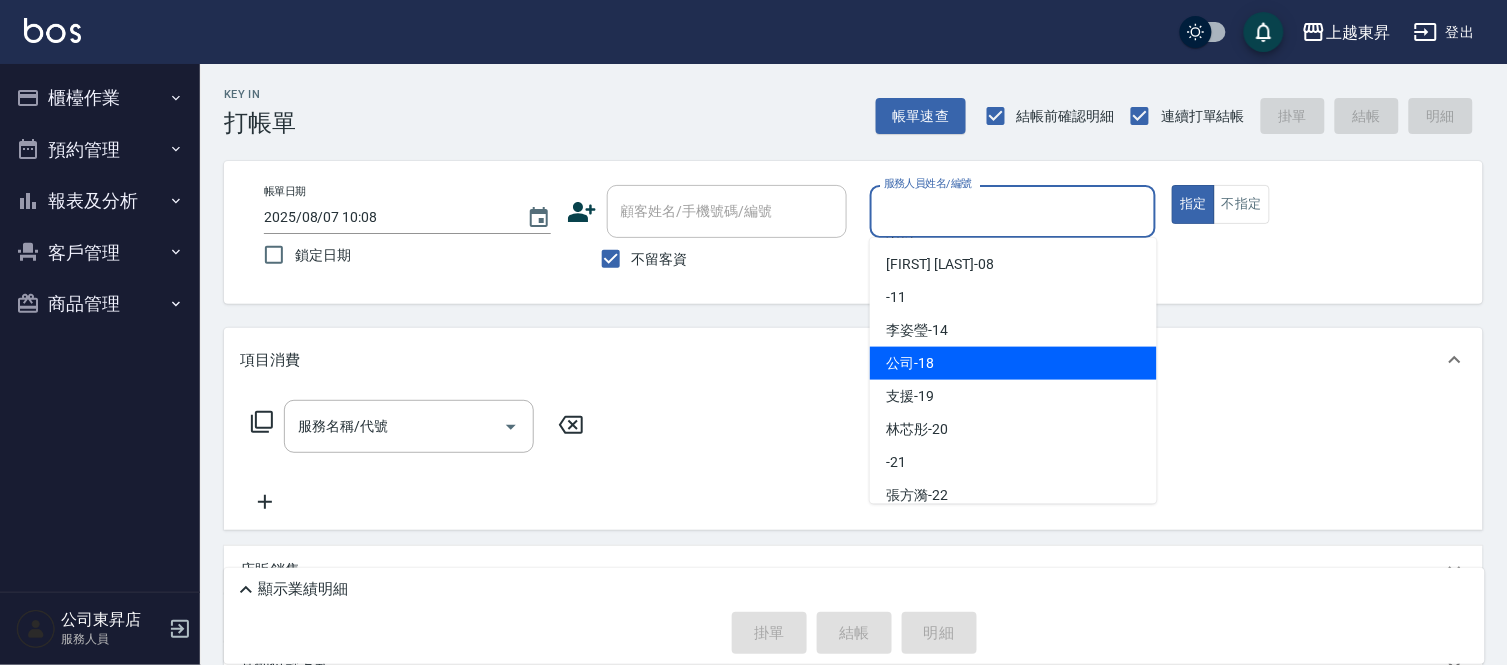 scroll, scrollTop: 198, scrollLeft: 0, axis: vertical 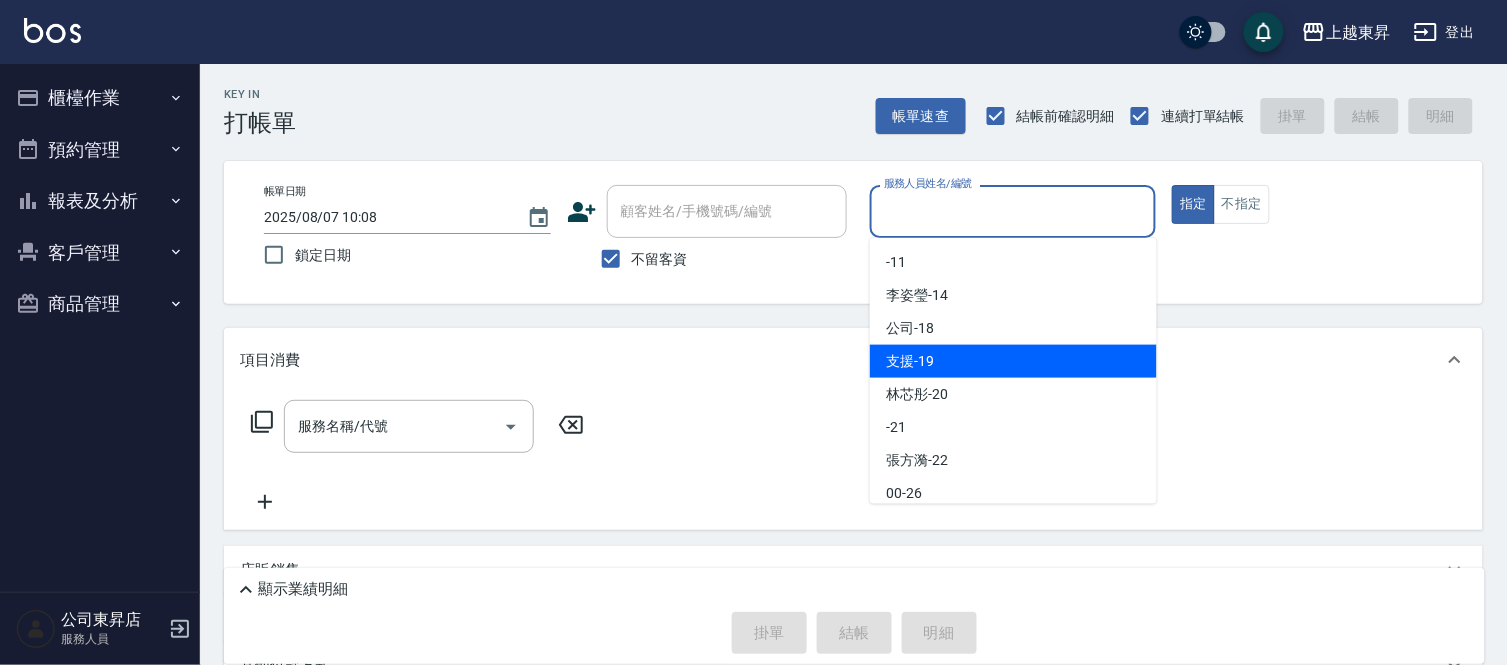 click on "[FIRST] -[NUMBER]" at bounding box center (1013, 361) 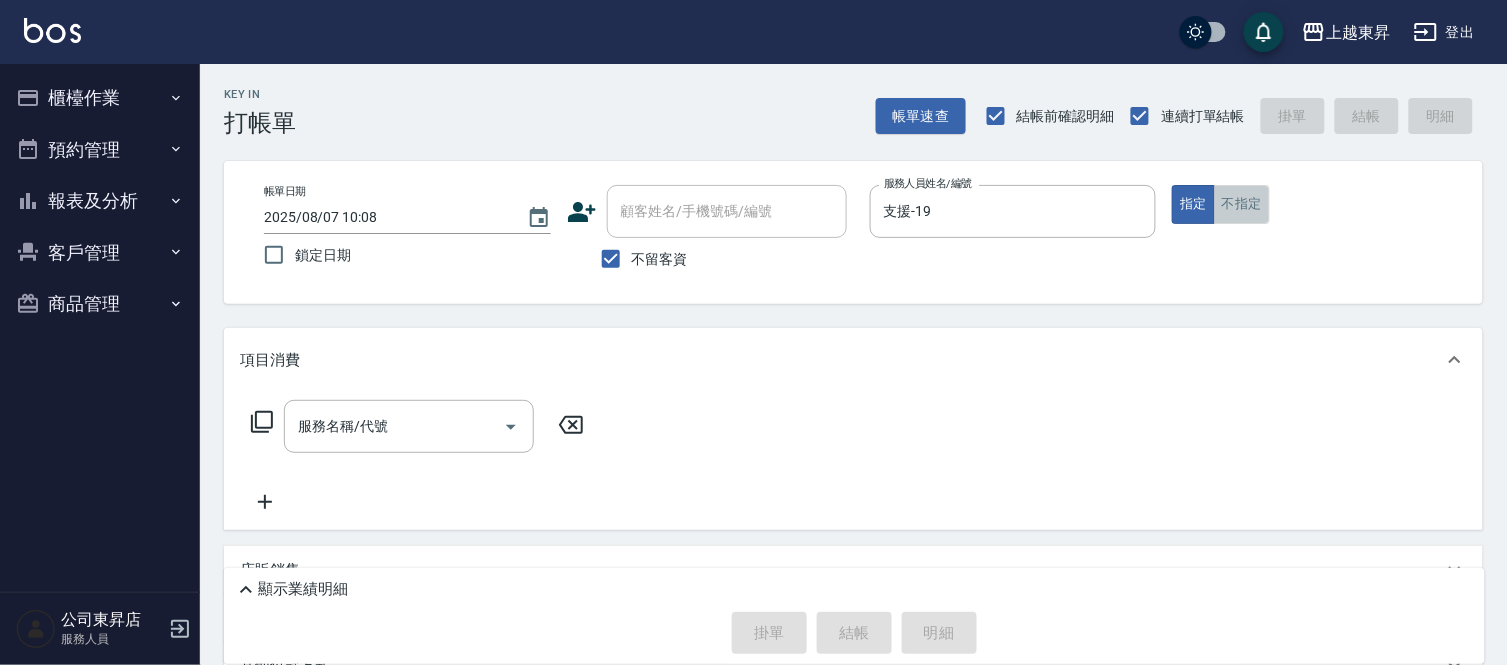 click on "不指定" at bounding box center [1242, 204] 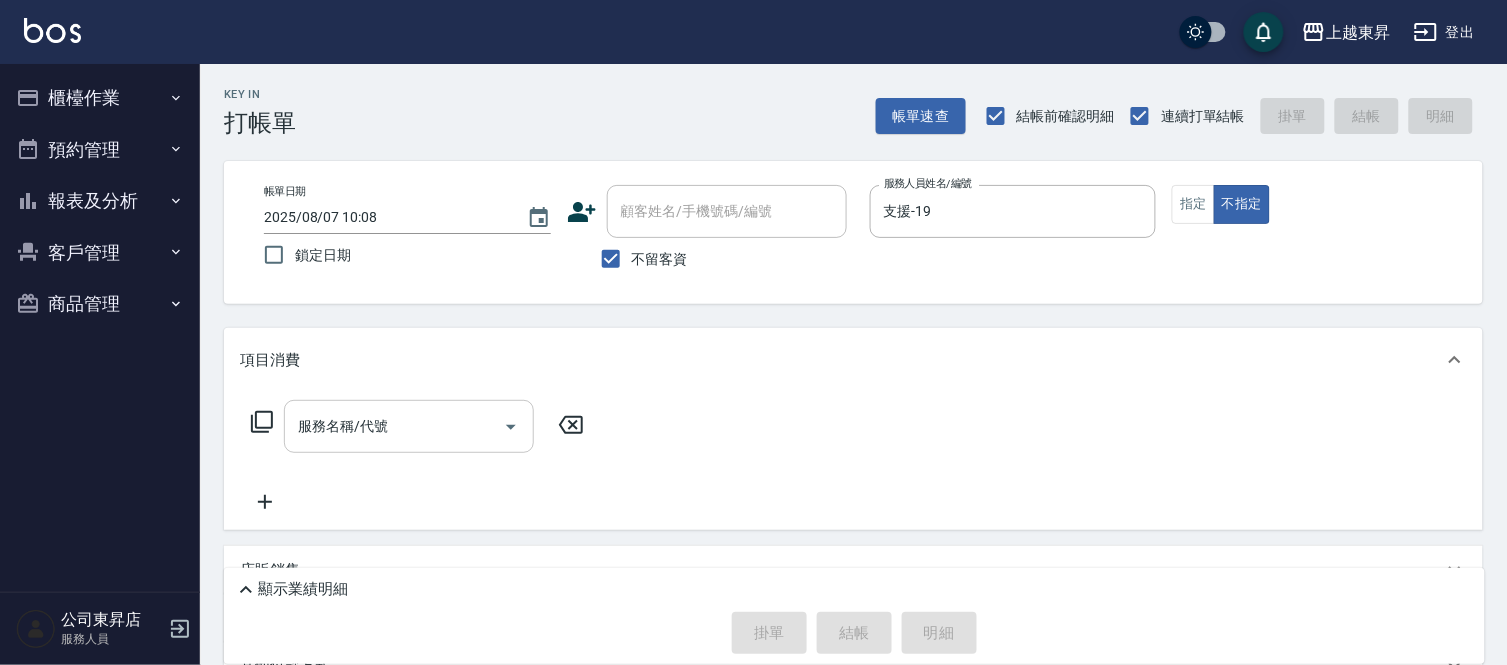click on "服務名稱/代號 服務名稱/代號" at bounding box center [409, 426] 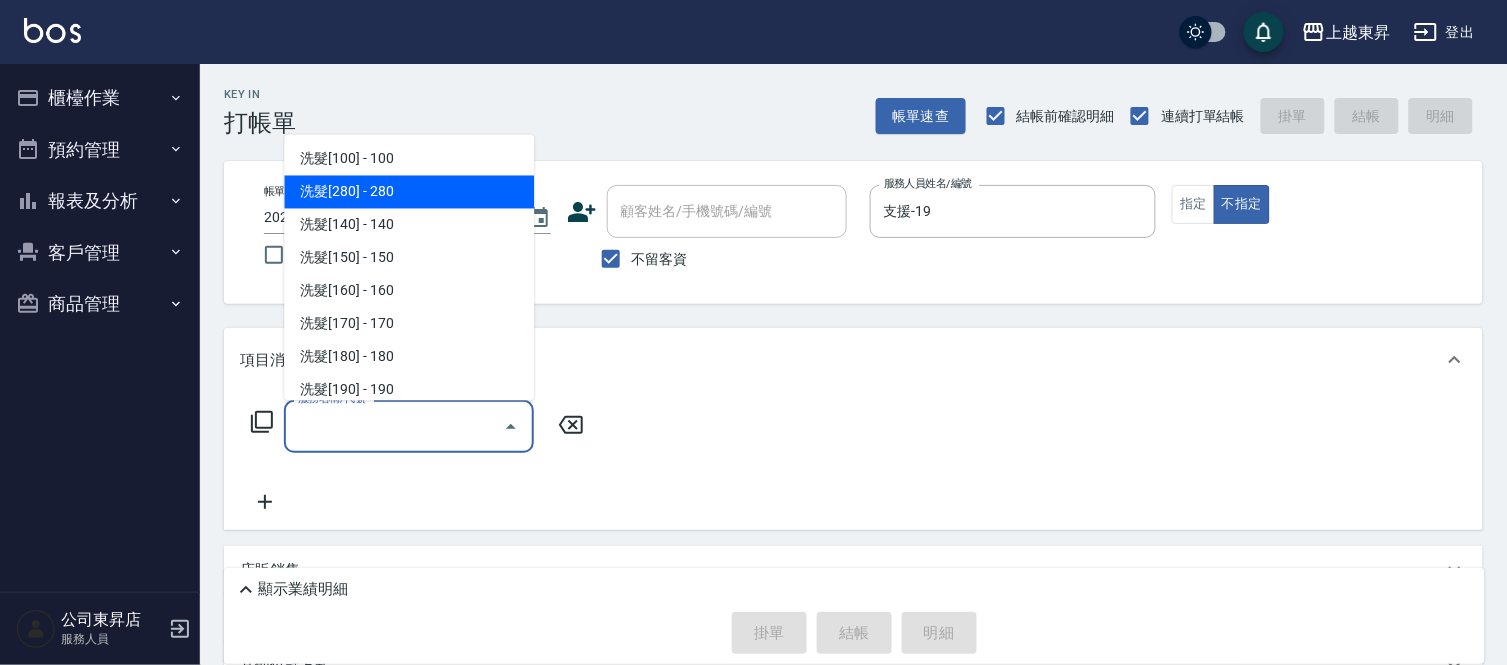 drag, startPoint x: 428, startPoint y: 185, endPoint x: 510, endPoint y: 420, distance: 248.89555 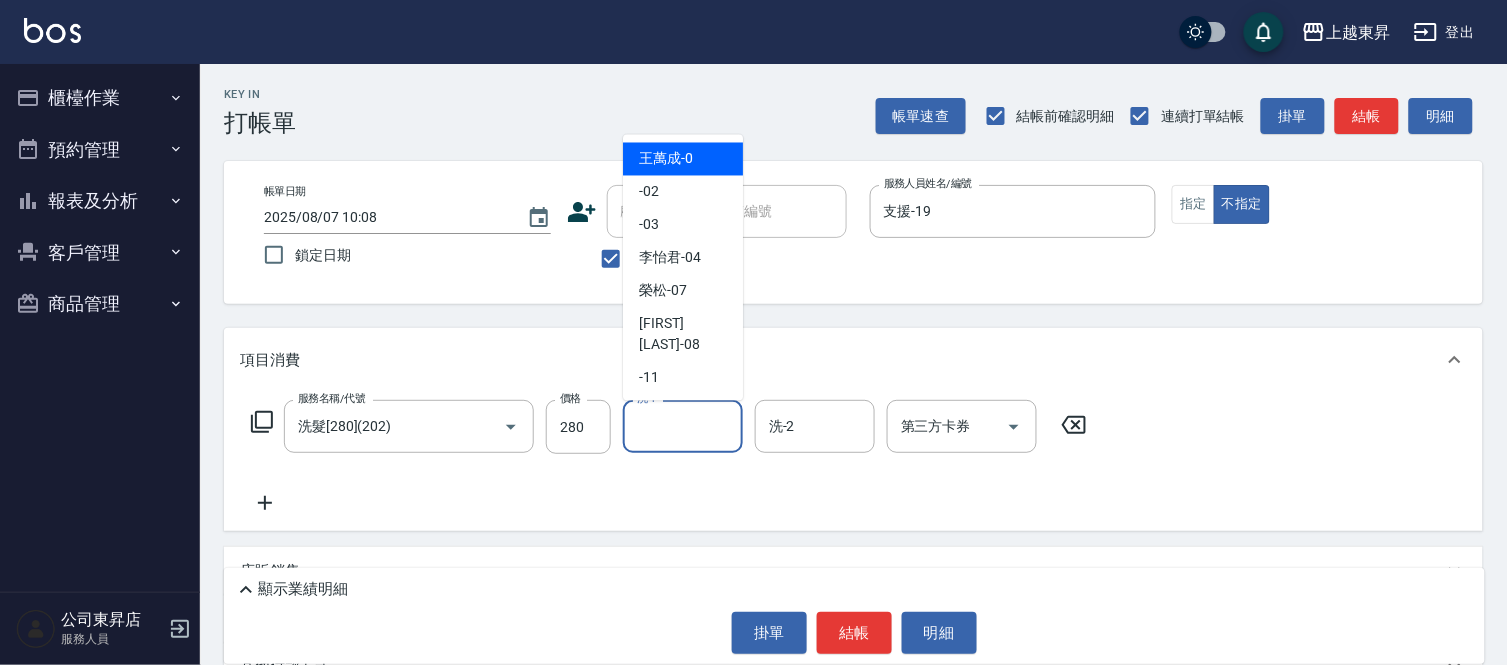 click on "洗-1" at bounding box center [683, 426] 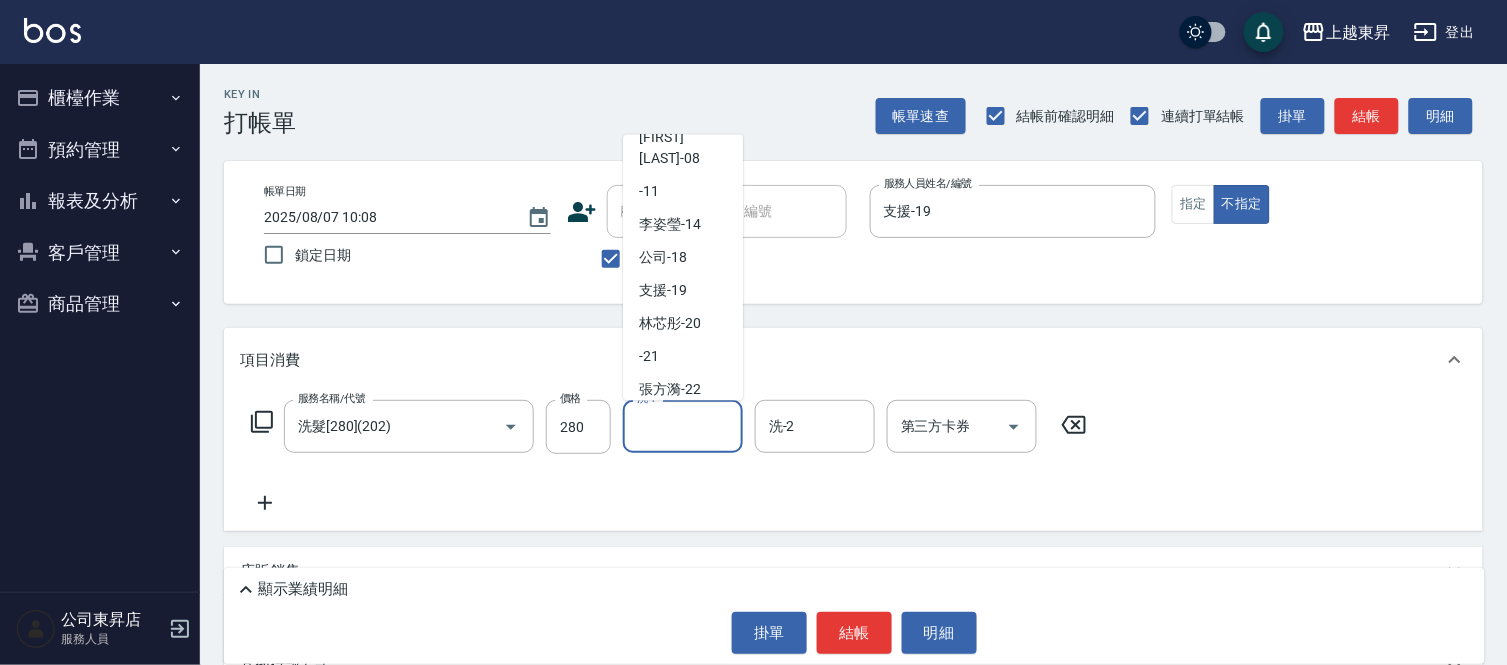 scroll, scrollTop: 222, scrollLeft: 0, axis: vertical 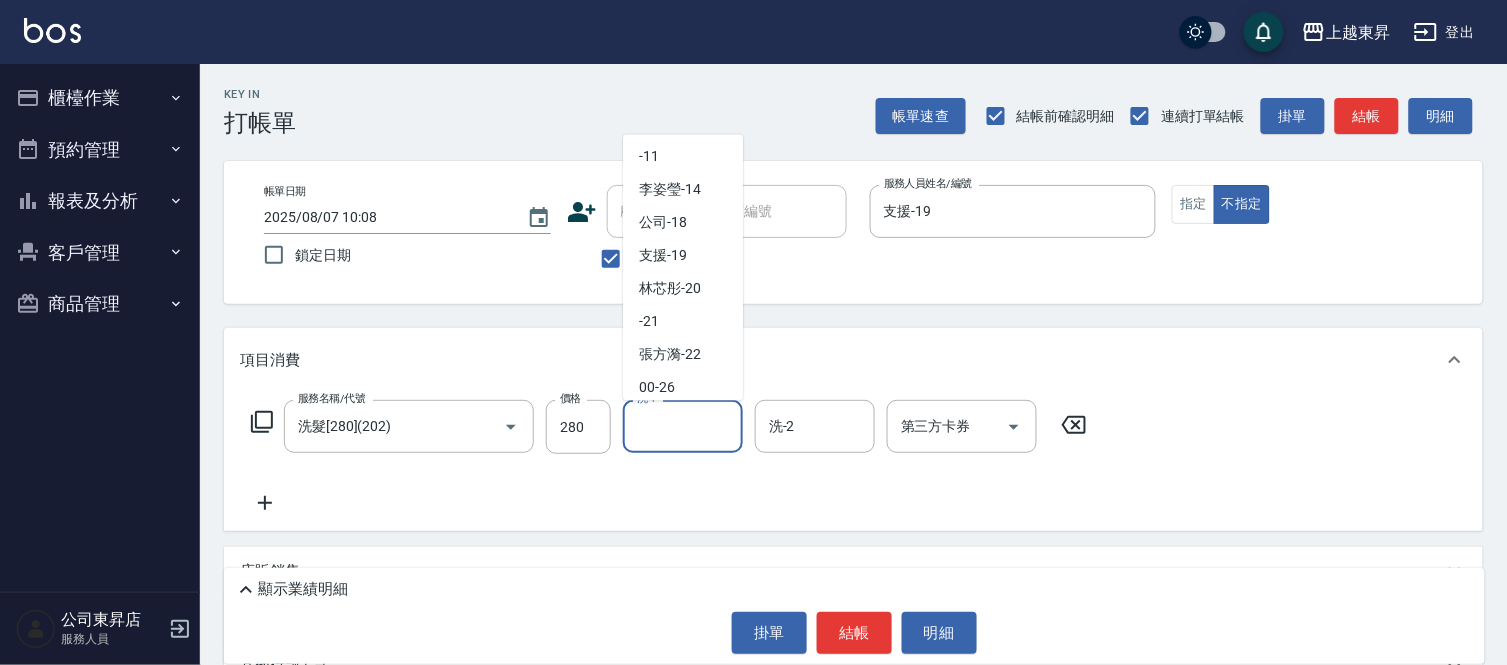 click on "[FIRST] -[NUMBER]" at bounding box center [683, 288] 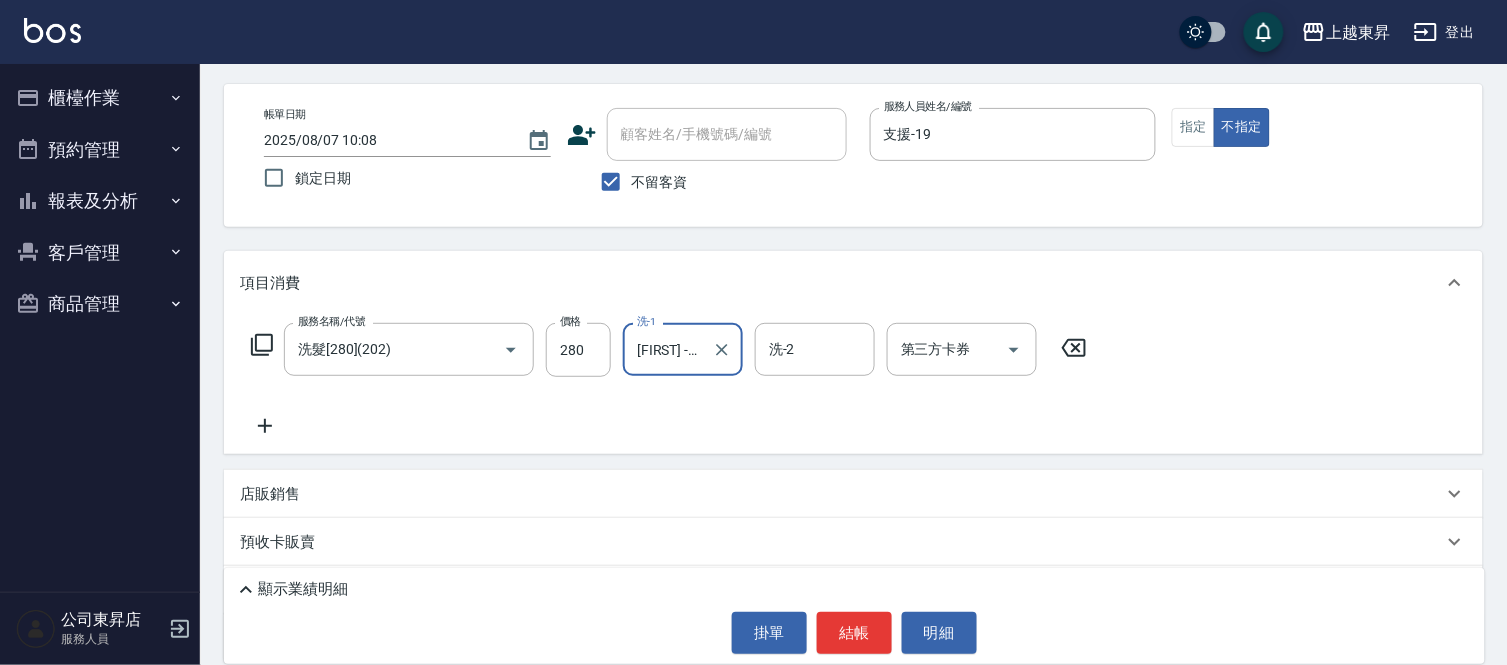 scroll, scrollTop: 111, scrollLeft: 0, axis: vertical 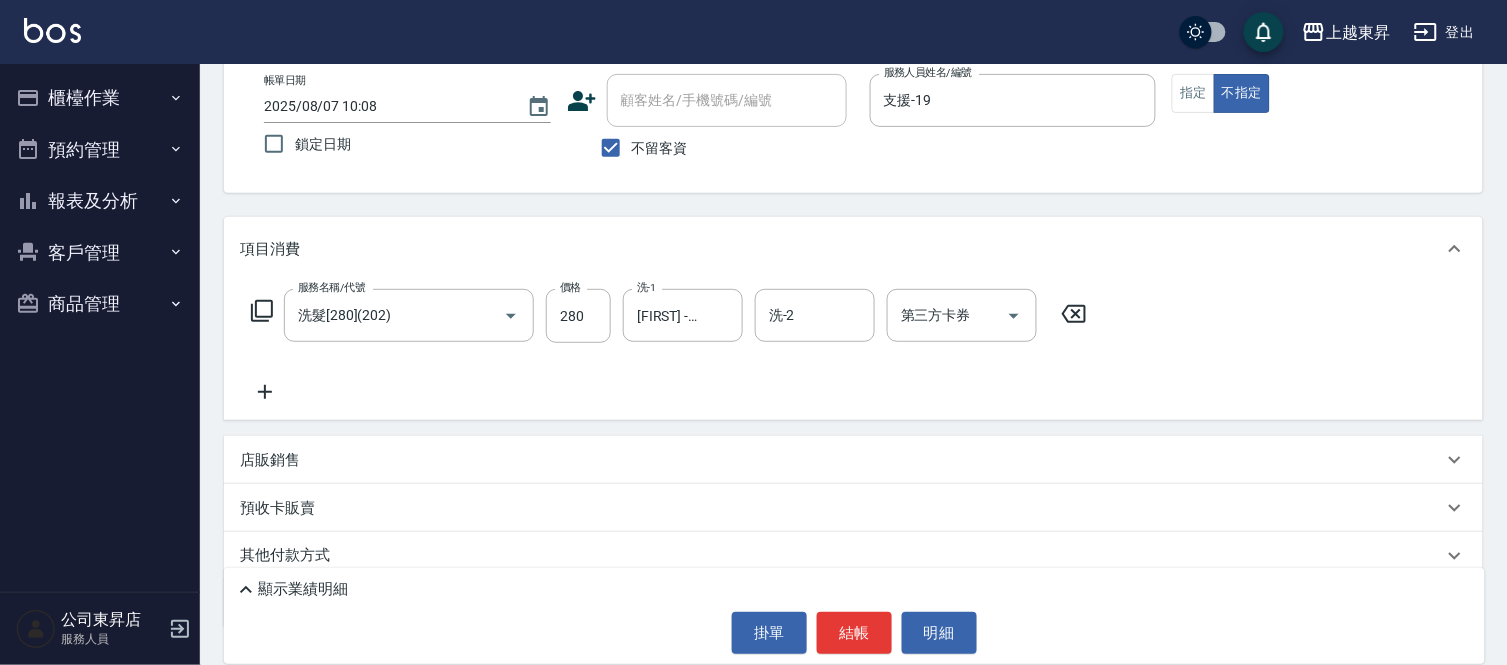 click 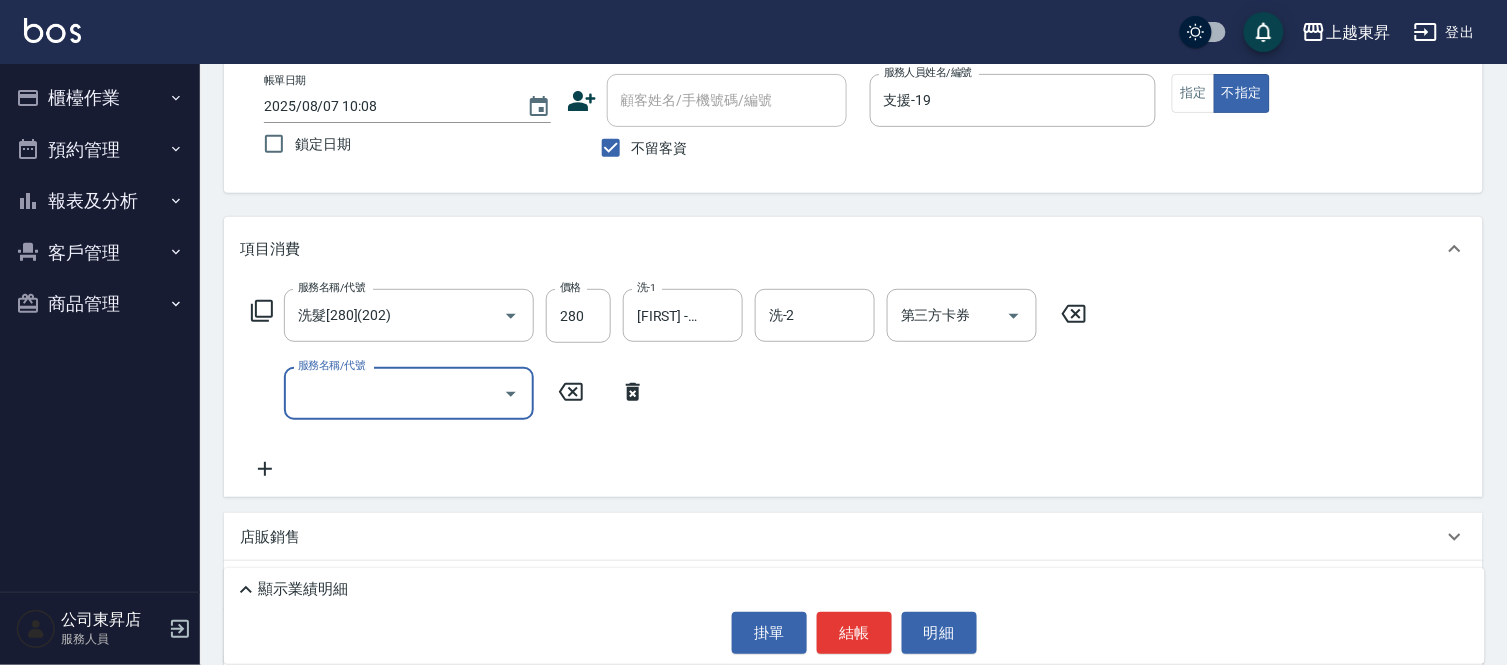 click on "服務名稱/代號" at bounding box center (394, 393) 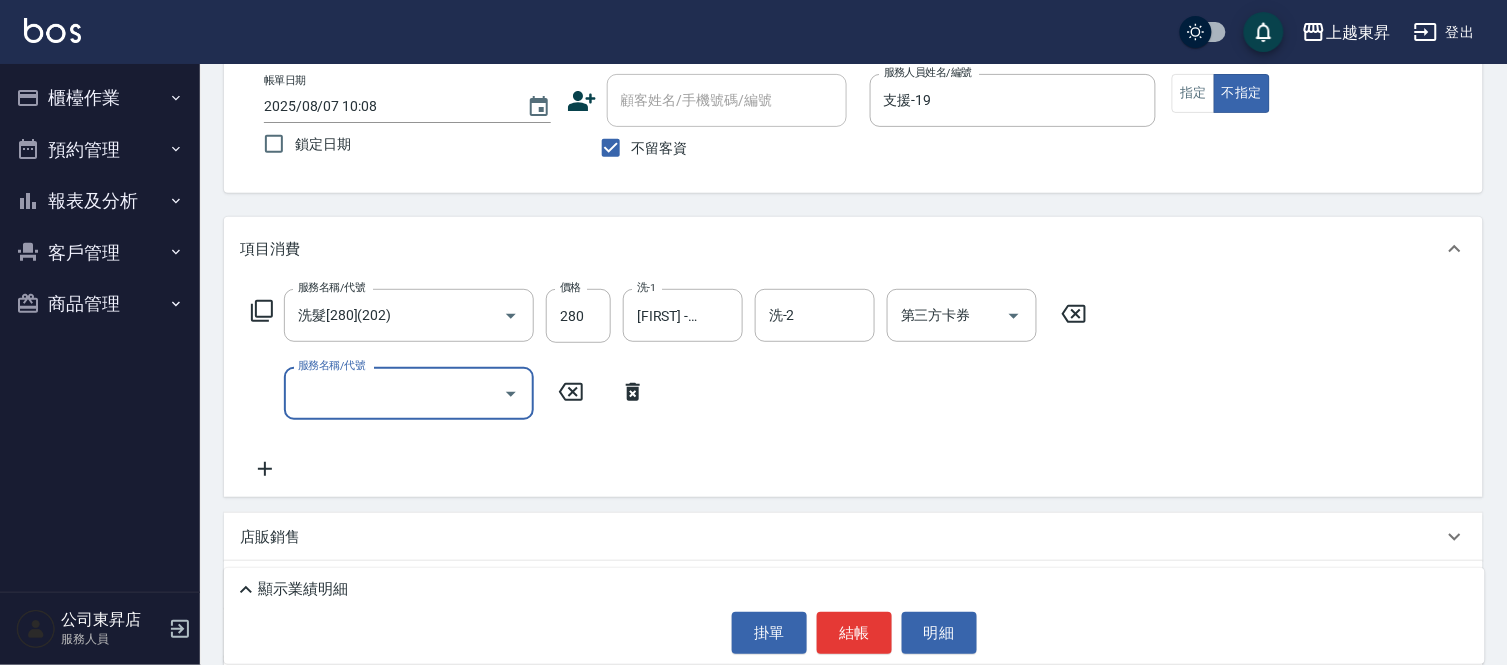 click on "服務名稱/代號" at bounding box center [394, 393] 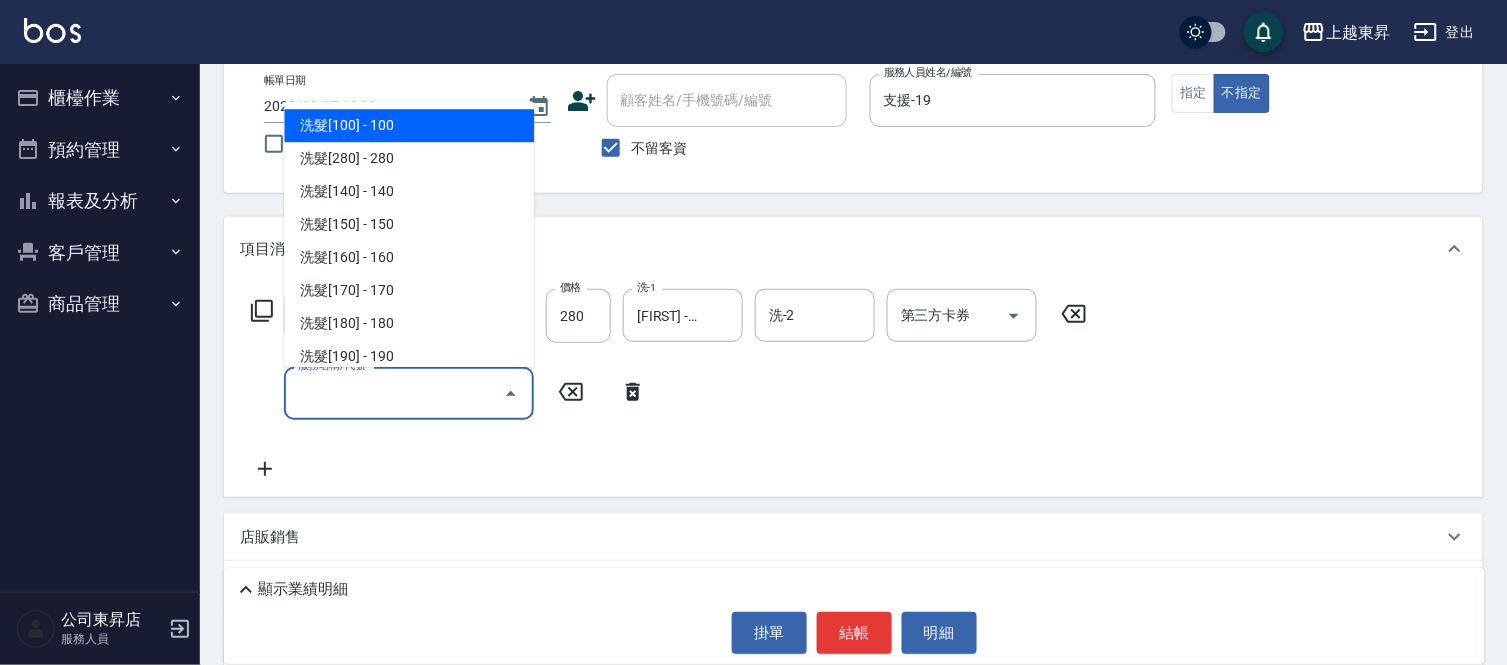 click on "服務名稱/代號" at bounding box center [394, 393] 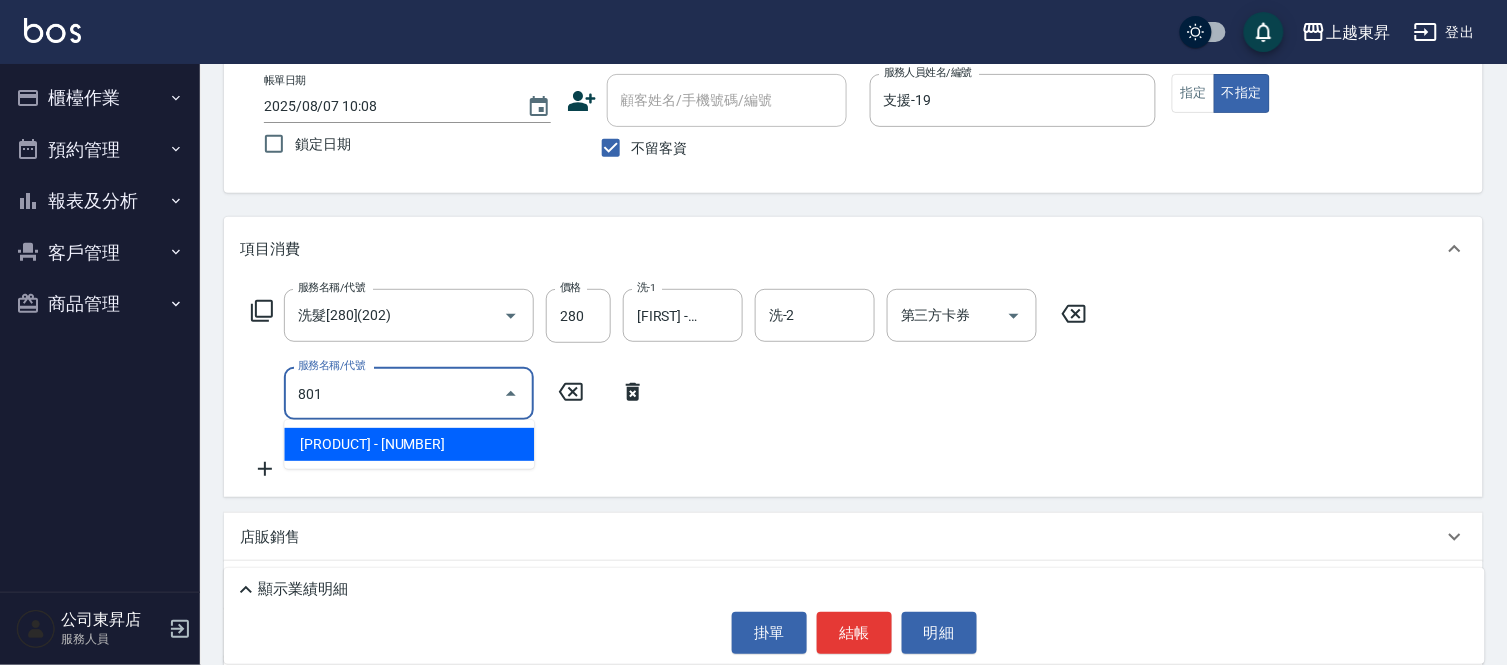 click on "[PRODUCT] - [NUMBER]" at bounding box center [409, 444] 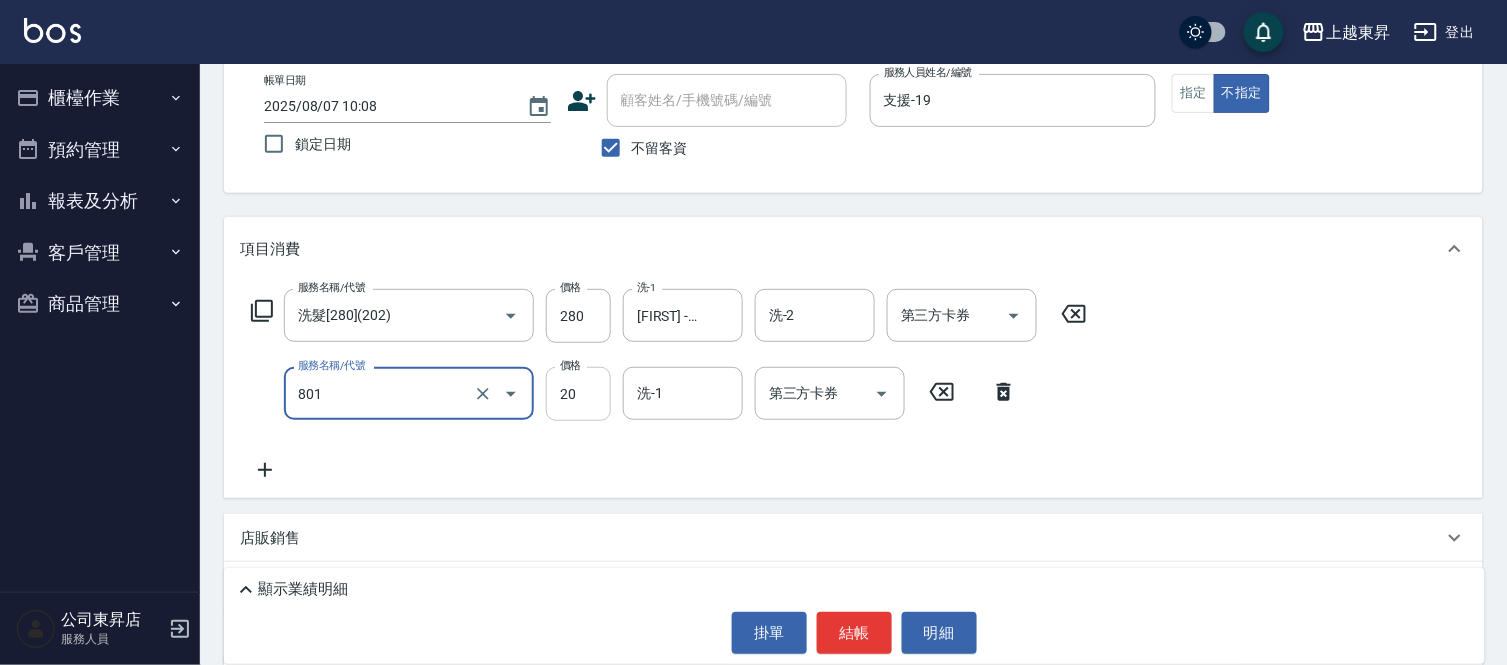 type on "潤絲(801)" 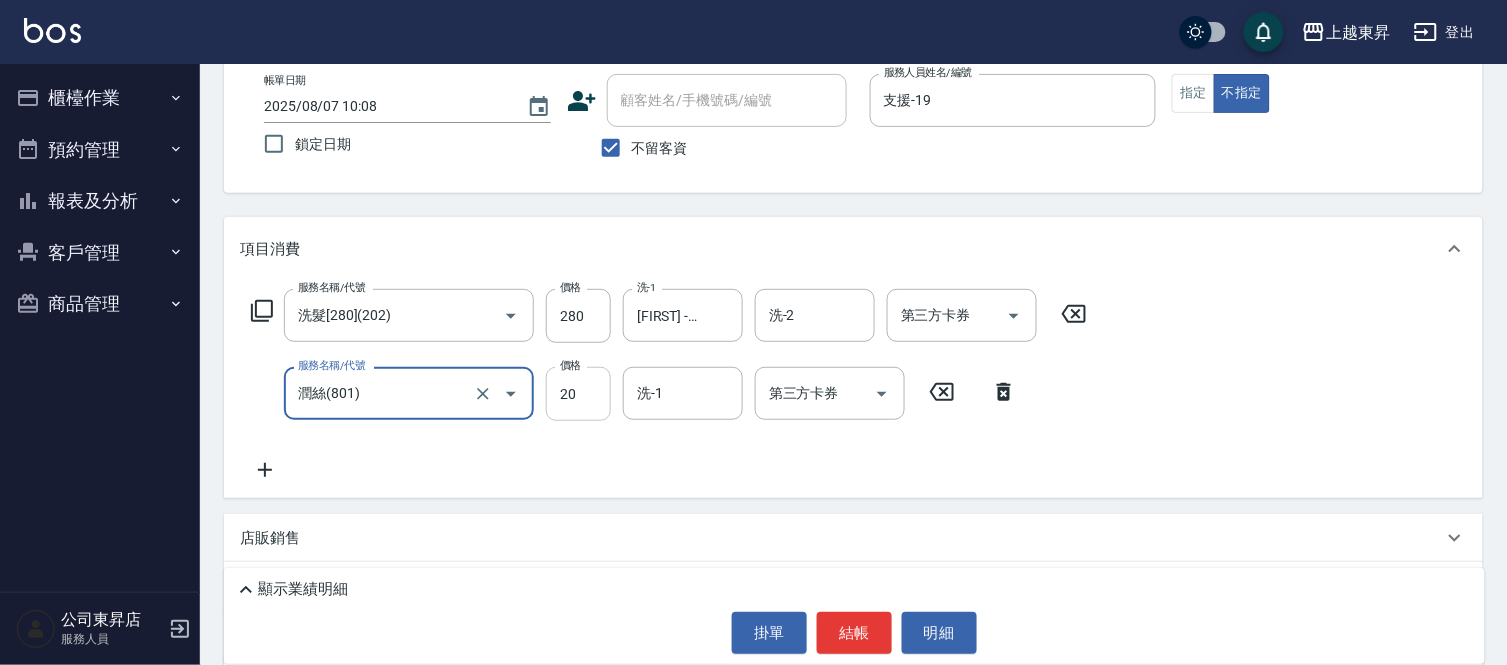 click on "20" at bounding box center (578, 394) 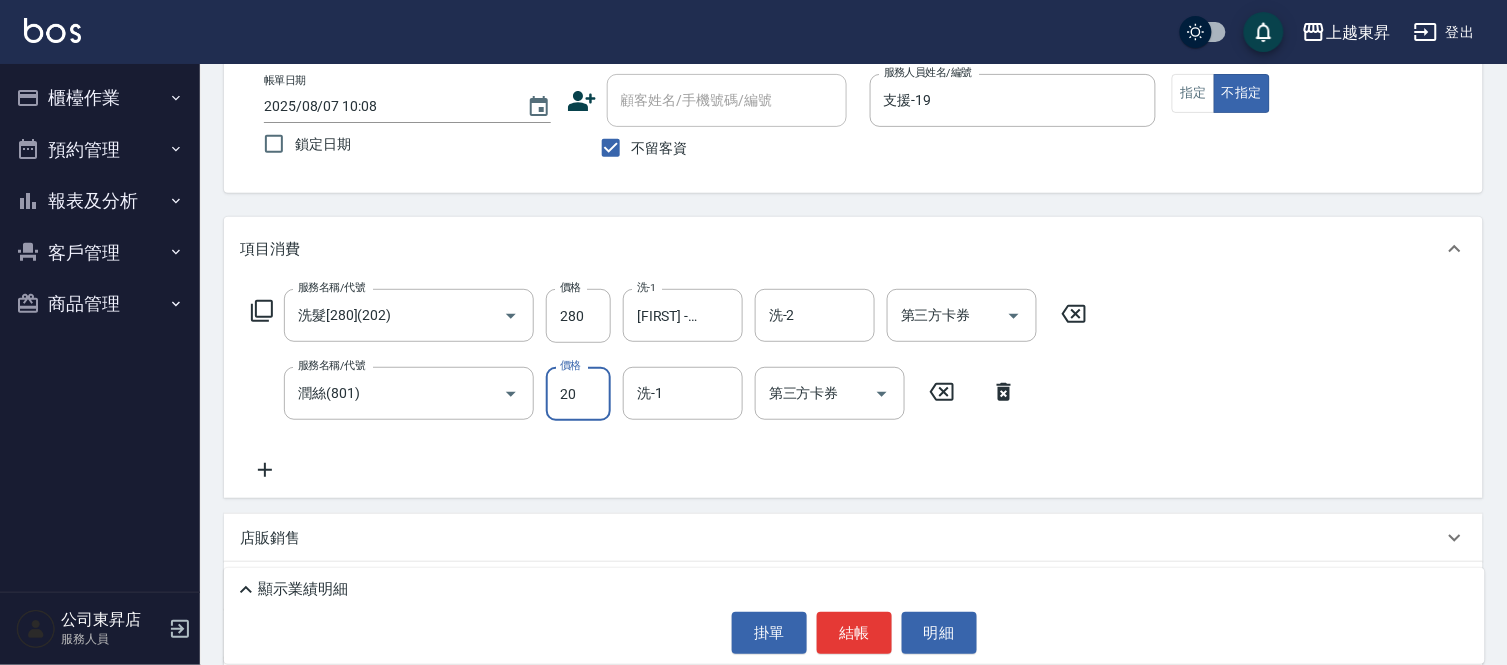 click on "20" at bounding box center (578, 394) 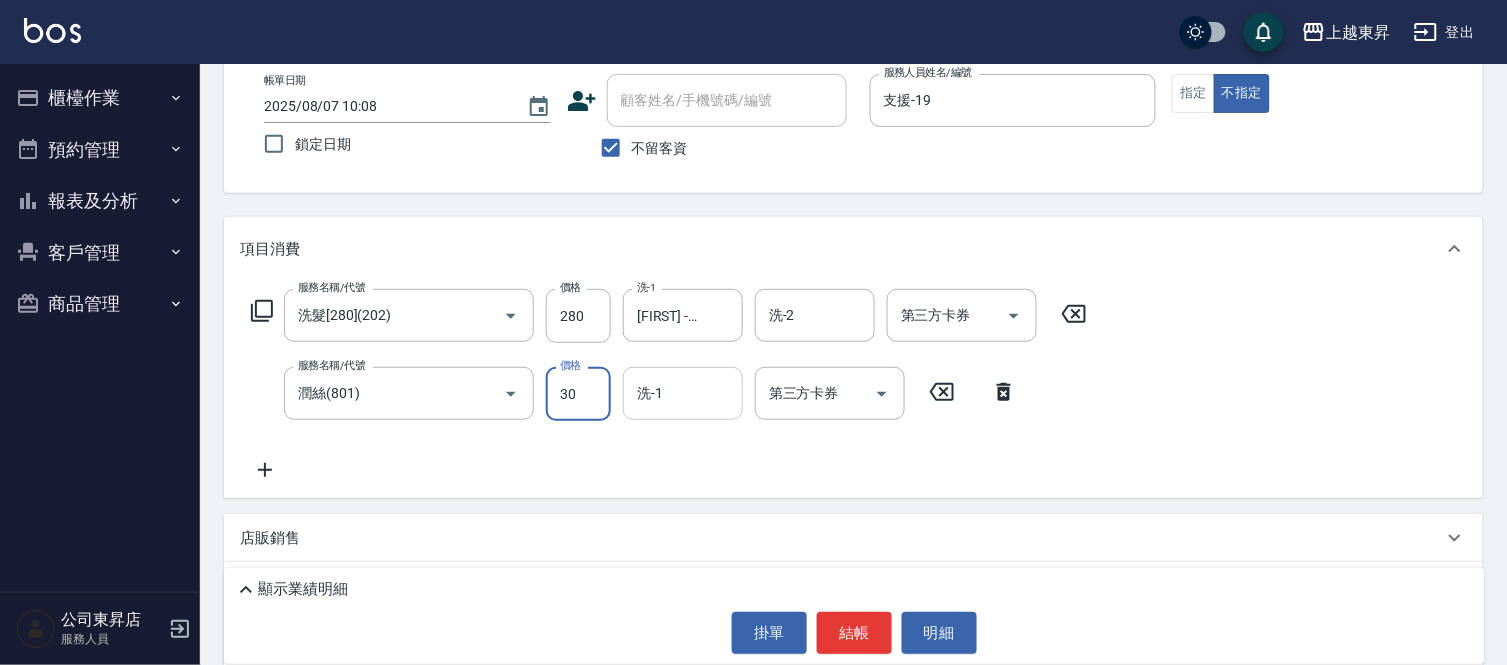 type on "30" 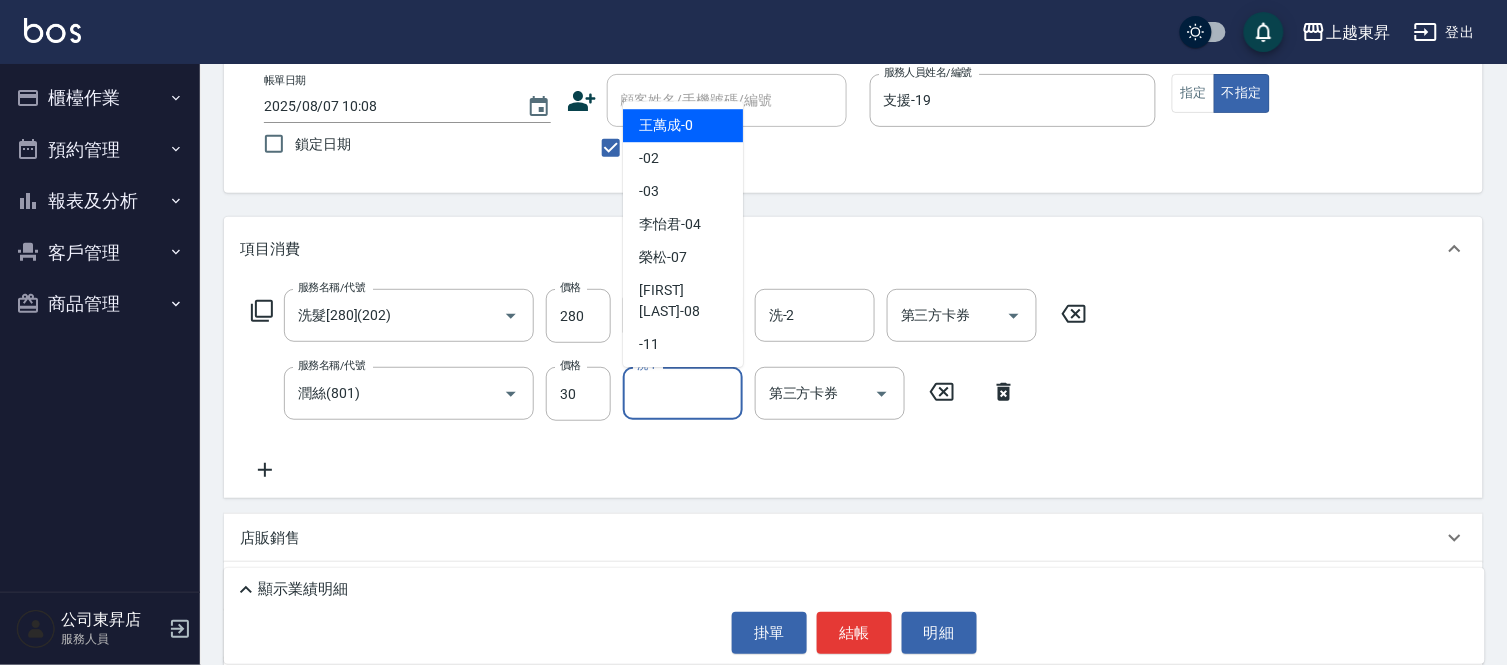 click on "洗-1" at bounding box center [683, 393] 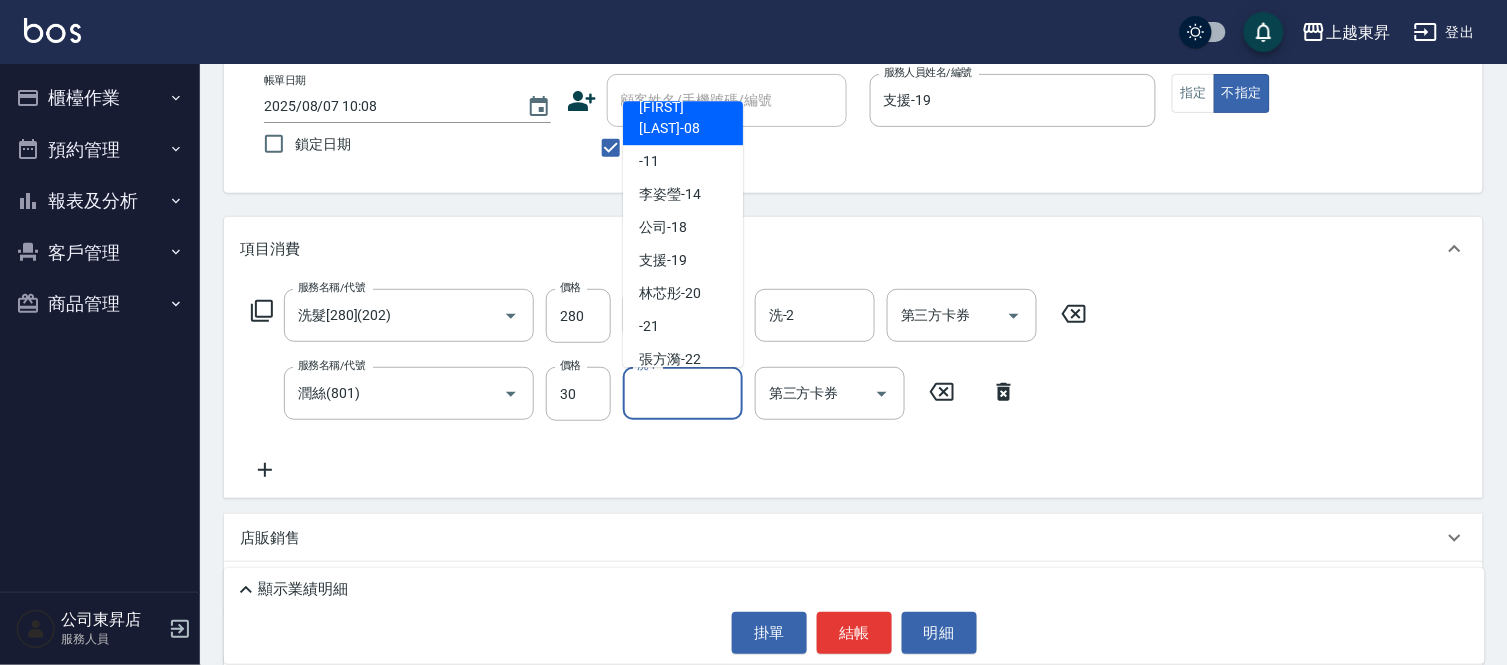 scroll, scrollTop: 222, scrollLeft: 0, axis: vertical 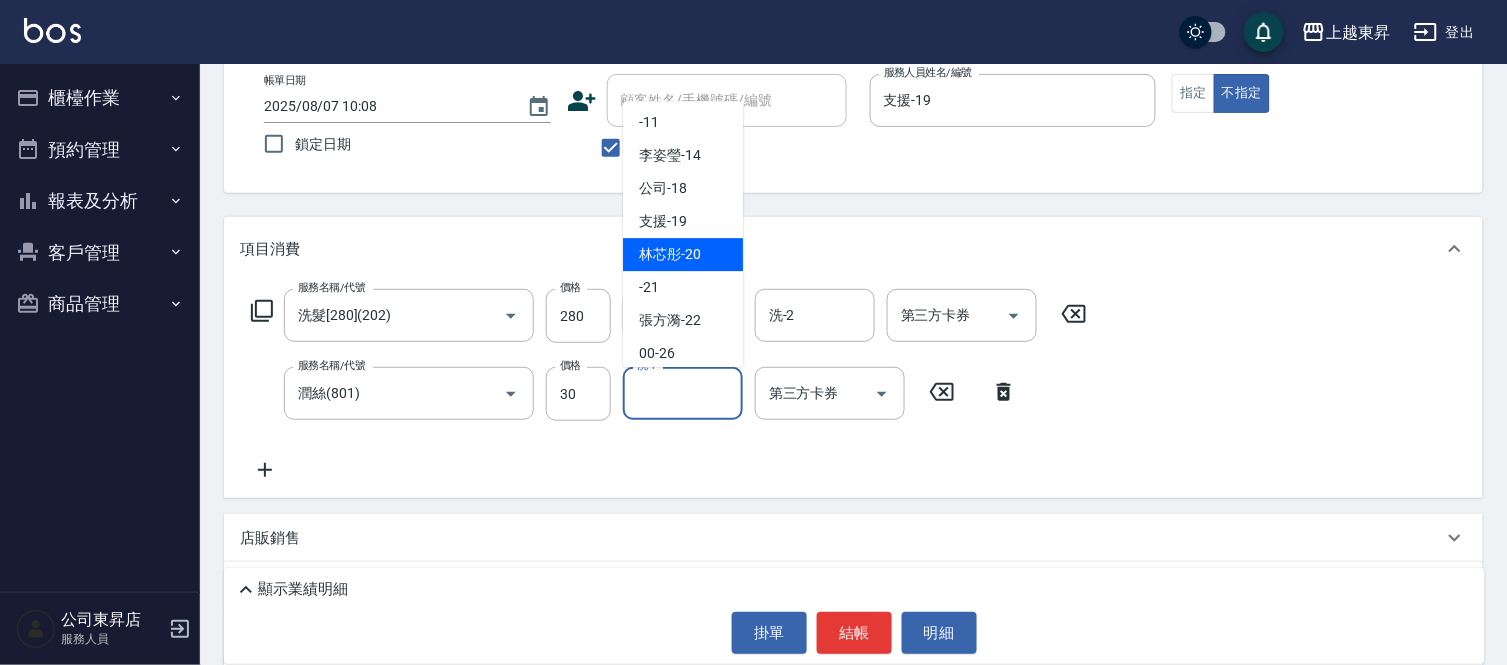 click on "[FIRST] -[NUMBER]" at bounding box center (670, 254) 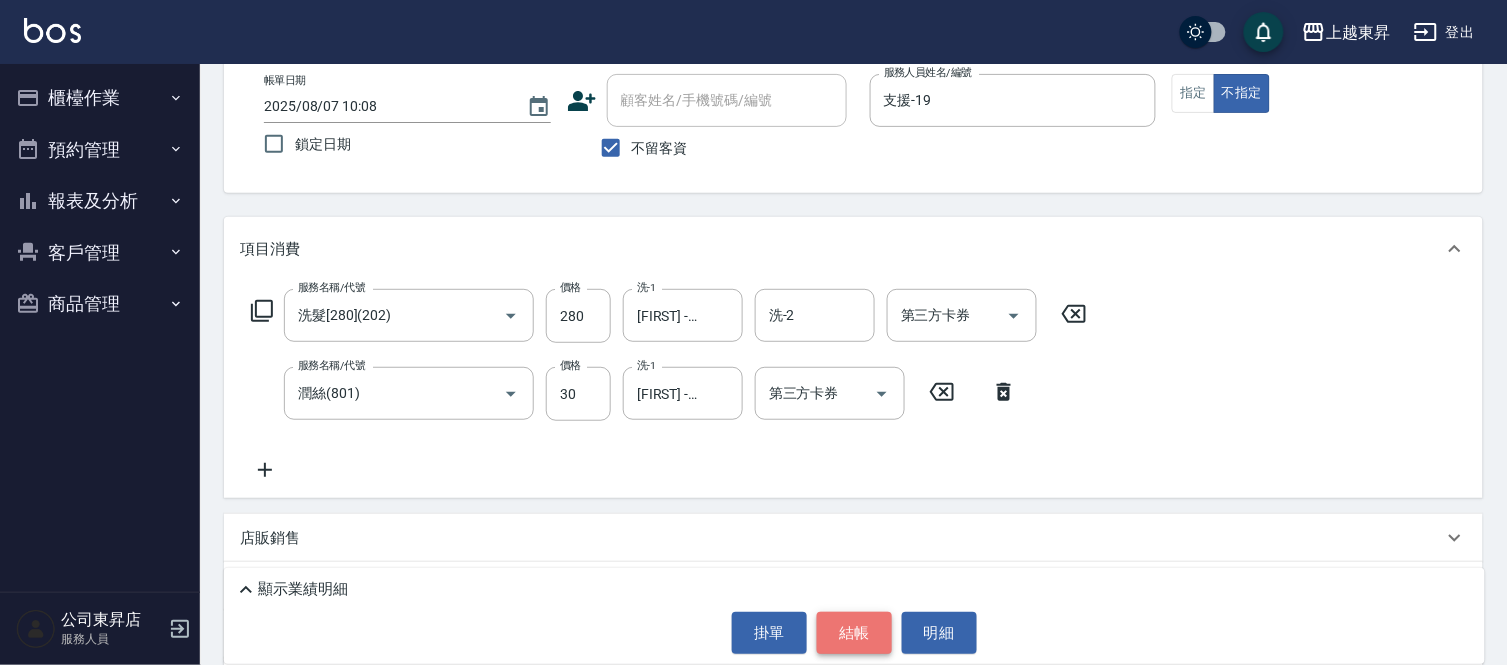 click on "結帳" at bounding box center (854, 633) 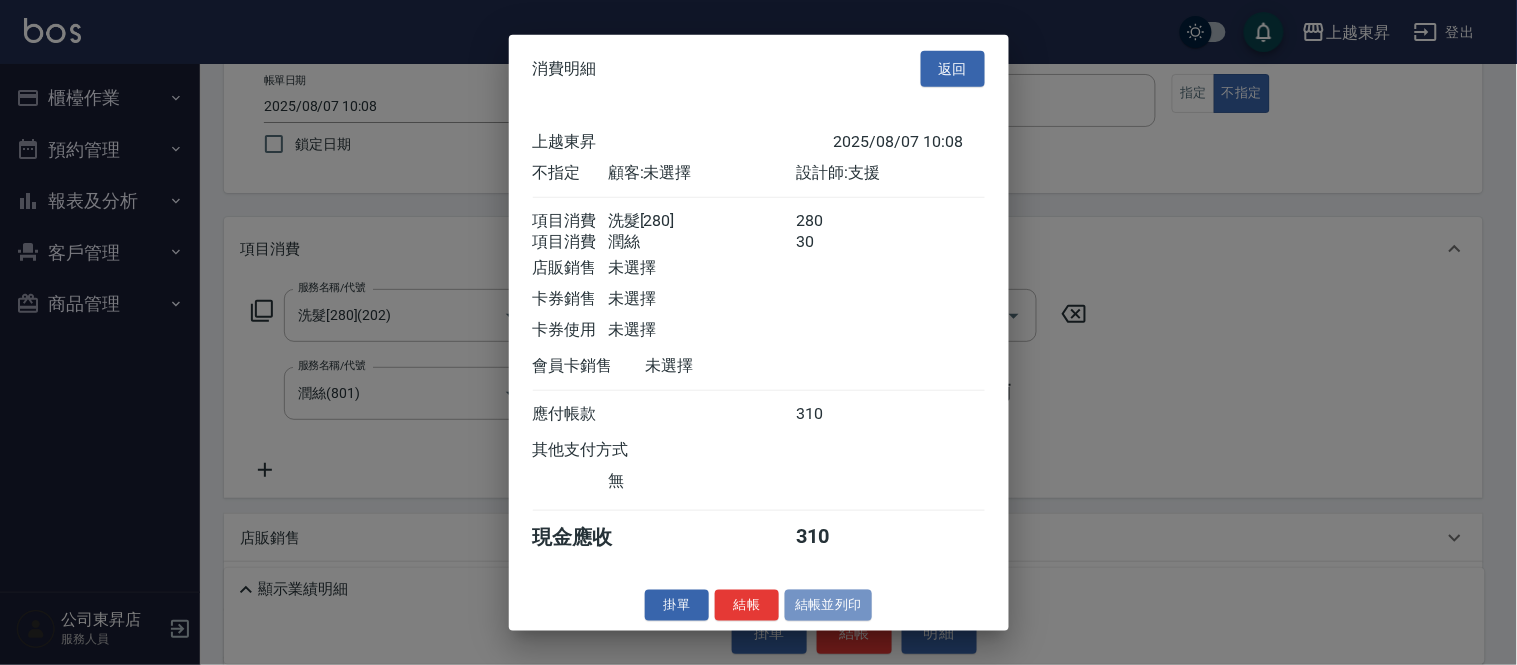 drag, startPoint x: 857, startPoint y: 618, endPoint x: 823, endPoint y: 607, distance: 35.735138 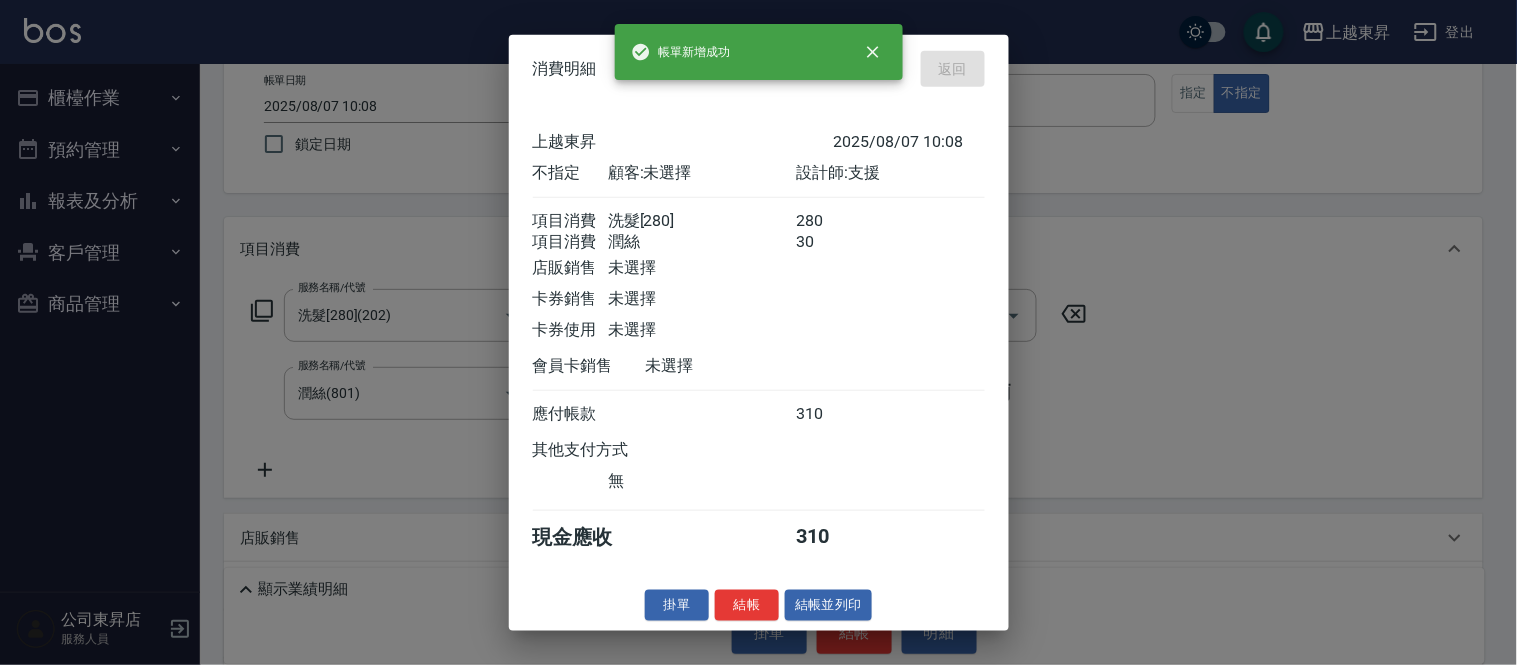 type on "2025/08/07 10:10" 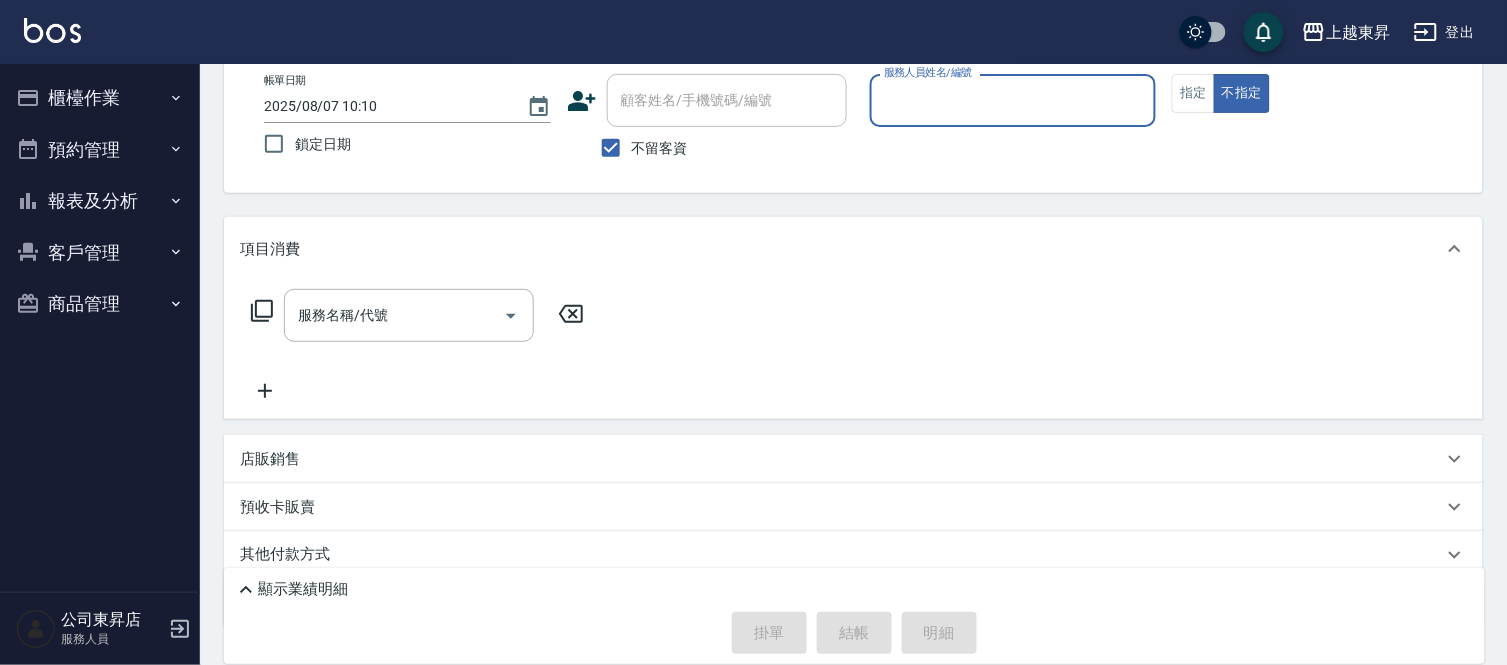click on "服務人員姓名/編號" at bounding box center [1013, 100] 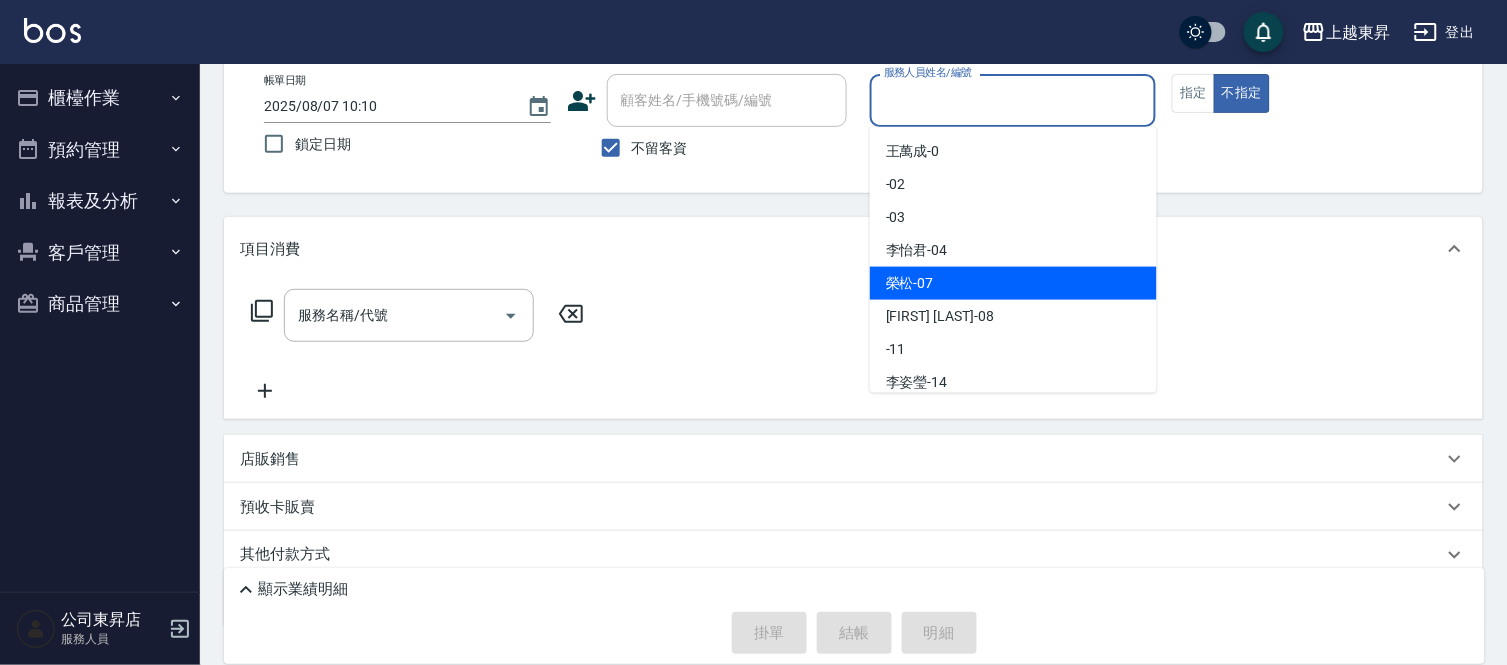 click on "榮松 -07" at bounding box center [910, 283] 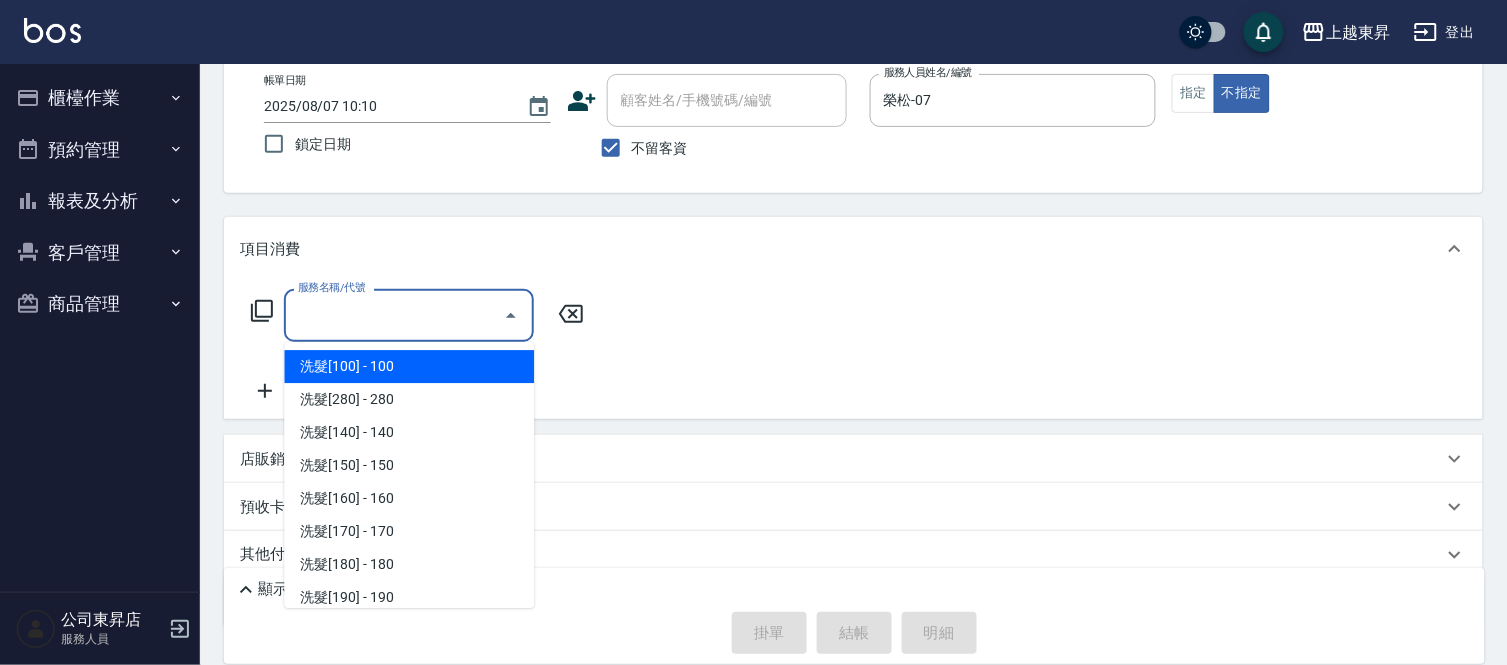 click on "服務名稱/代號" at bounding box center [394, 315] 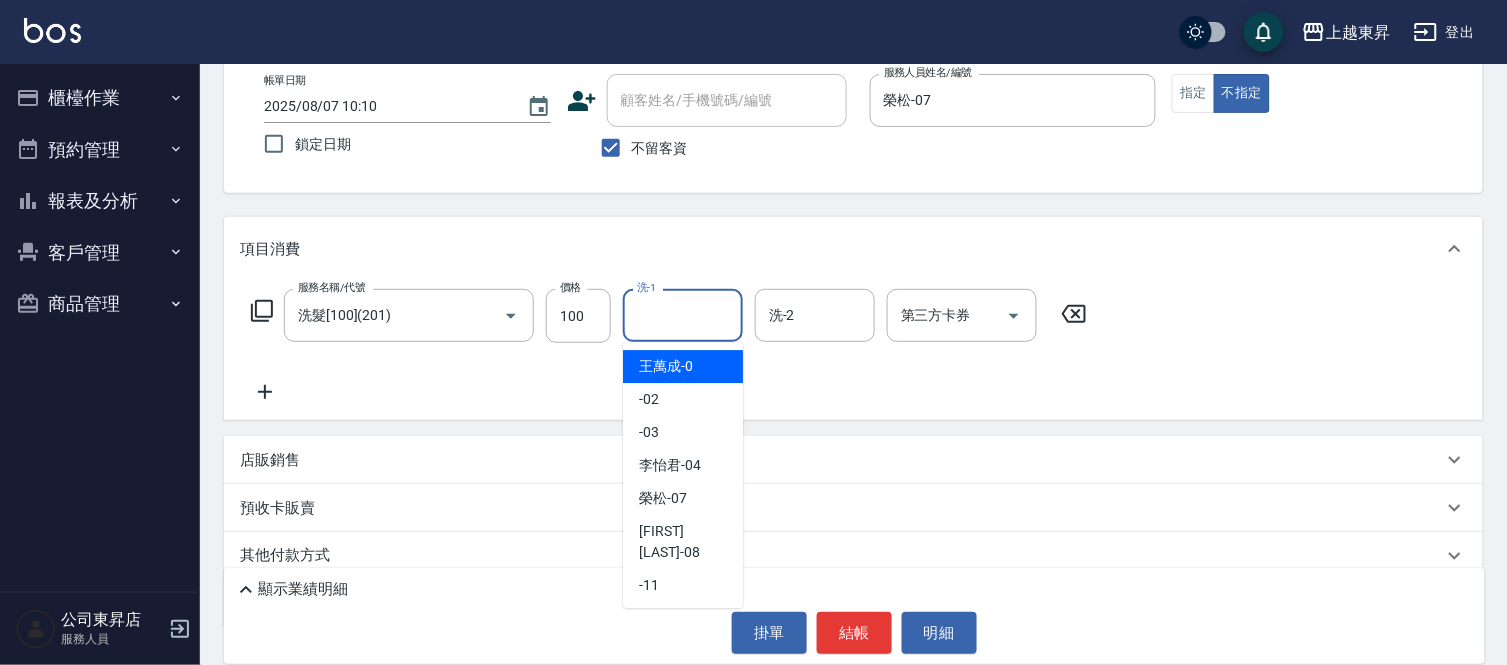 click on "洗-1" at bounding box center (683, 315) 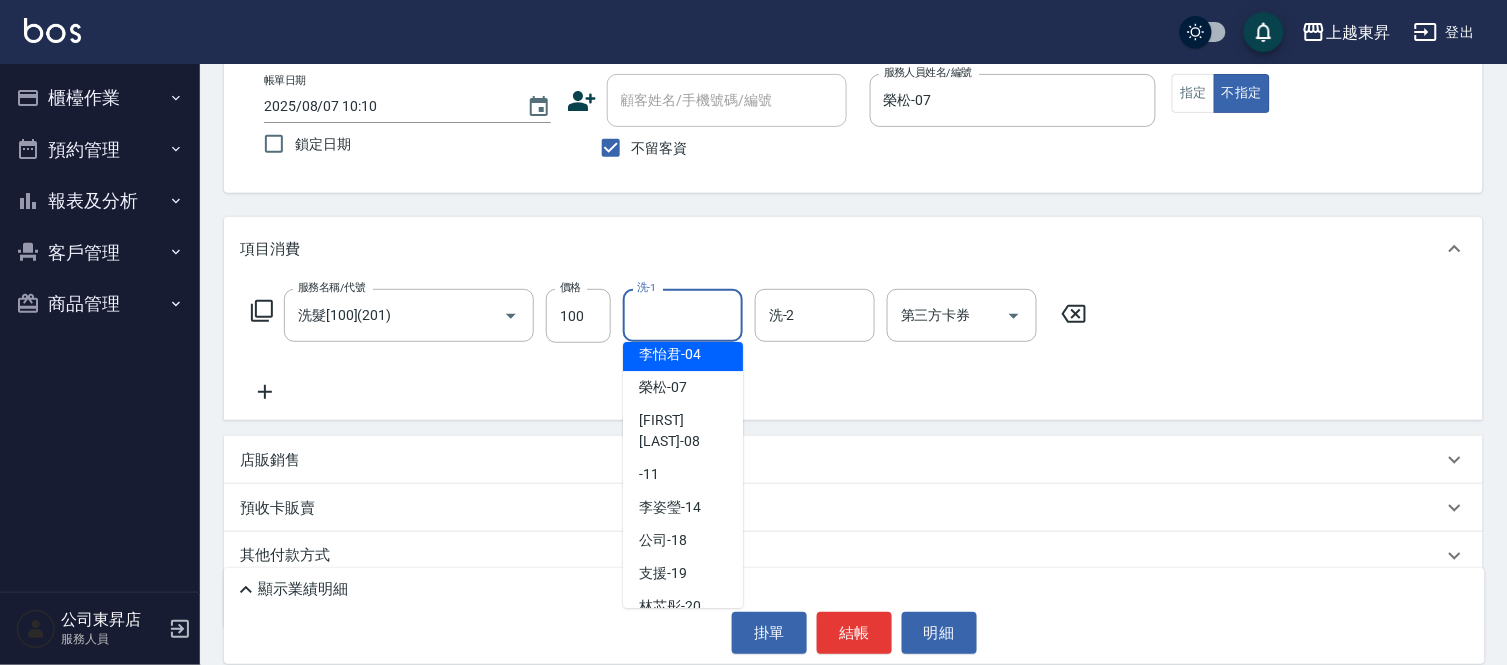 scroll, scrollTop: 222, scrollLeft: 0, axis: vertical 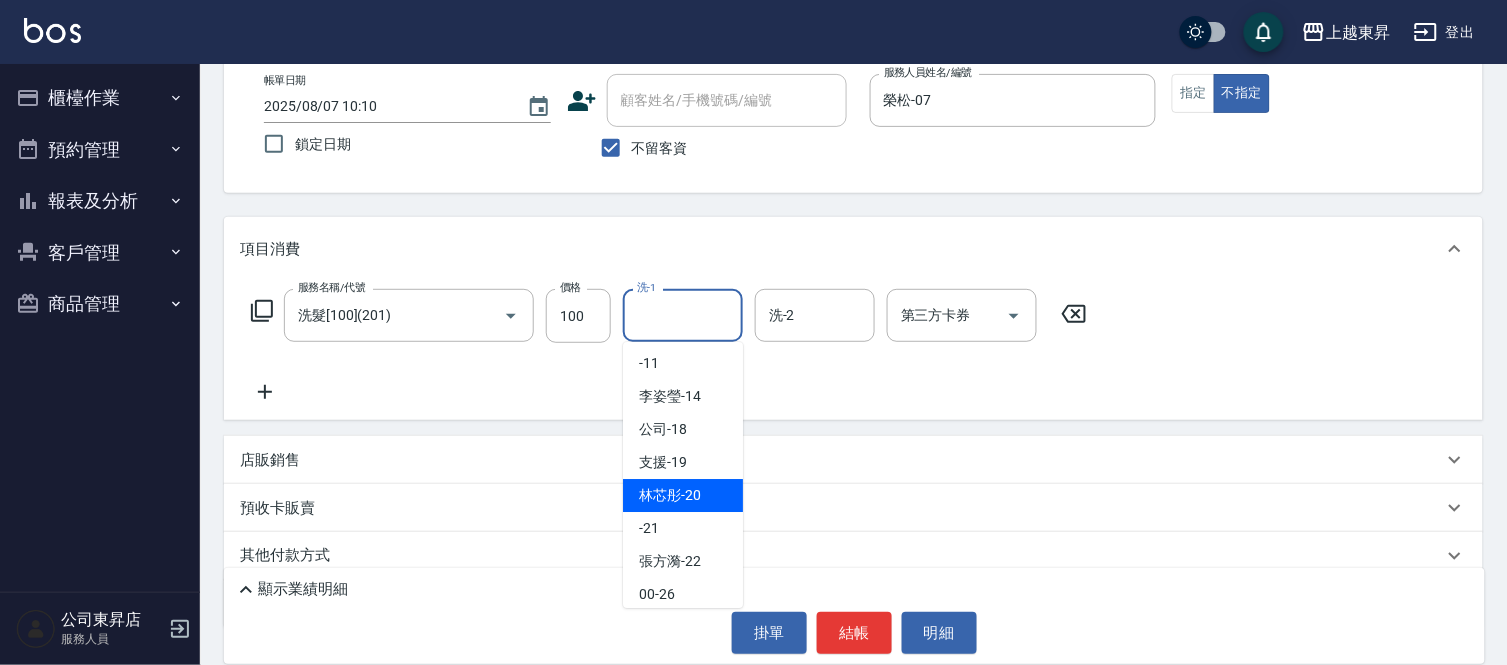 click on "[FIRST] -[NUMBER]" at bounding box center [670, 495] 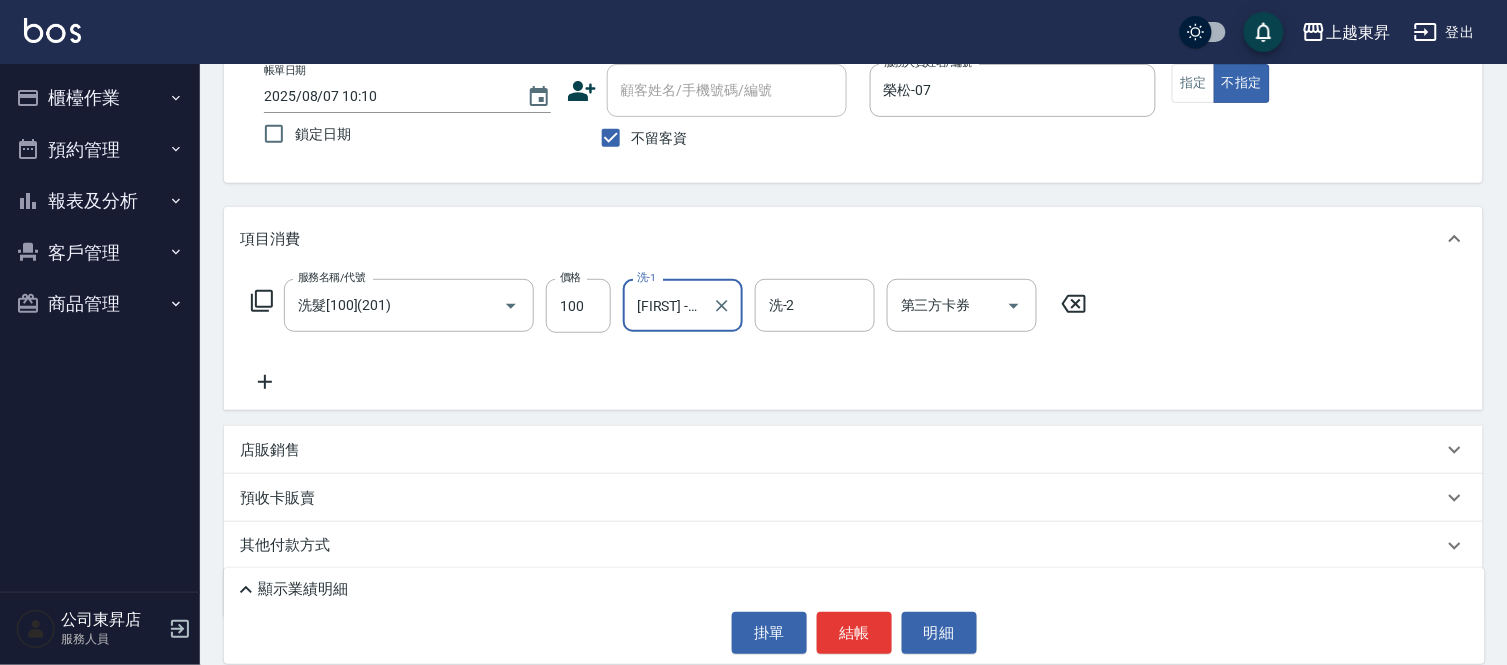 scroll, scrollTop: 183, scrollLeft: 0, axis: vertical 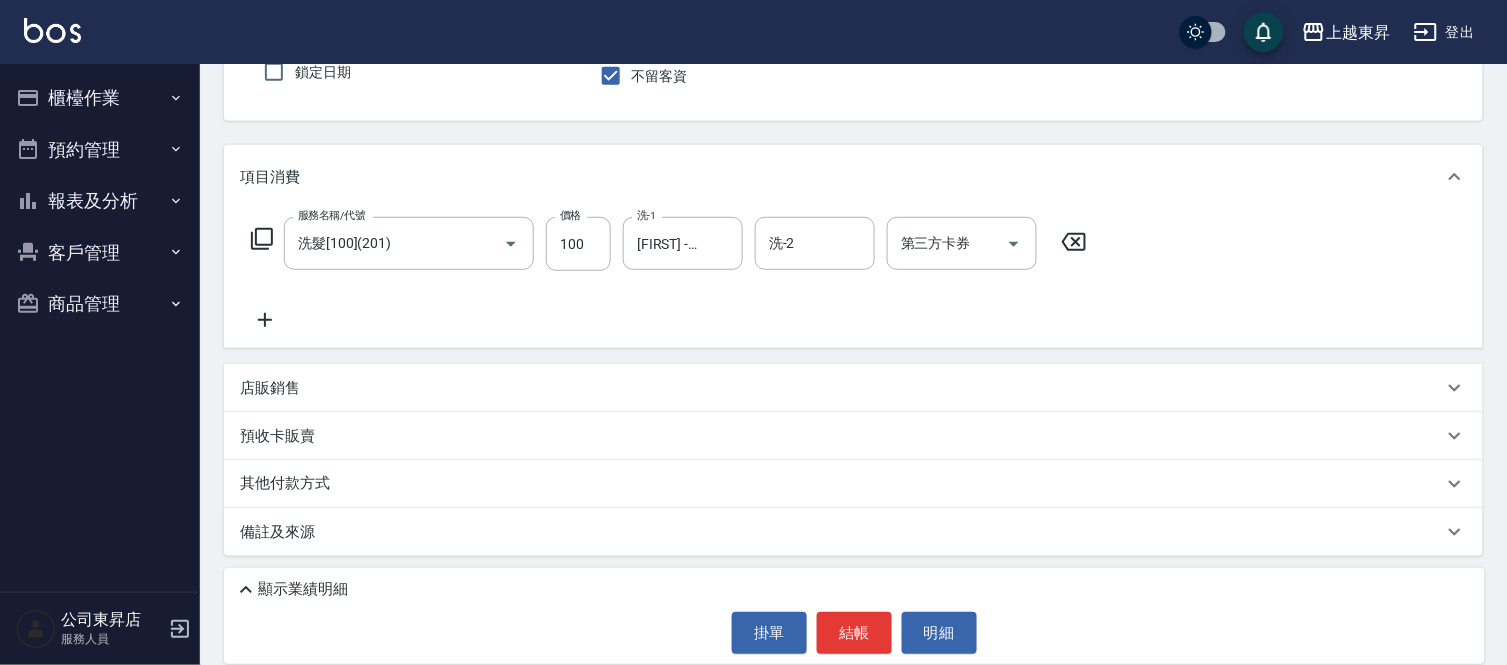 click 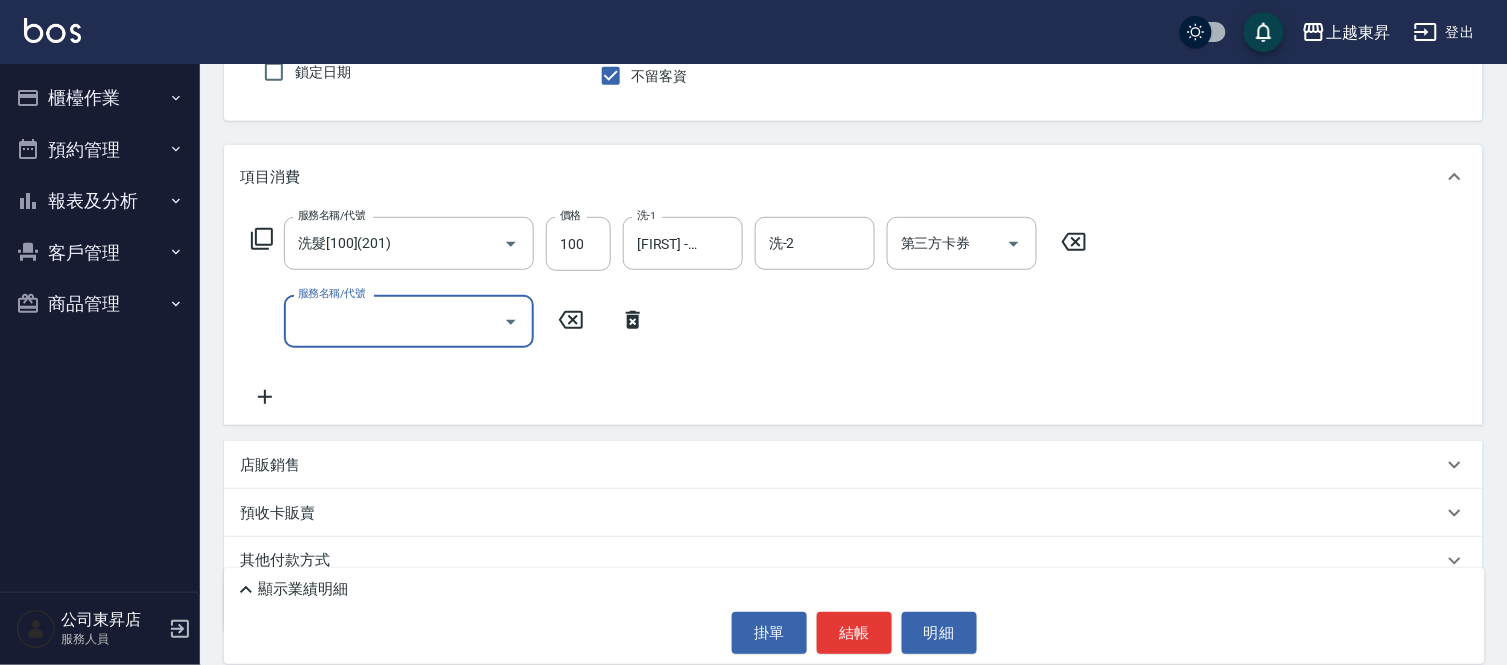 click on "服務名稱/代號" at bounding box center (394, 321) 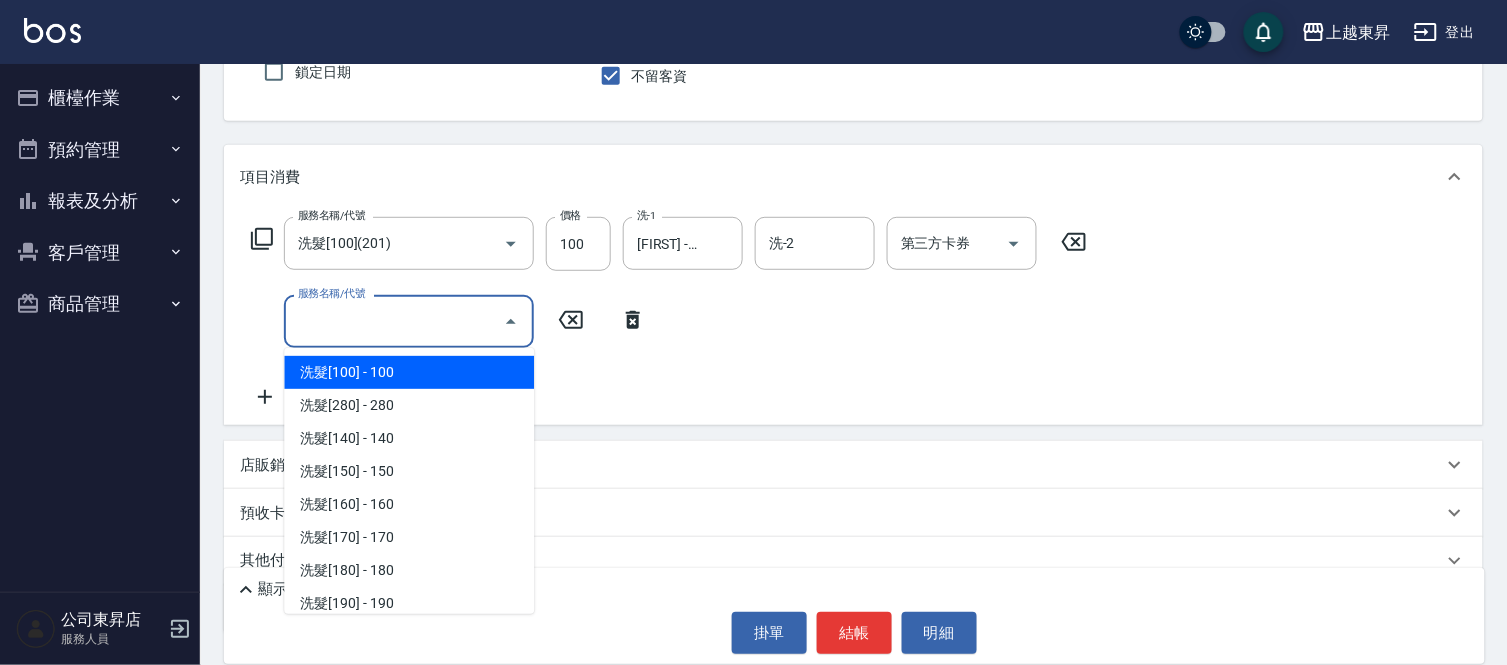 click on "服務名稱/代號" at bounding box center [394, 321] 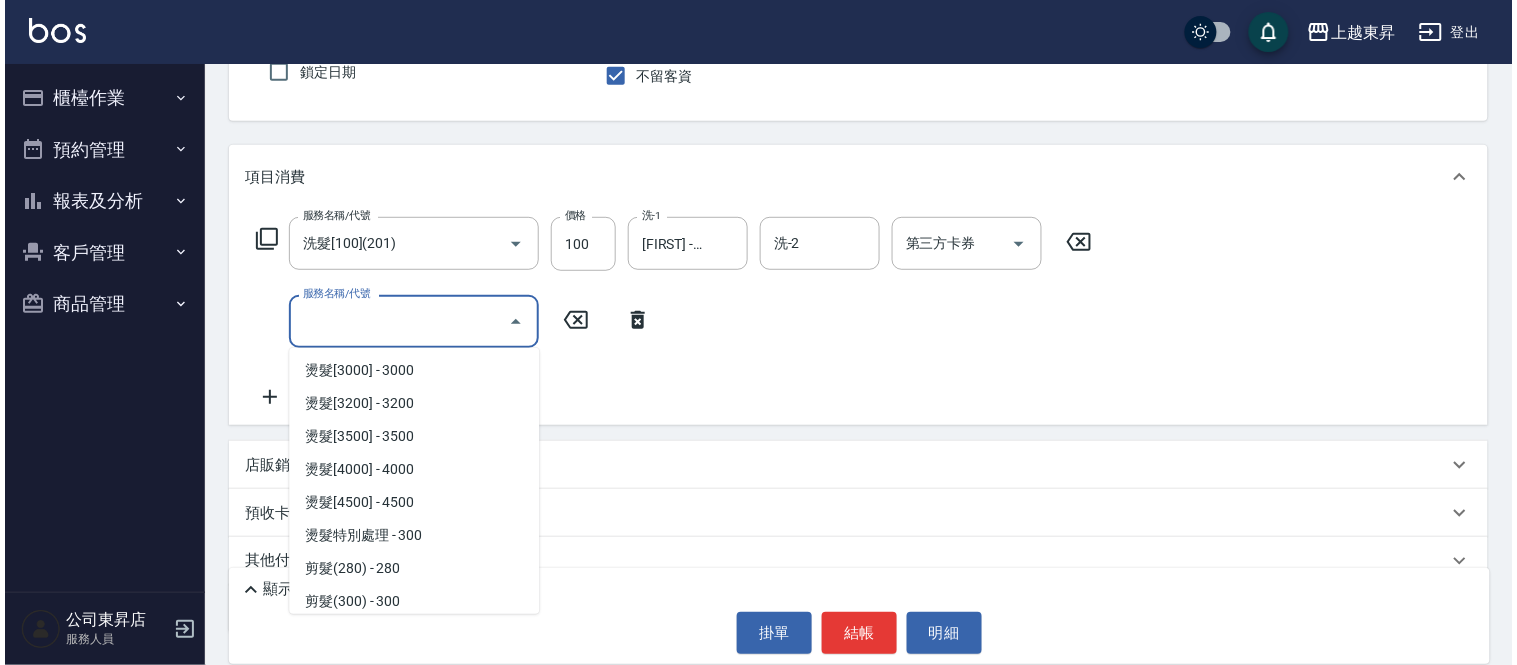scroll, scrollTop: 1333, scrollLeft: 0, axis: vertical 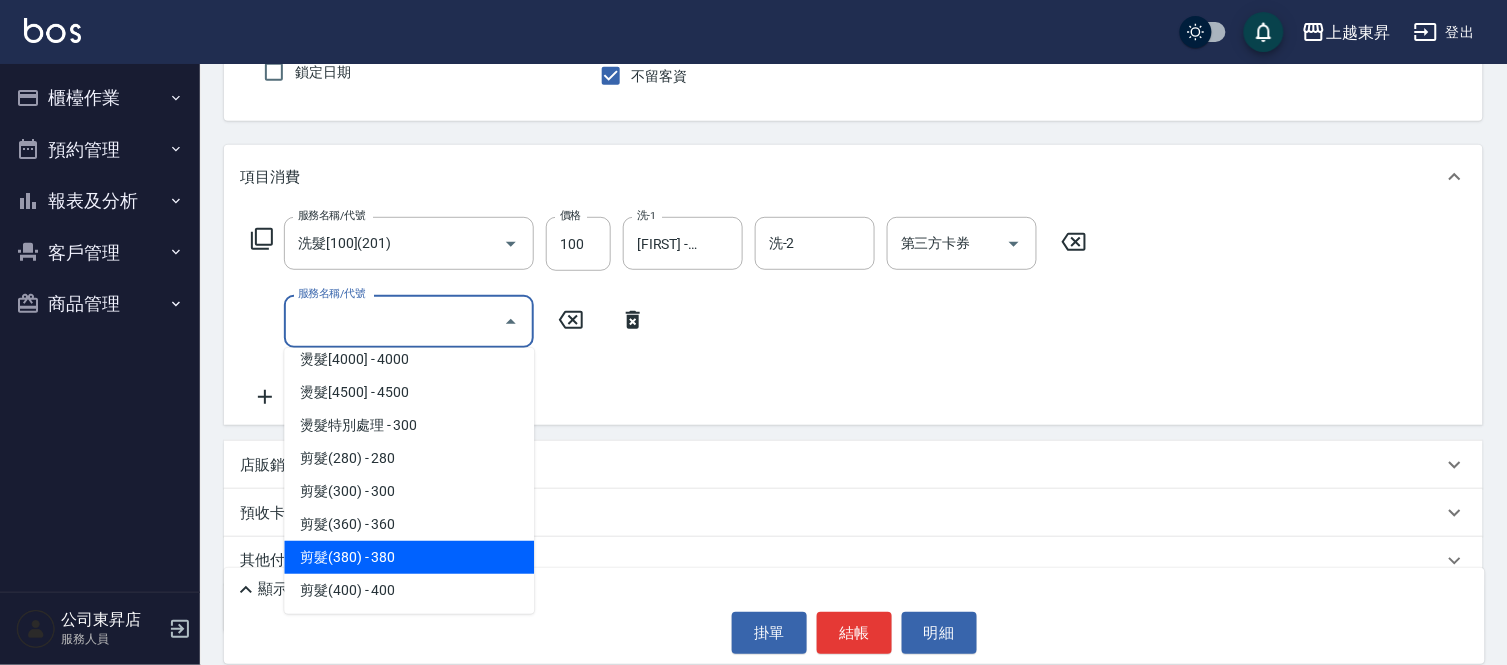click on "剪髮(380) - 380" at bounding box center (409, 557) 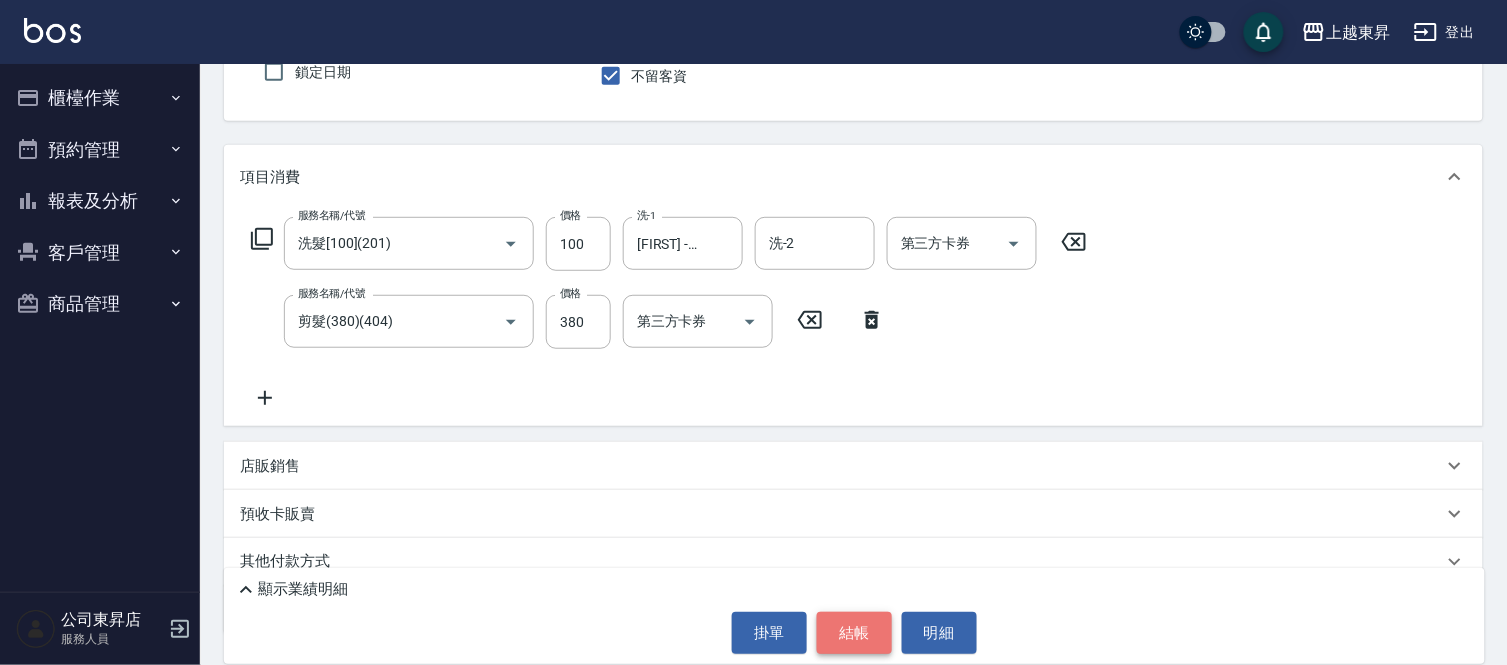 click on "結帳" at bounding box center (854, 633) 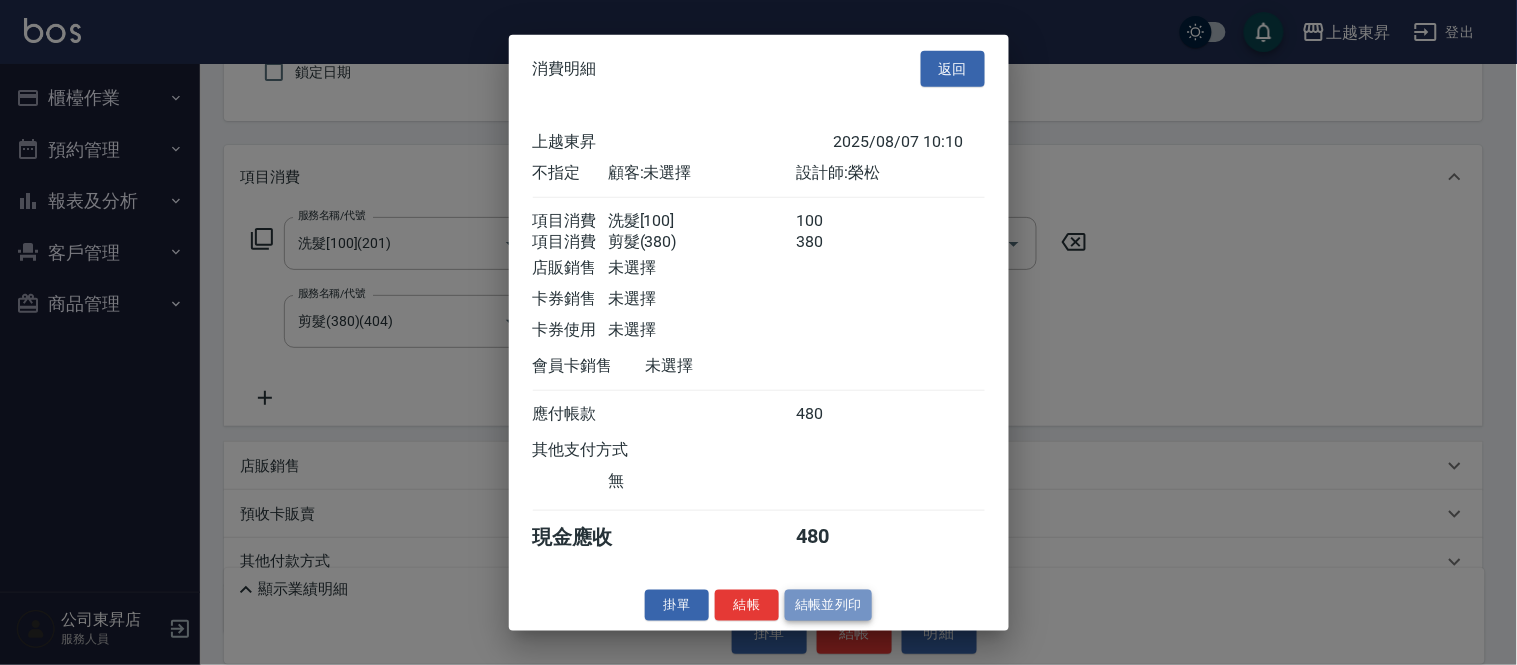 click on "結帳並列印" at bounding box center (828, 605) 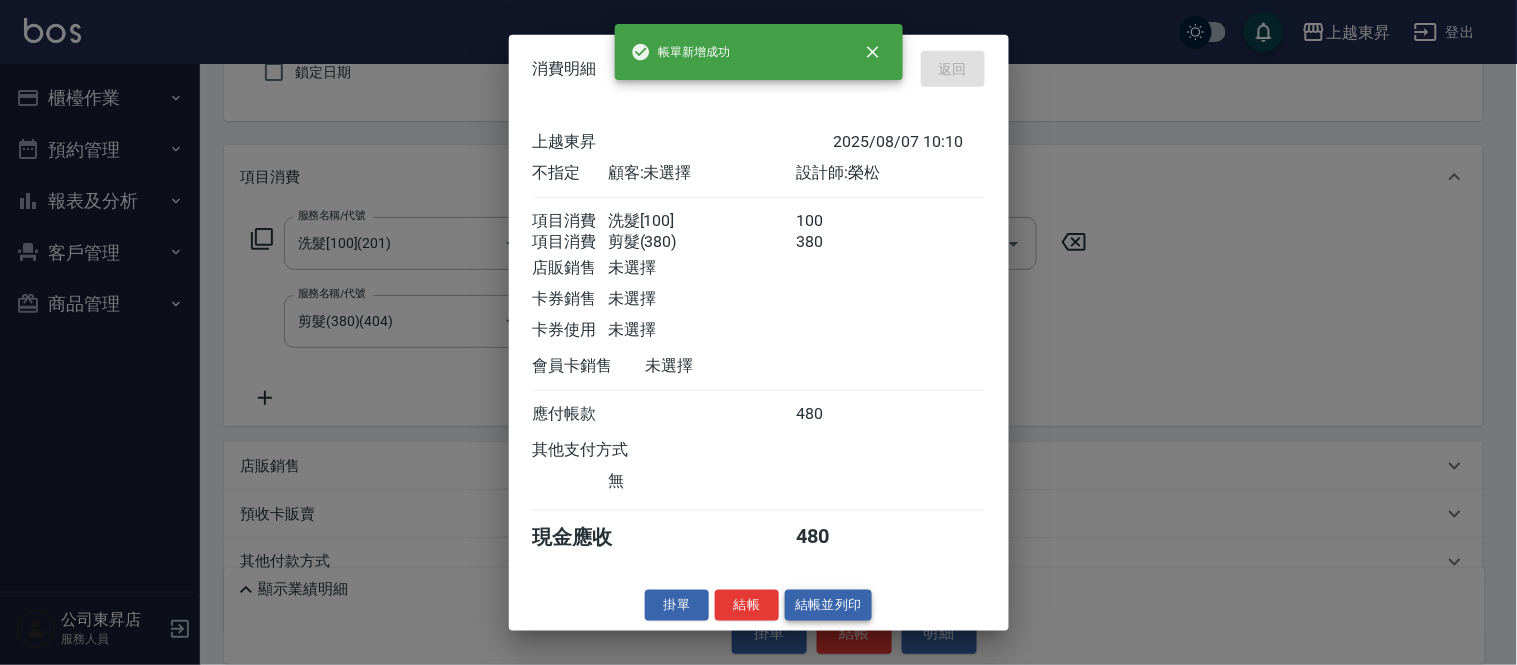 type on "2025/08/07 10:11" 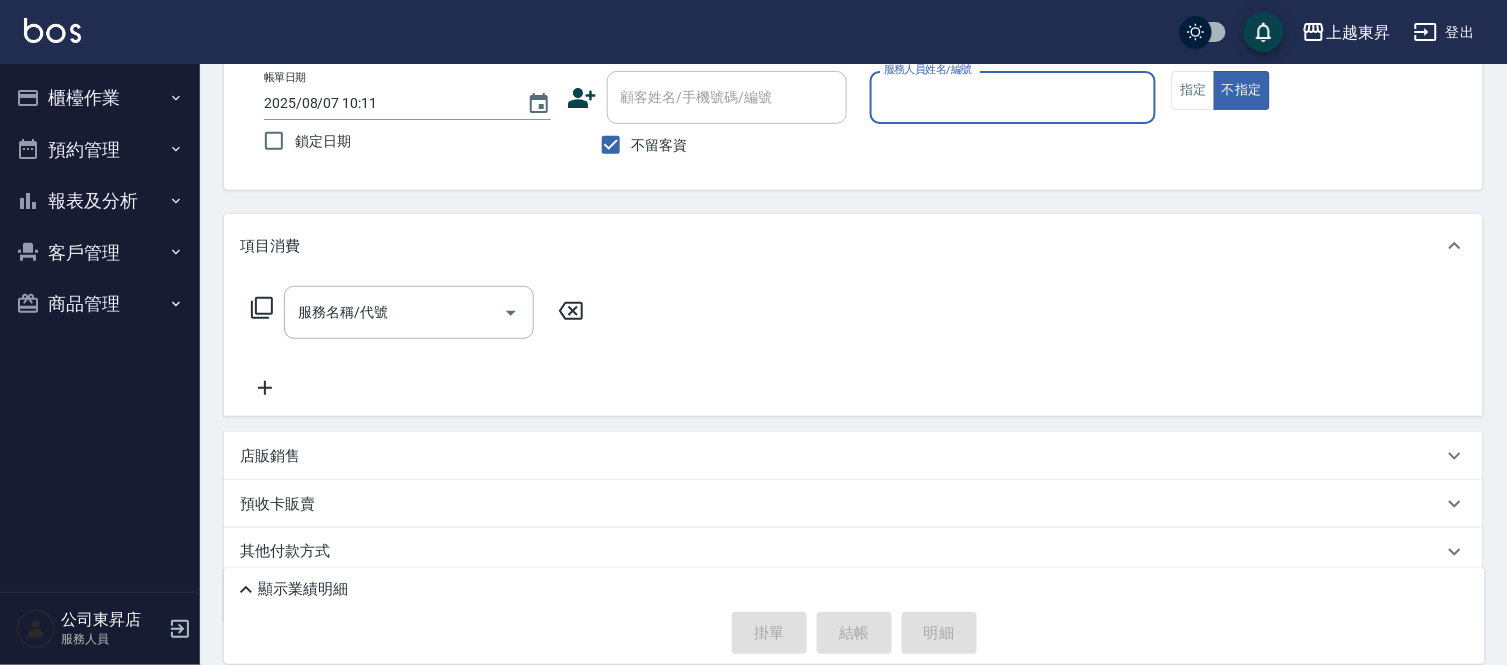 scroll, scrollTop: 0, scrollLeft: 0, axis: both 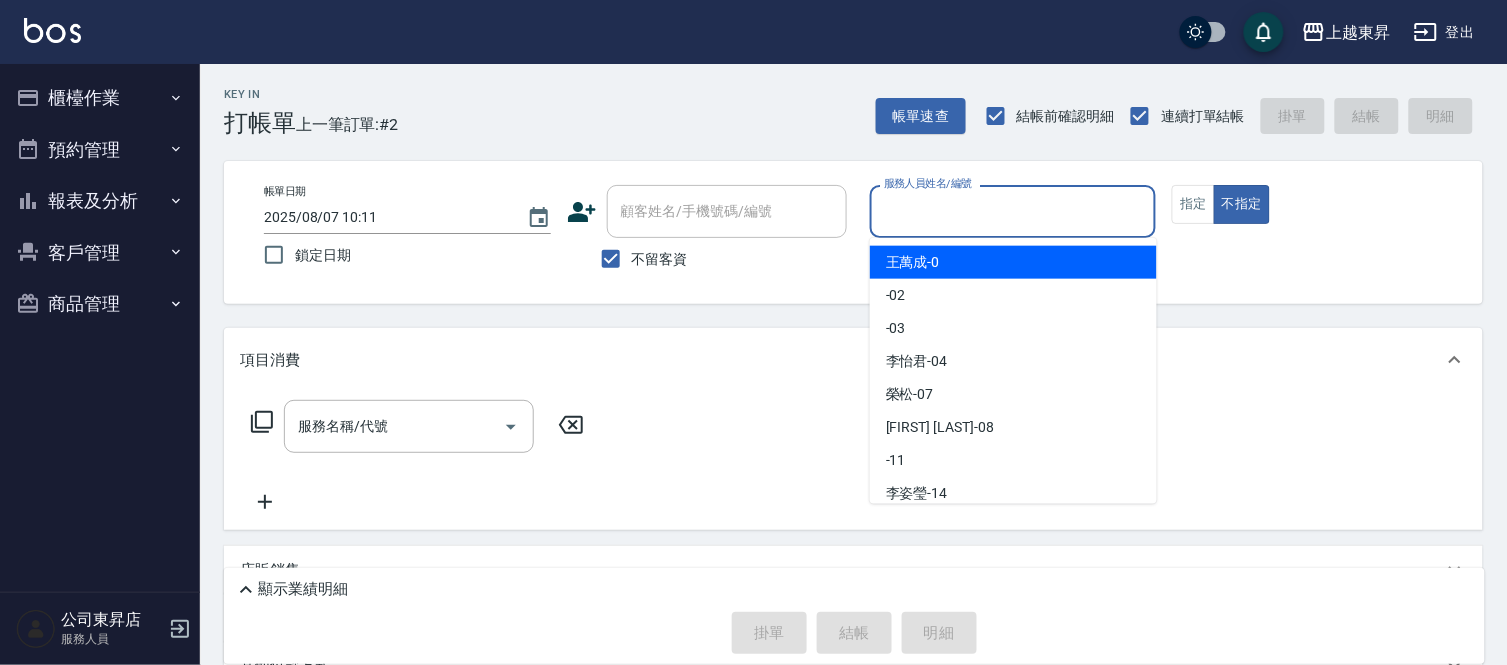 drag, startPoint x: 907, startPoint y: 205, endPoint x: 915, endPoint y: 306, distance: 101.31634 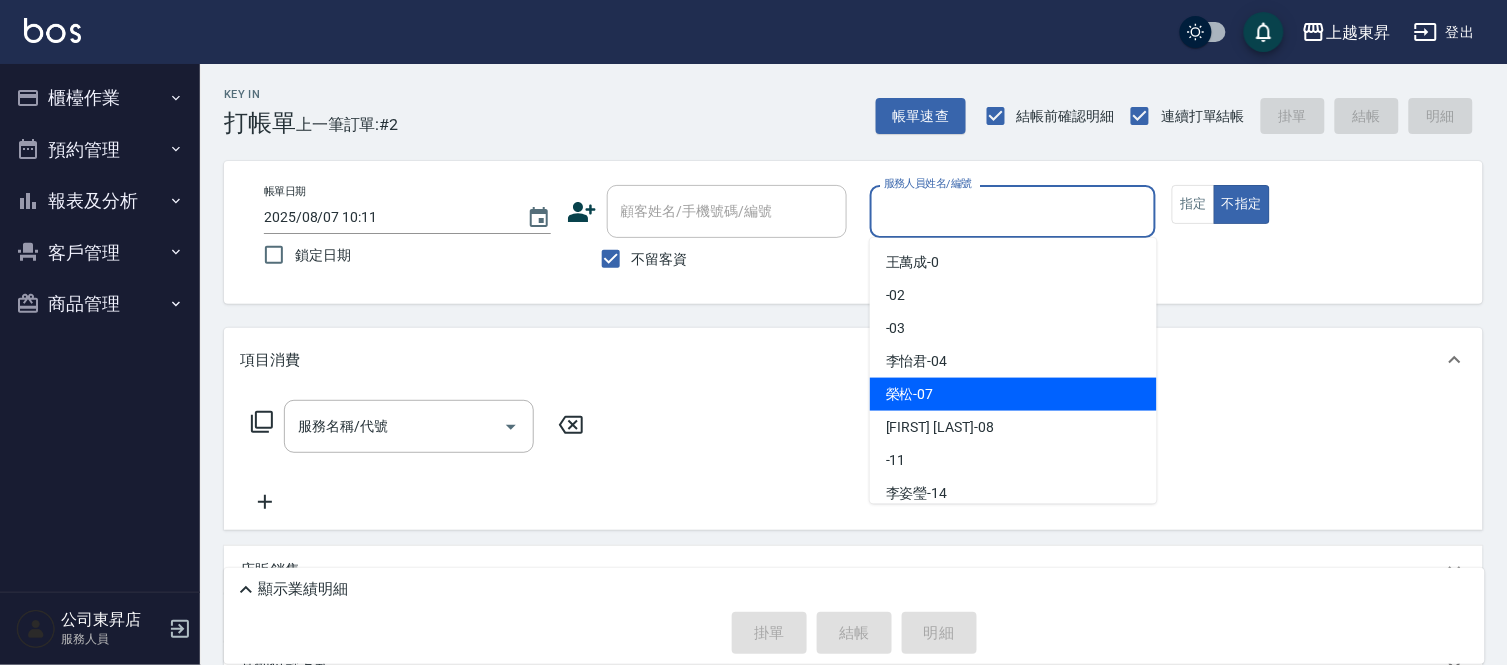 click on "榮松 -07" at bounding box center (910, 394) 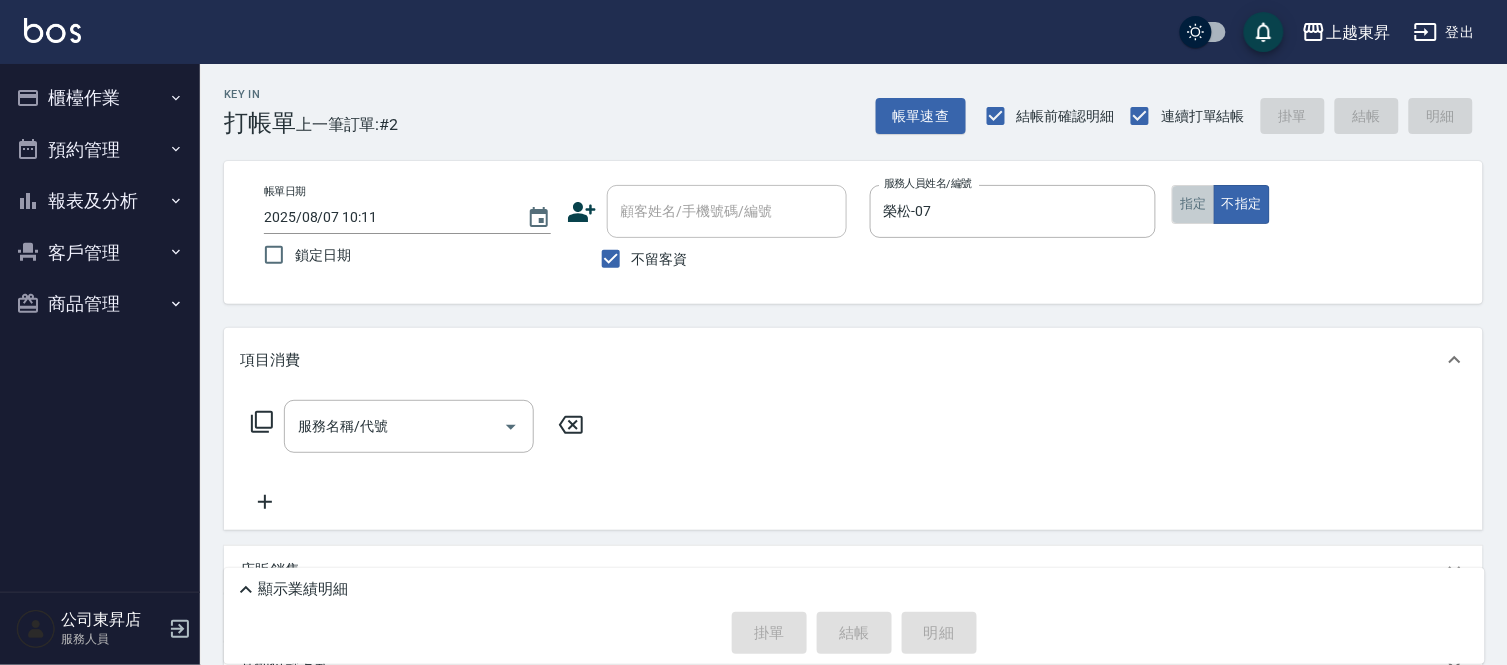 click on "指定" at bounding box center (1193, 204) 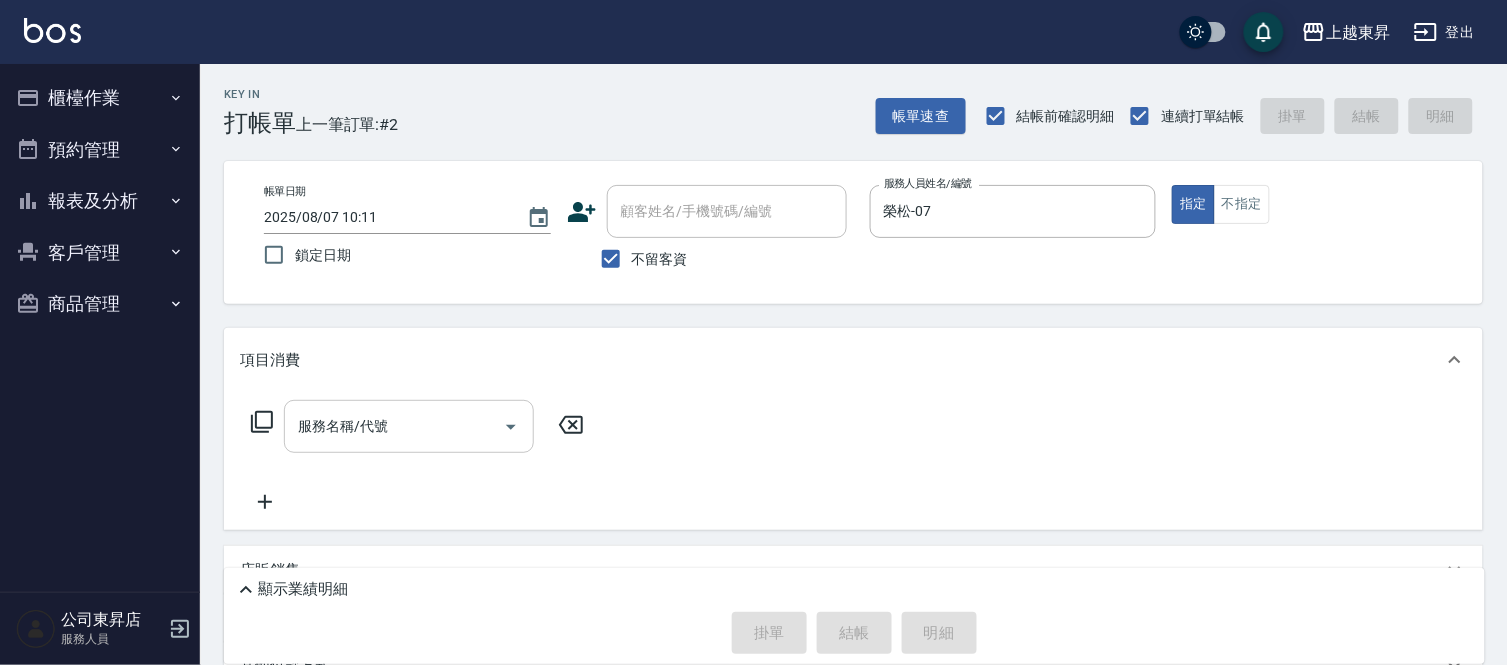 click on "服務名稱/代號" at bounding box center (394, 426) 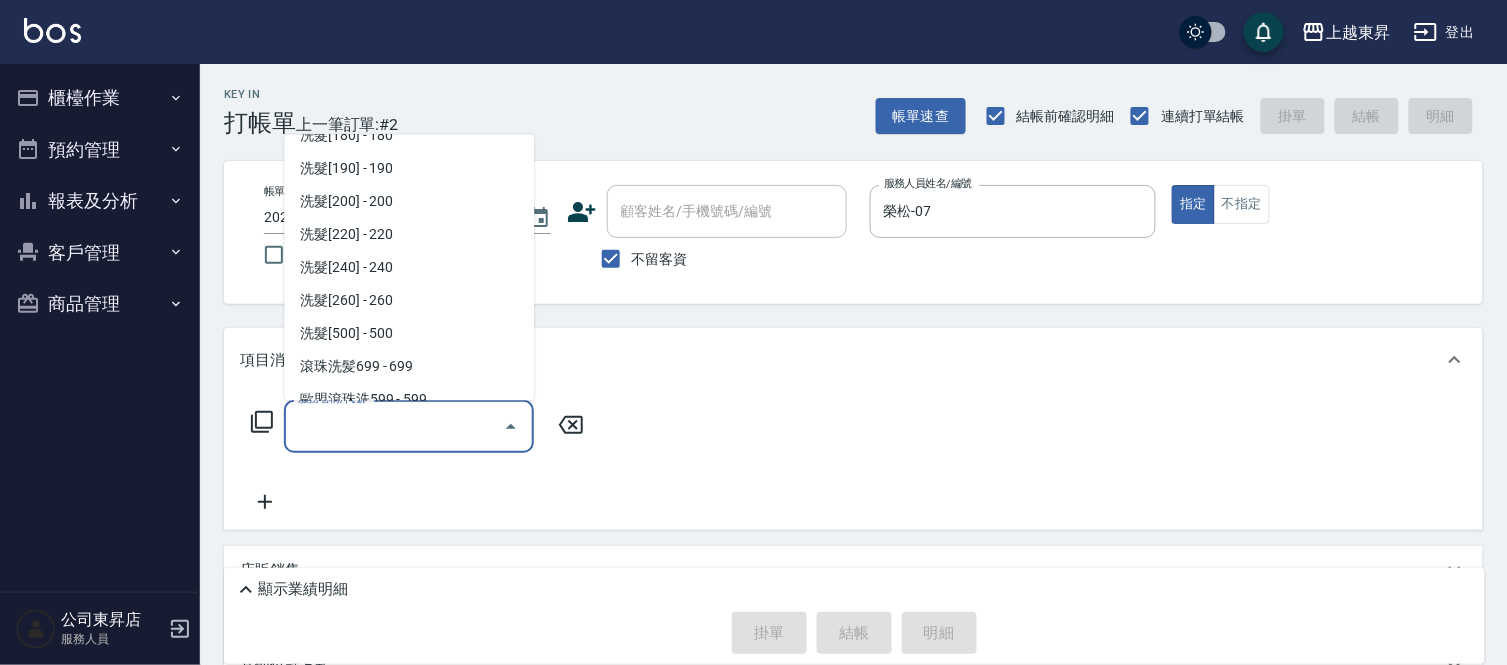 scroll, scrollTop: 333, scrollLeft: 0, axis: vertical 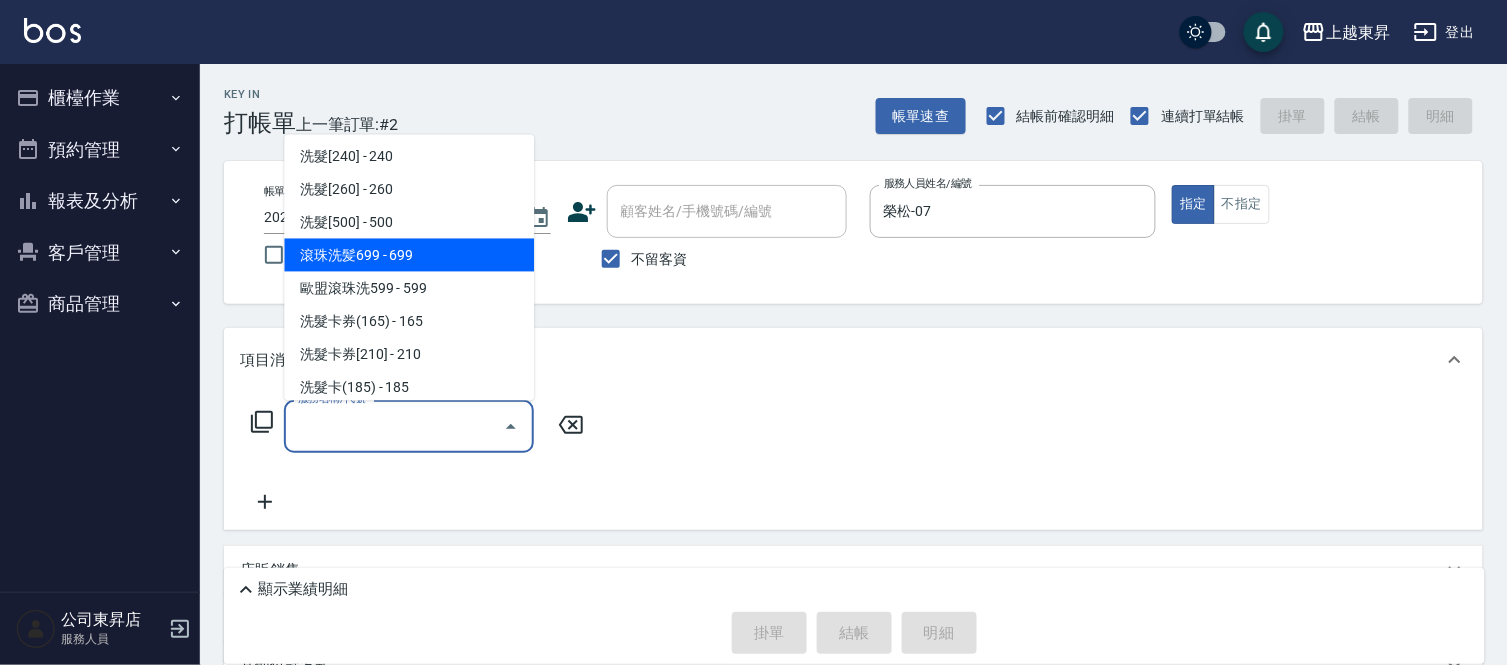 click on "滾珠洗髪699 - 699" at bounding box center [409, 255] 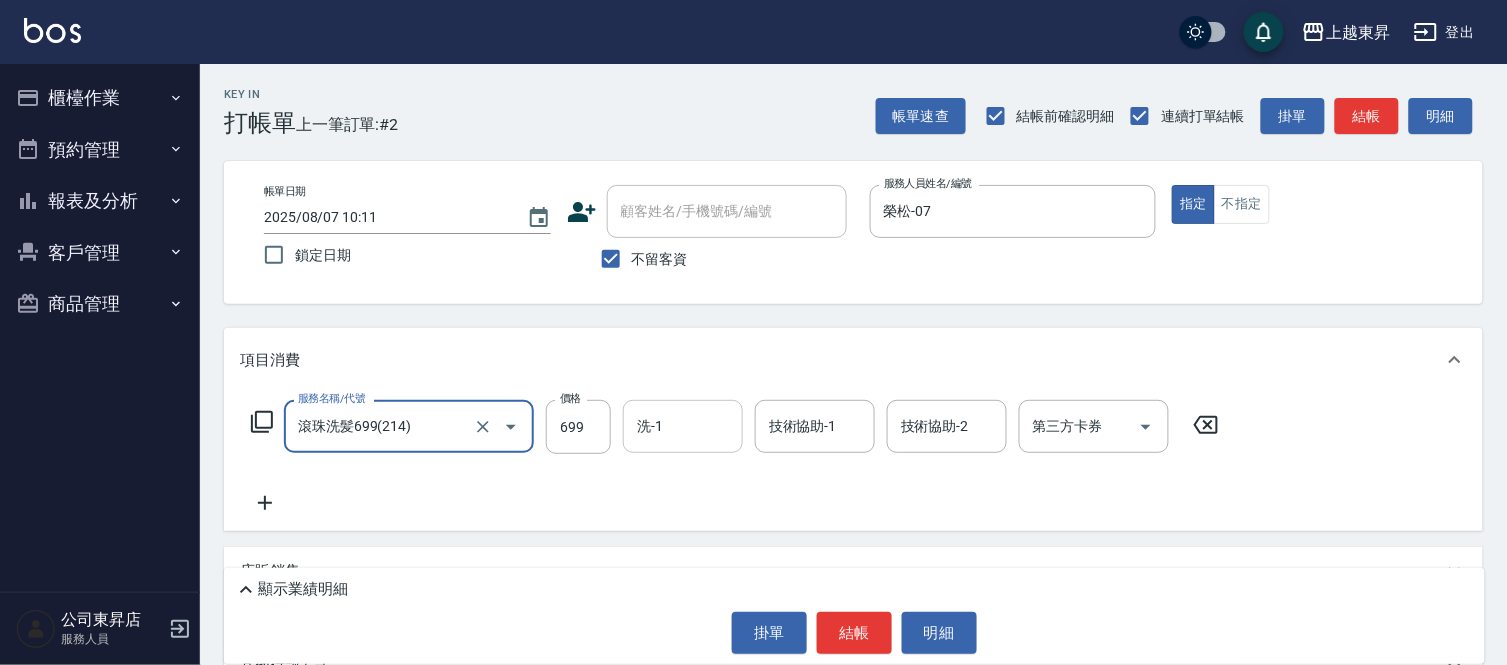 click on "洗-1" at bounding box center [683, 426] 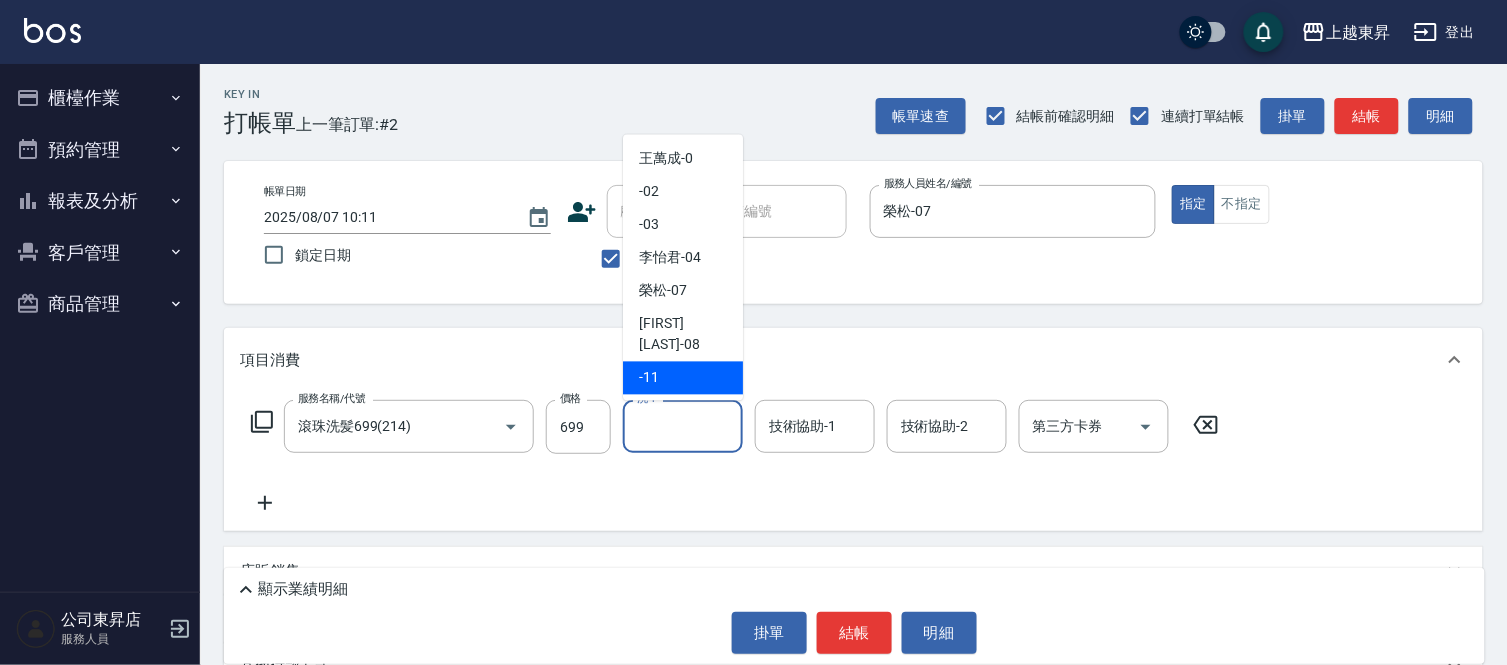 scroll, scrollTop: 111, scrollLeft: 0, axis: vertical 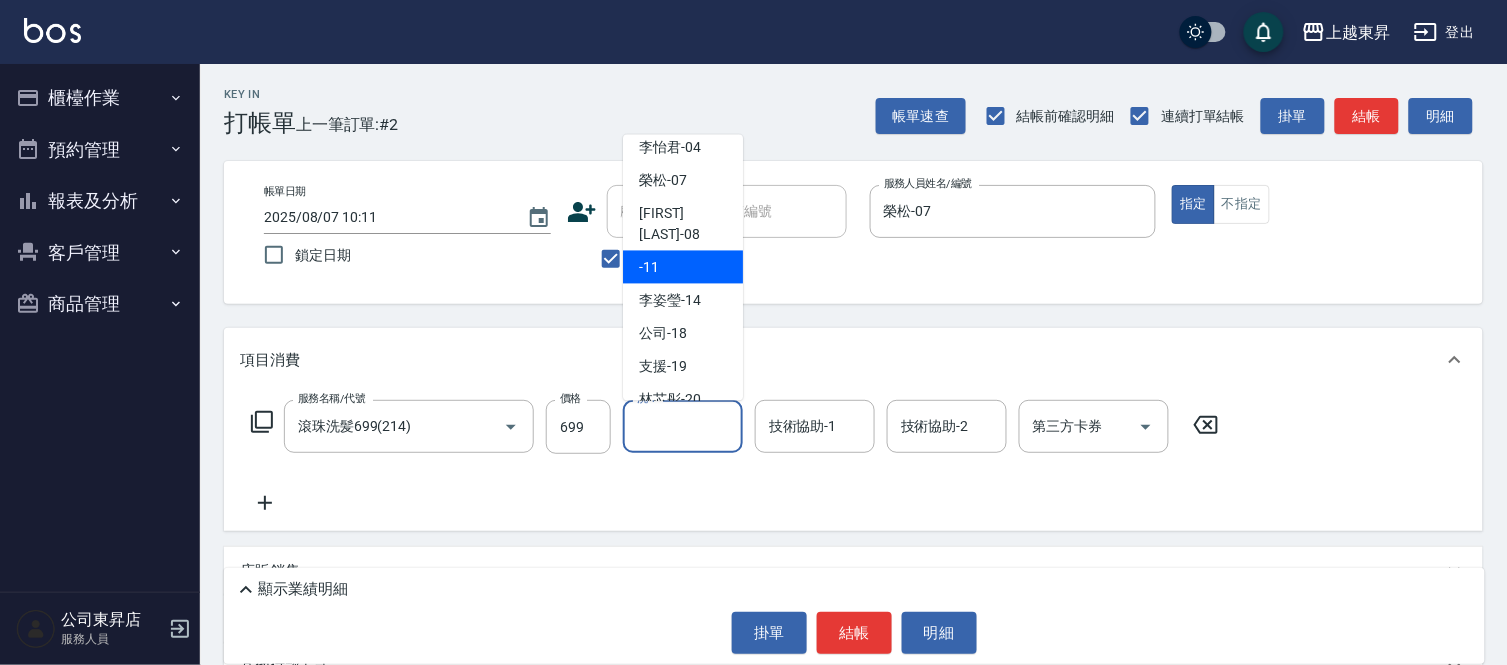 click on "[FIRST] -[NUMBER]" at bounding box center [663, 366] 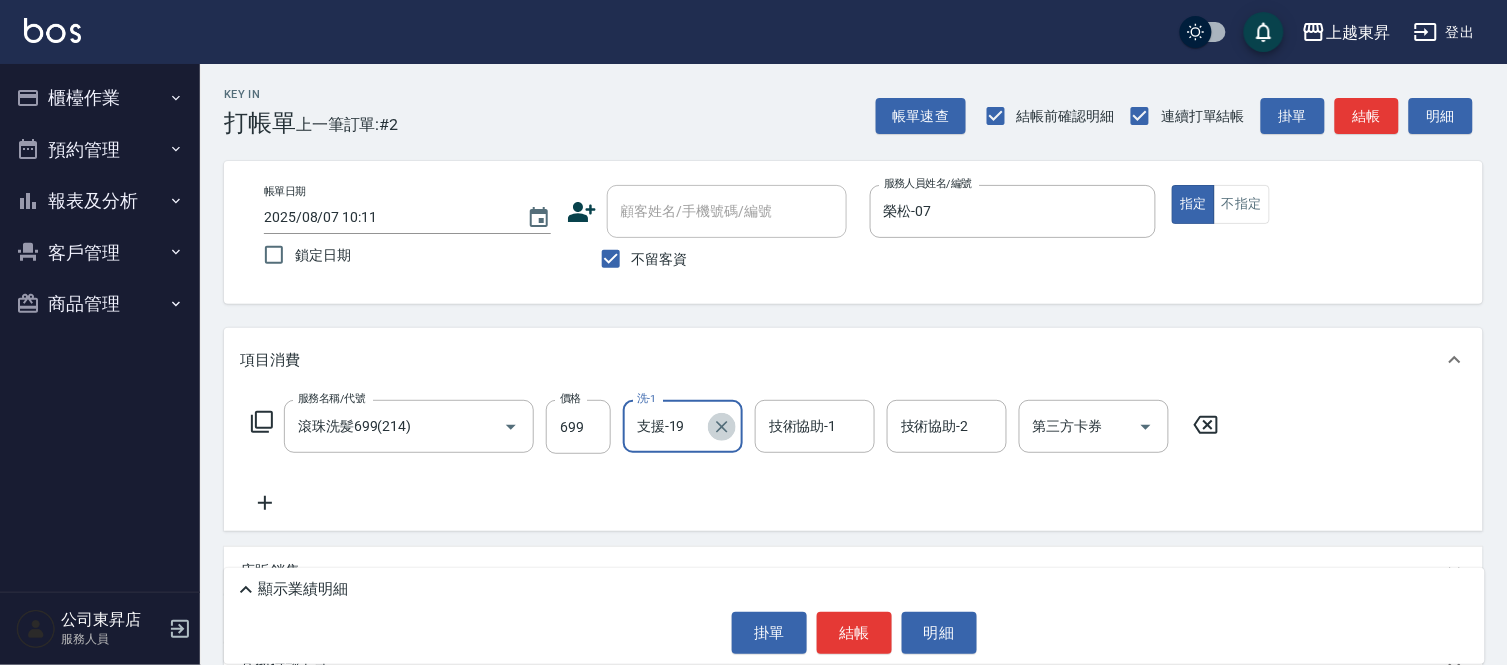 click 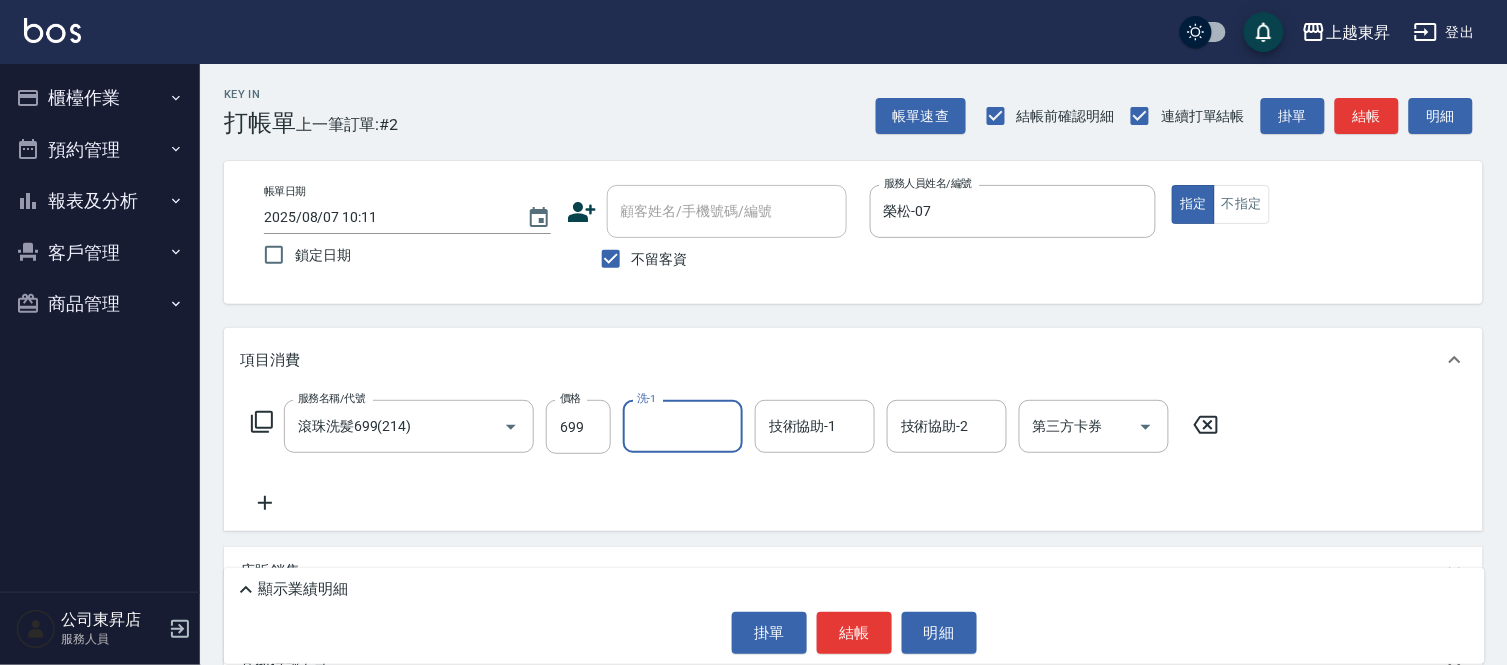 click on "洗-1" at bounding box center (683, 426) 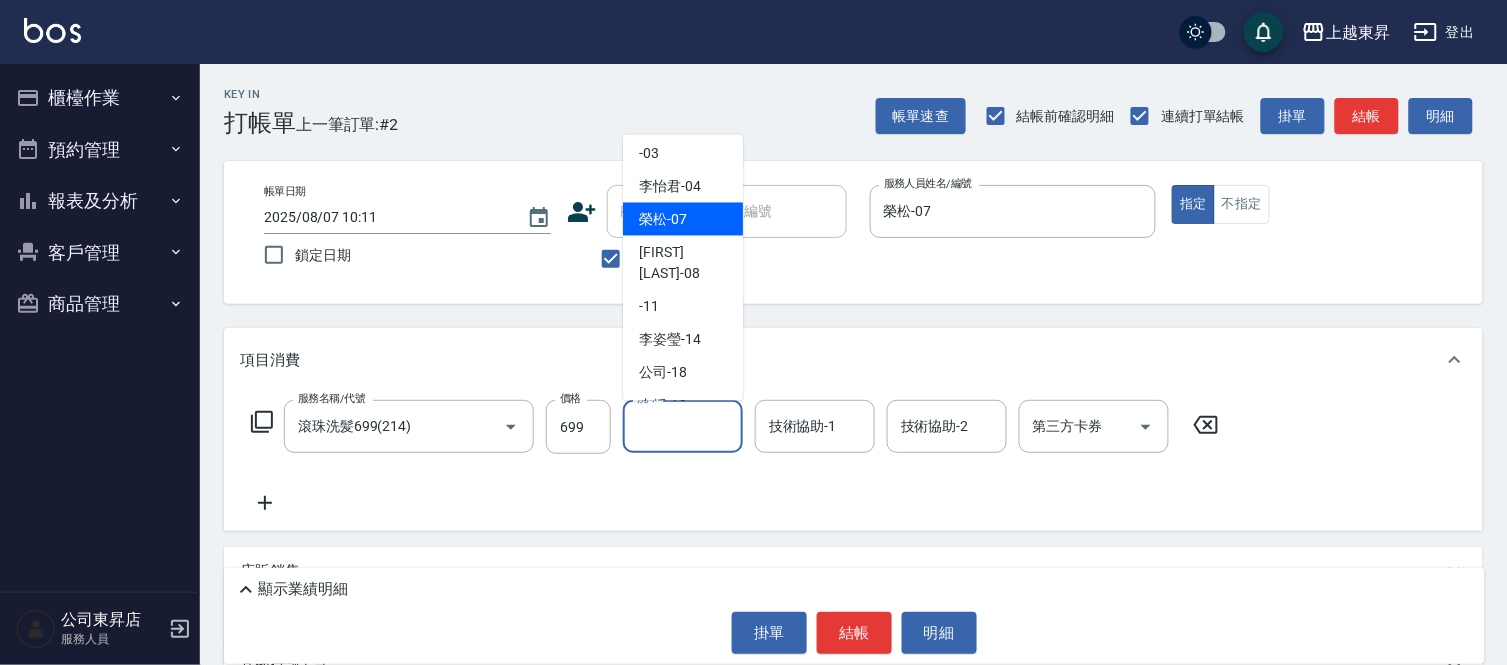 scroll, scrollTop: 111, scrollLeft: 0, axis: vertical 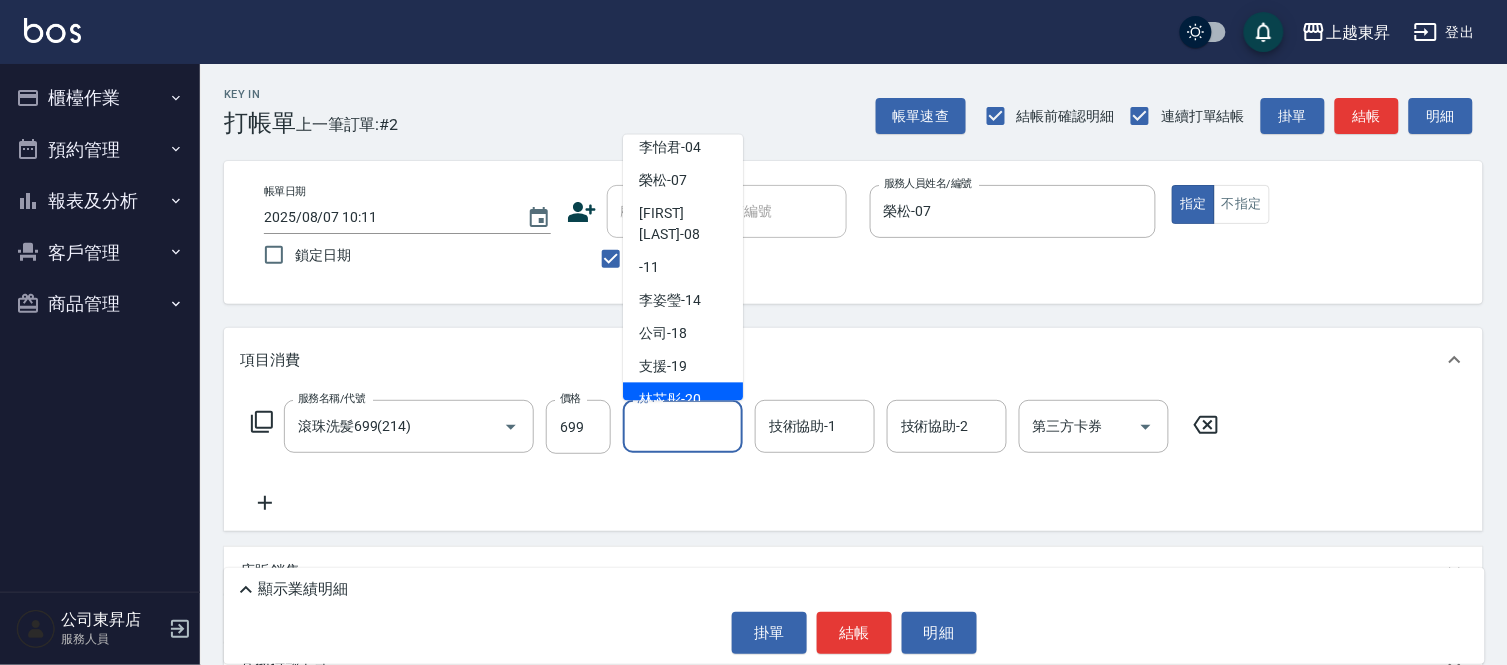click on "[FIRST] -[NUMBER]" at bounding box center [670, 399] 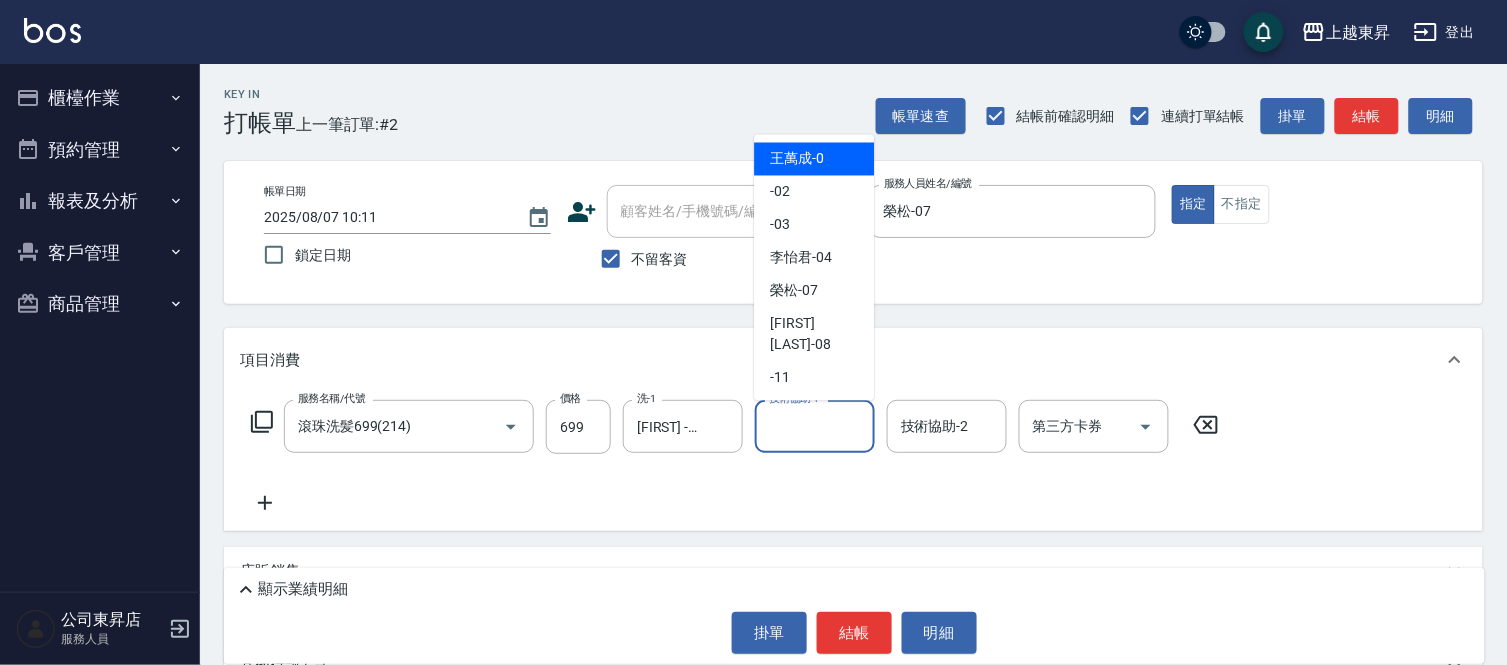 click on "技術協助-1" at bounding box center [815, 426] 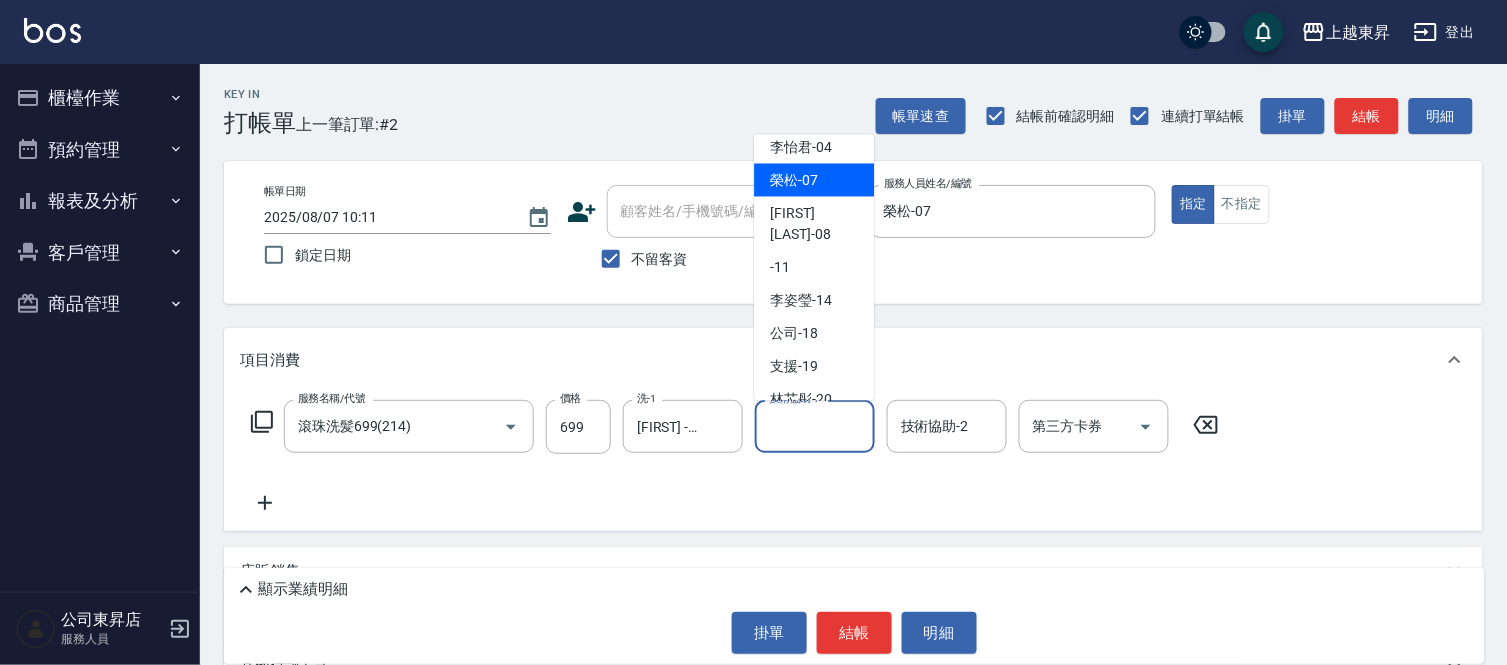 scroll, scrollTop: 222, scrollLeft: 0, axis: vertical 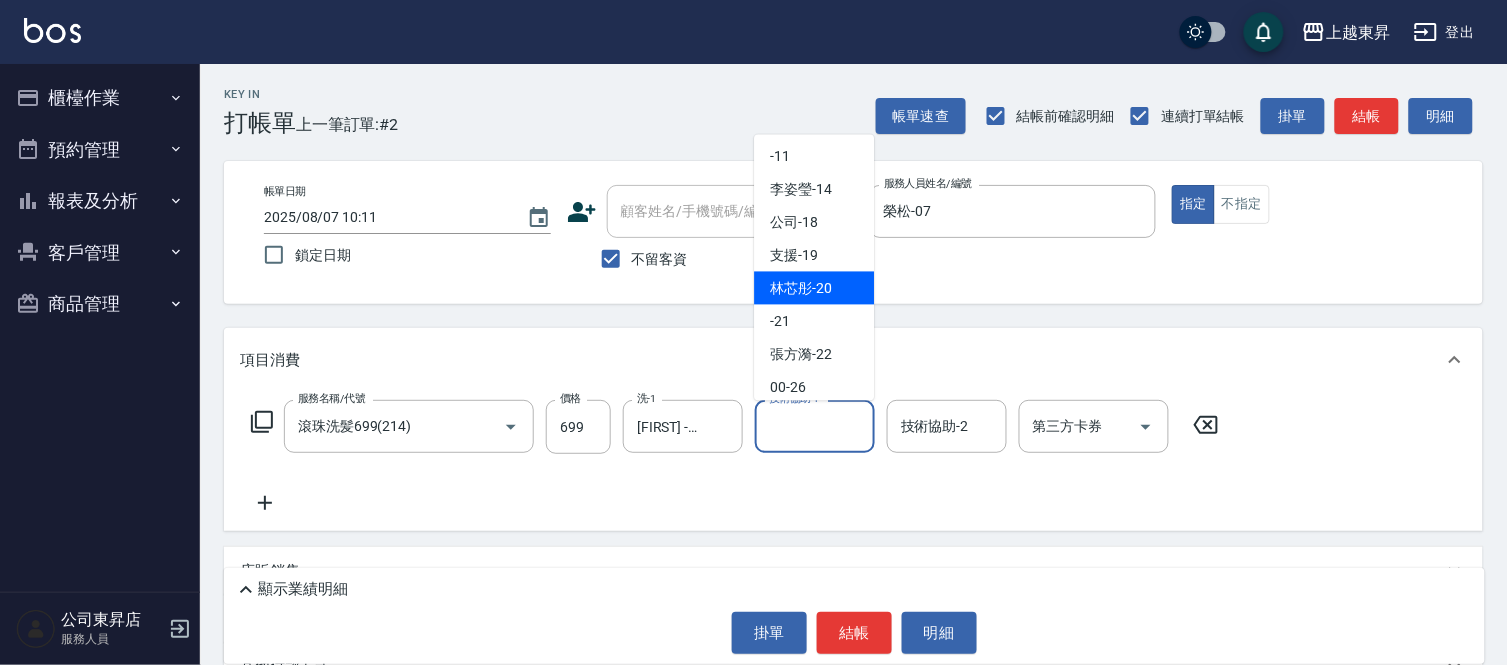 click on "[FIRST] -[NUMBER]" at bounding box center (801, 288) 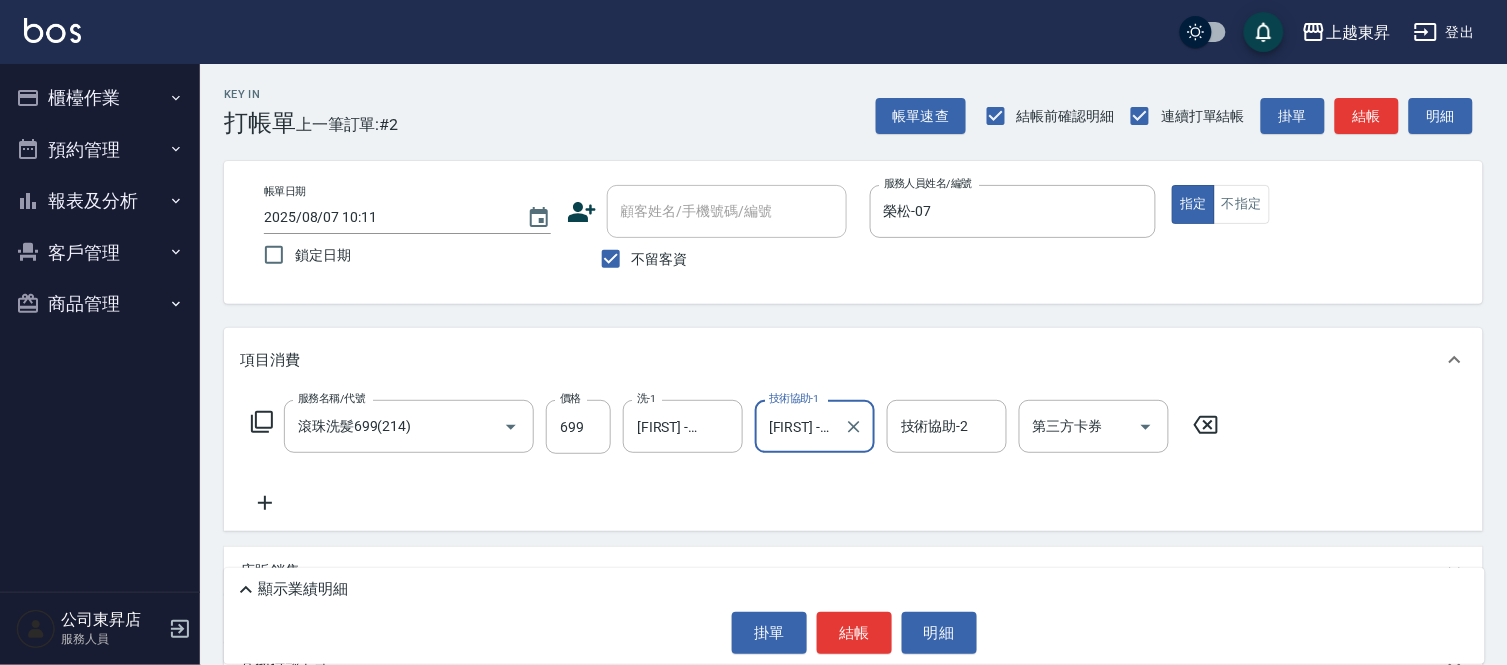 scroll, scrollTop: 111, scrollLeft: 0, axis: vertical 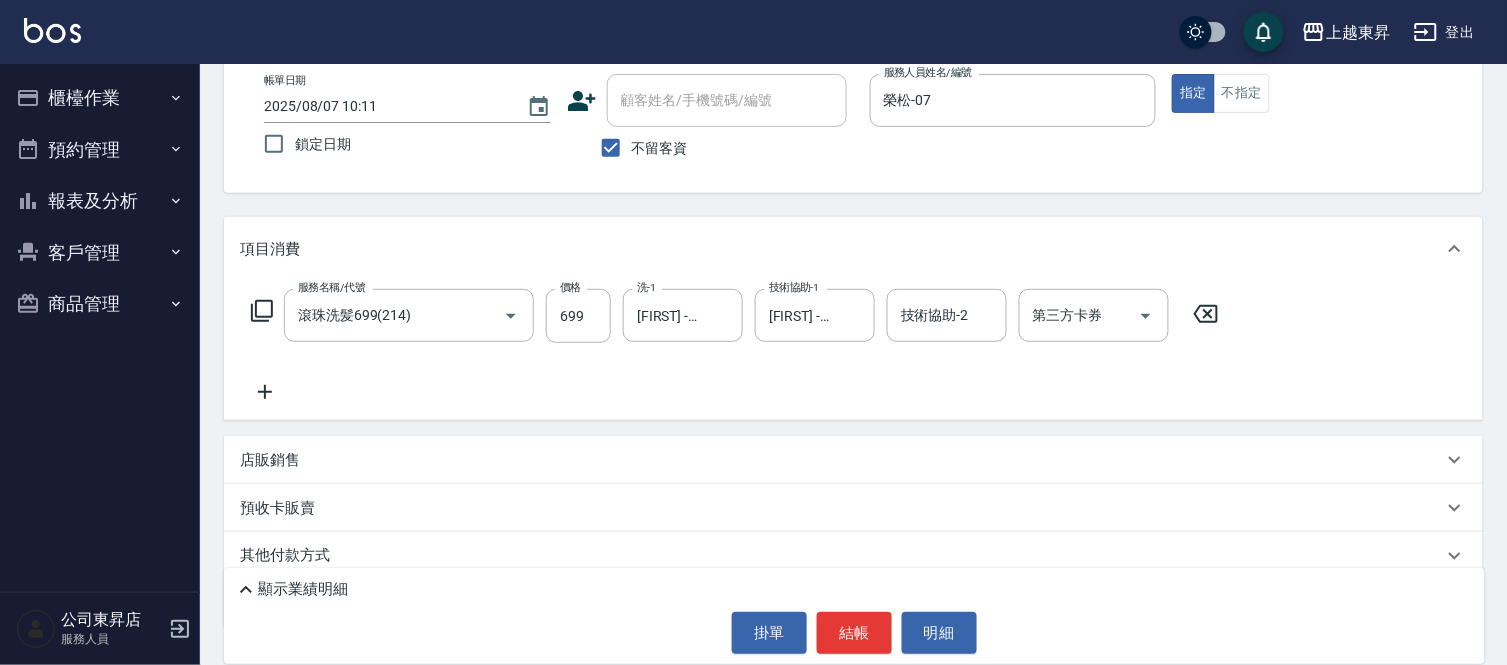 click 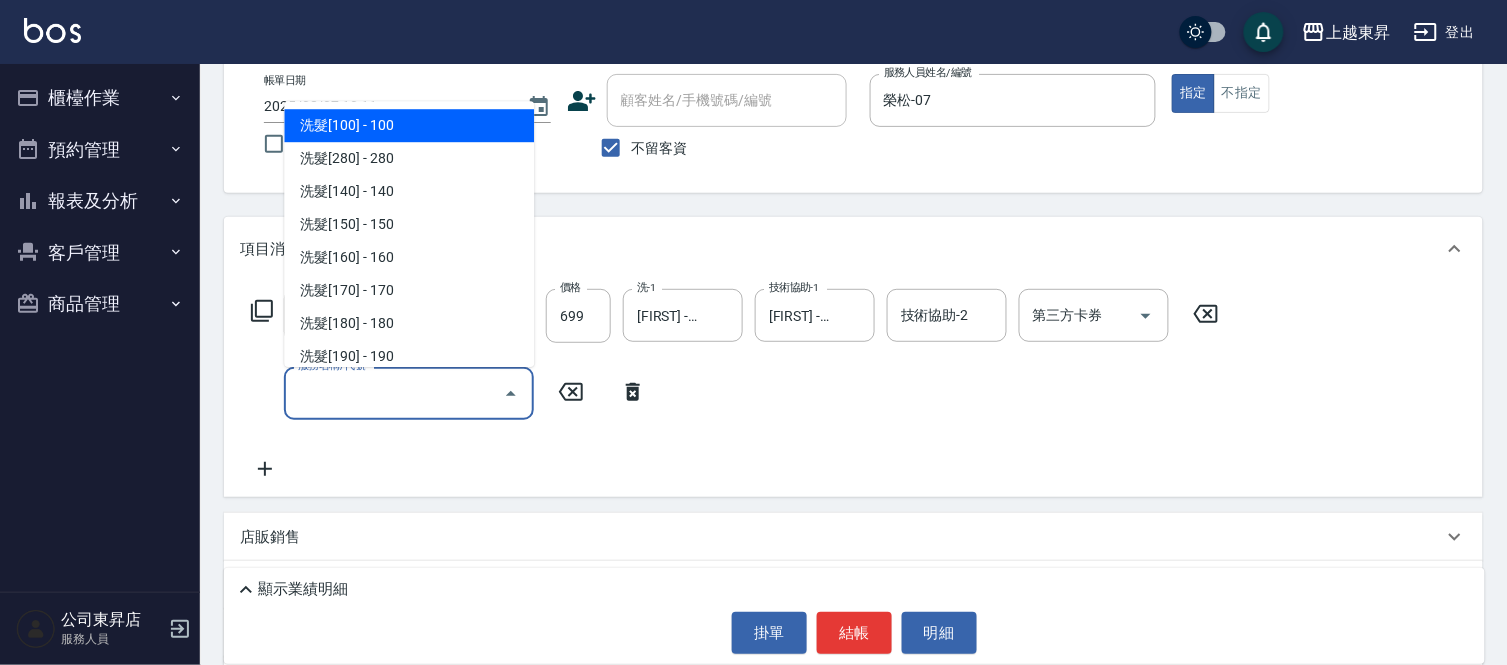 click on "服務名稱/代號" at bounding box center (394, 393) 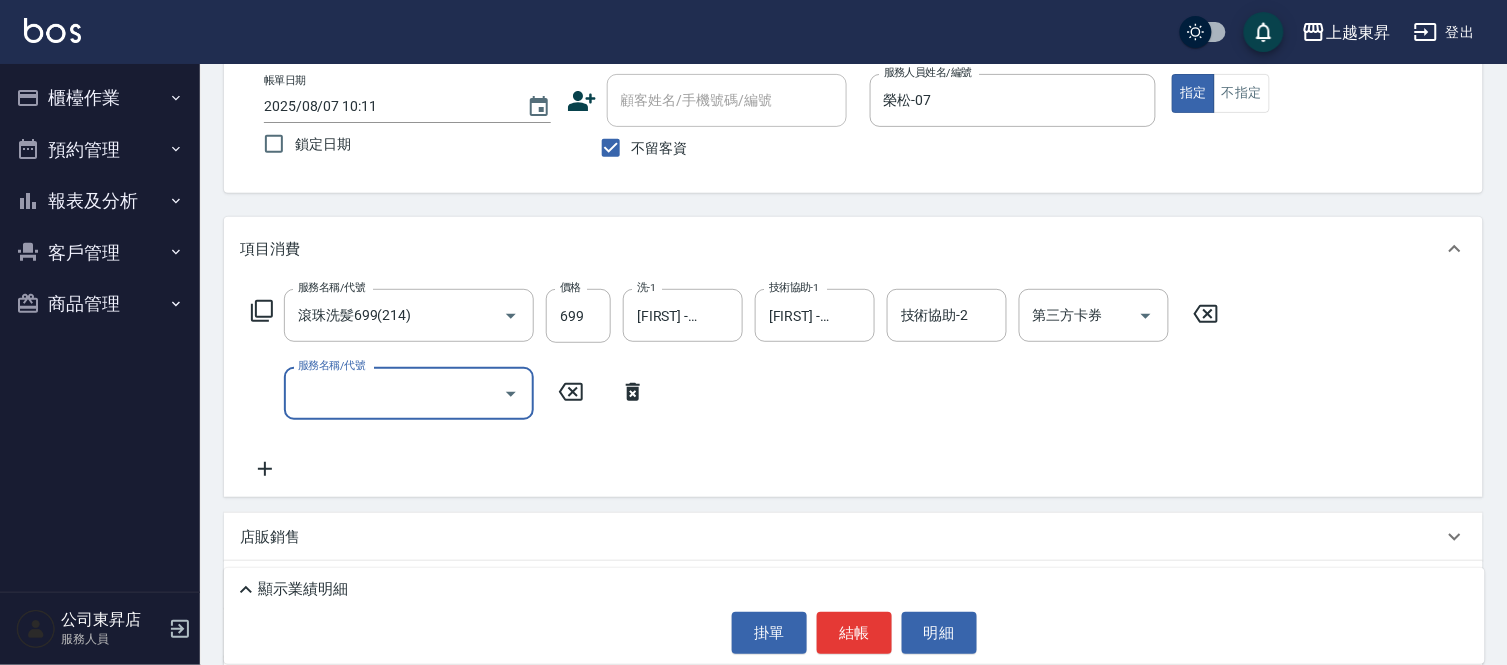 click on "服務名稱/代號" at bounding box center (394, 393) 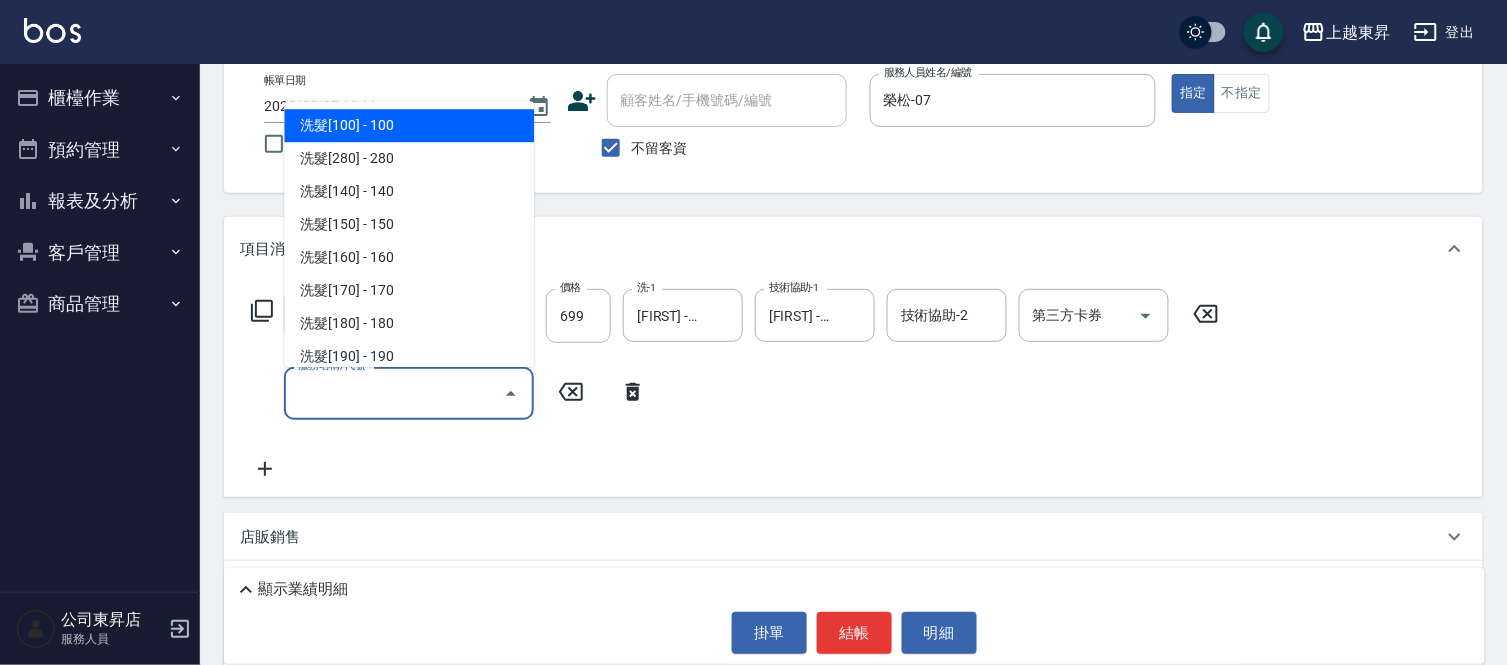 click on "服務名稱/代號" at bounding box center [394, 393] 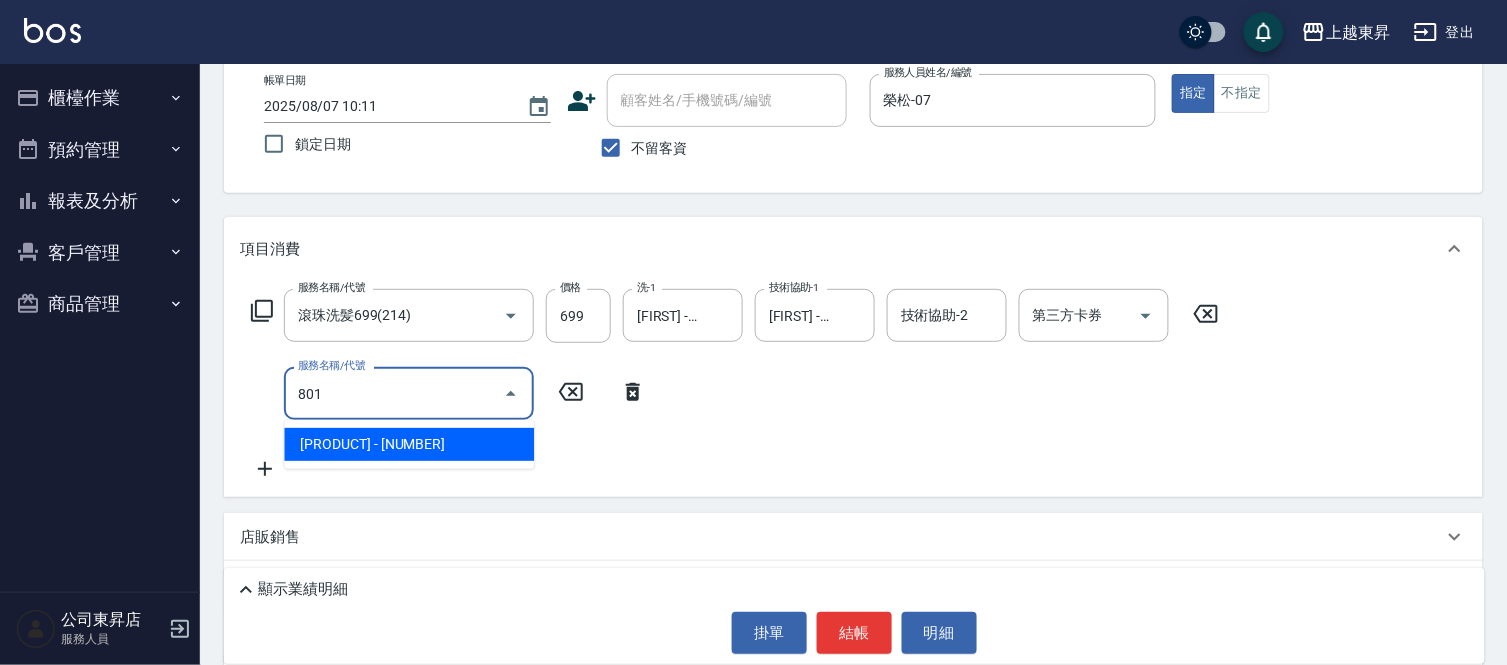 click on "[PRODUCT] - [NUMBER]" at bounding box center (409, 444) 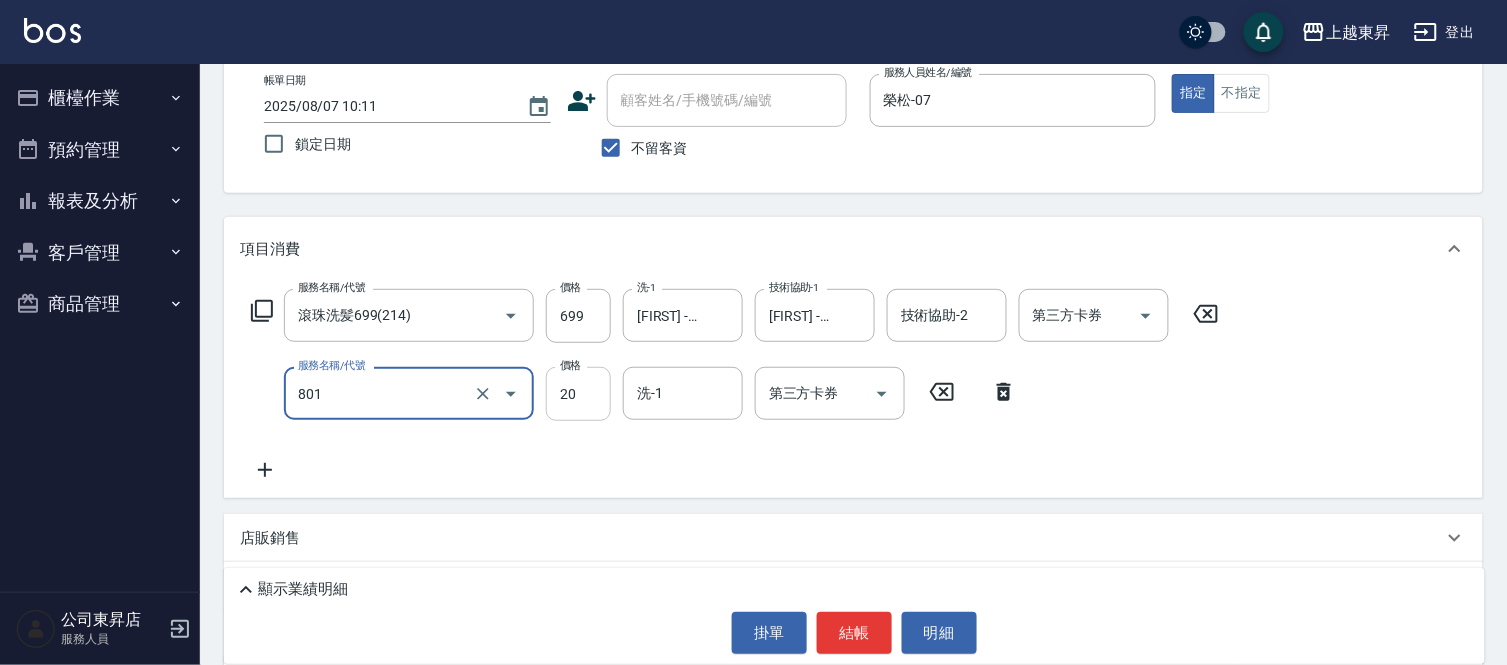type on "潤絲(801)" 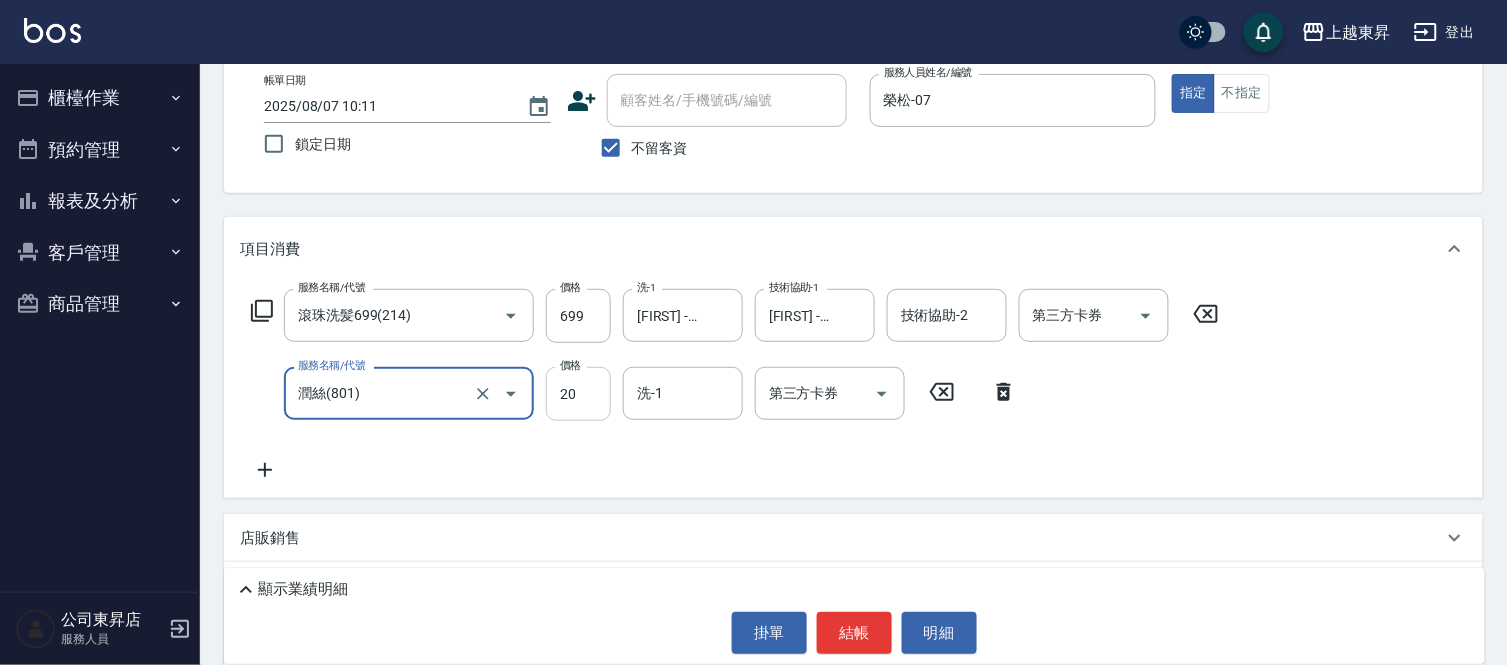 click on "20" at bounding box center [578, 394] 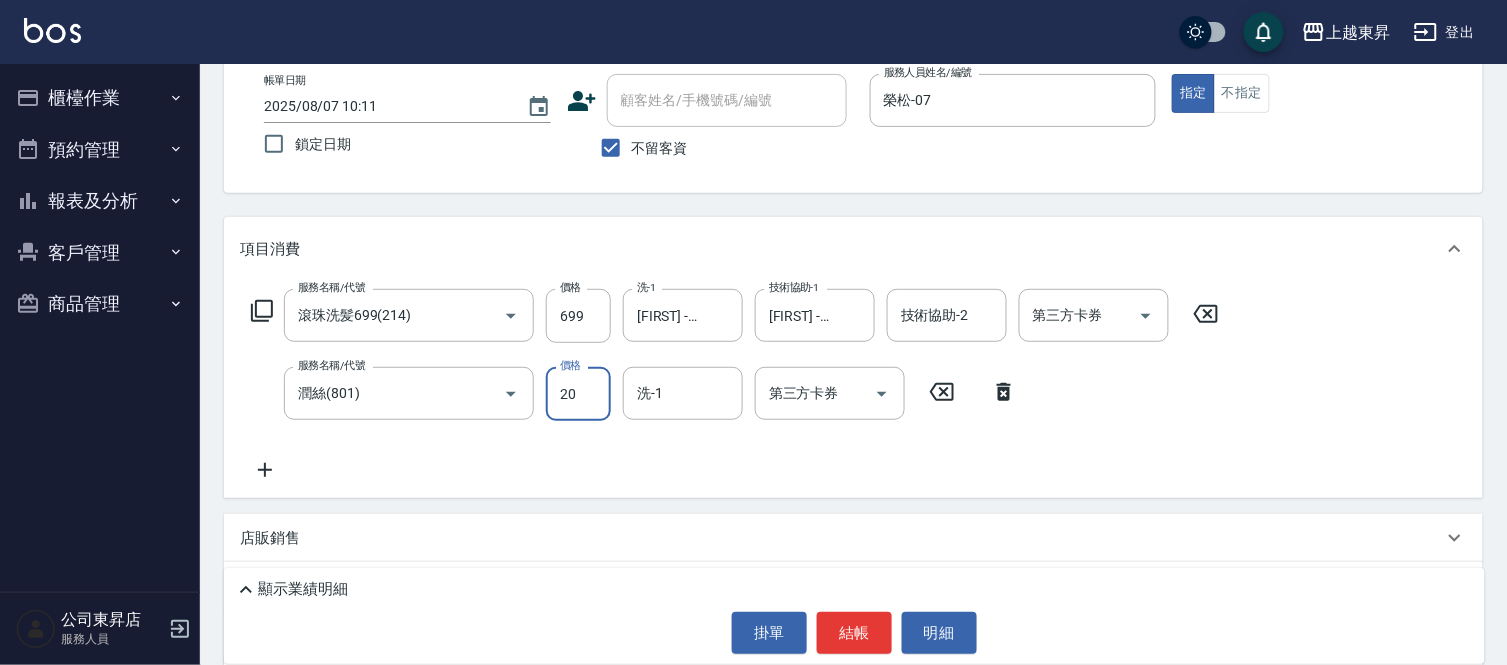 click on "20" at bounding box center [578, 394] 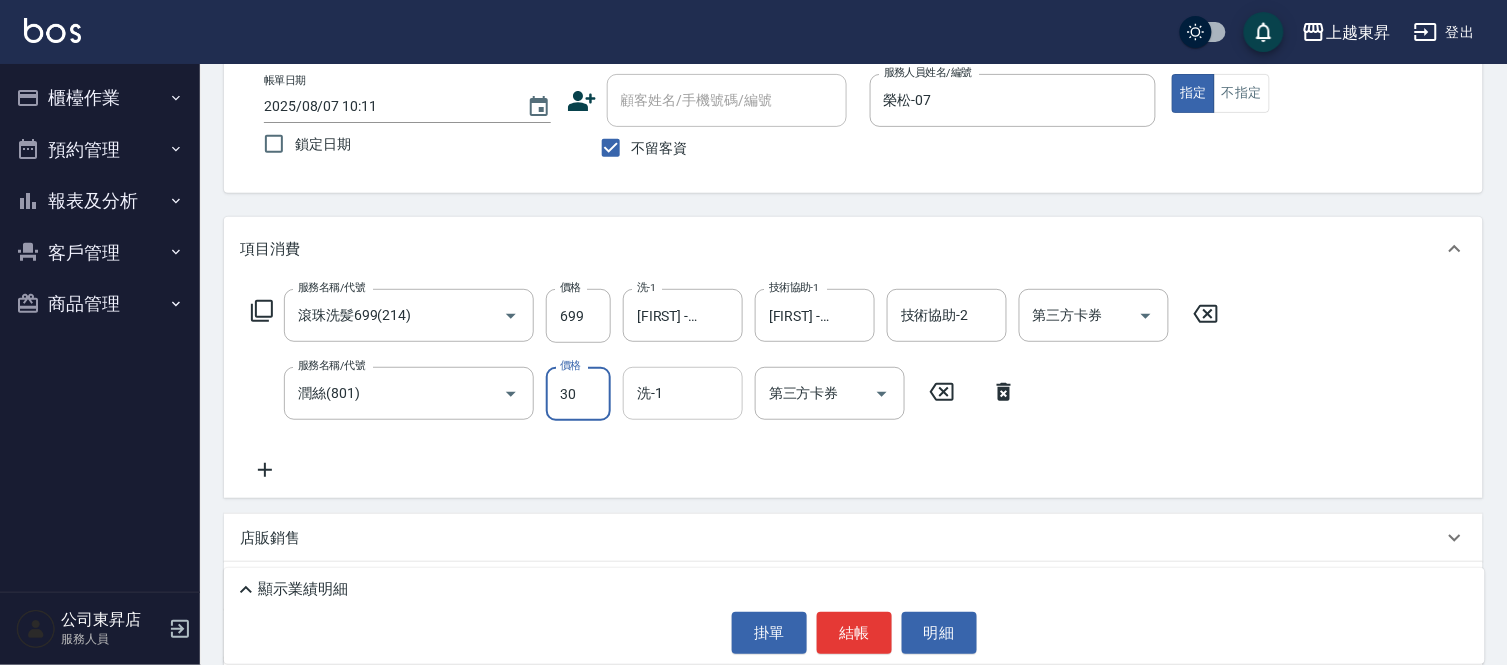 type on "30" 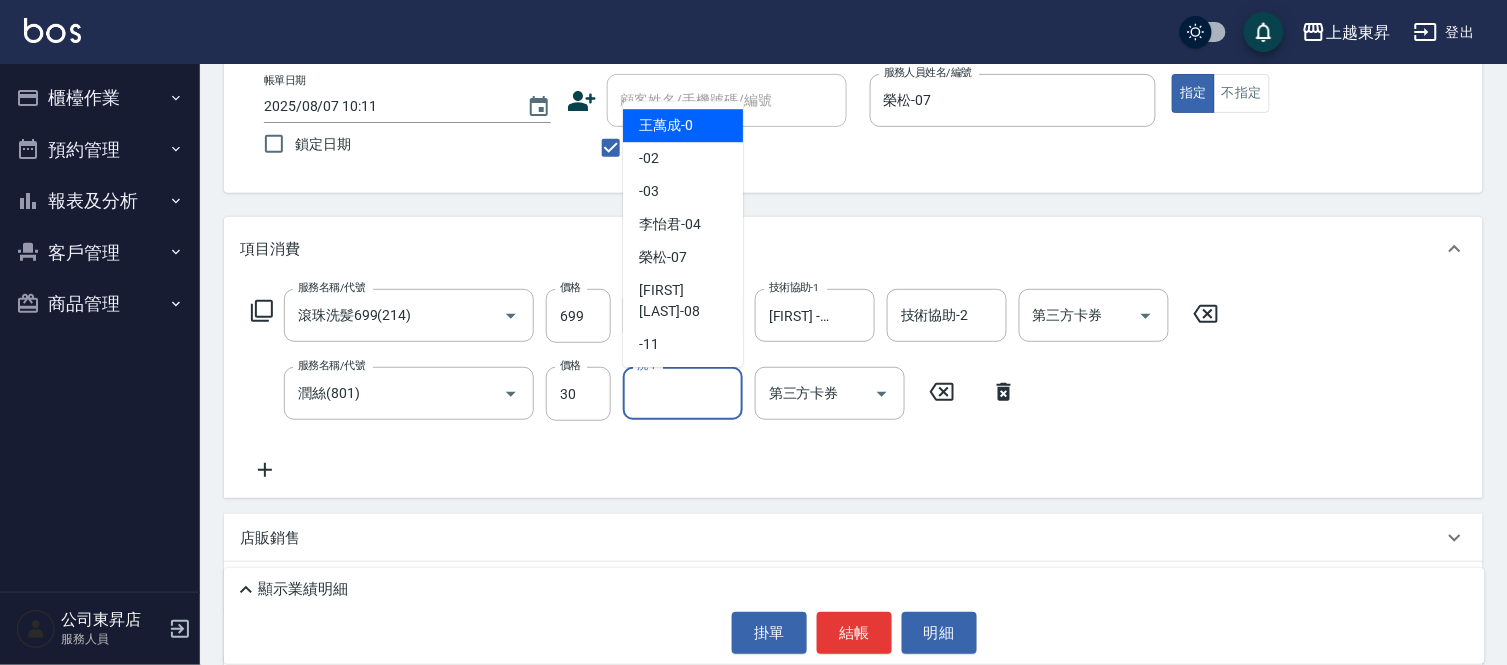 click on "洗-1" at bounding box center (683, 393) 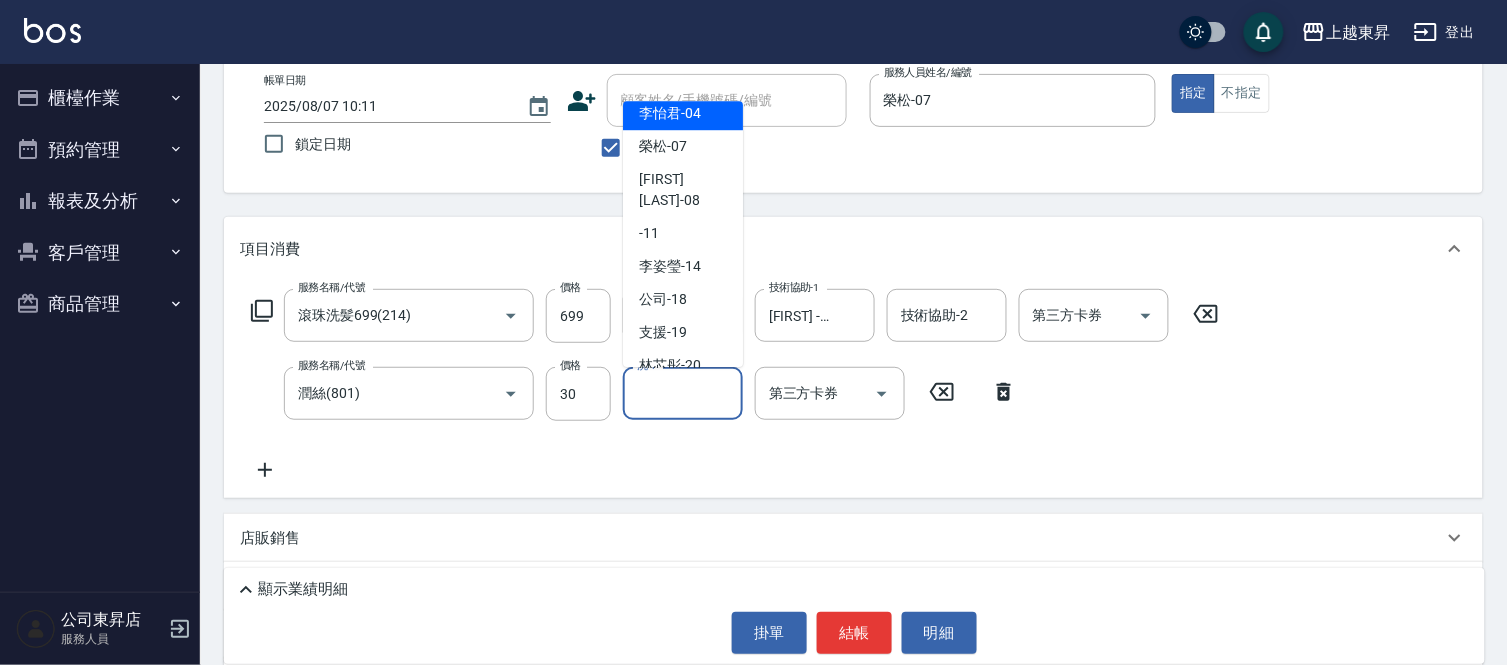 scroll, scrollTop: 222, scrollLeft: 0, axis: vertical 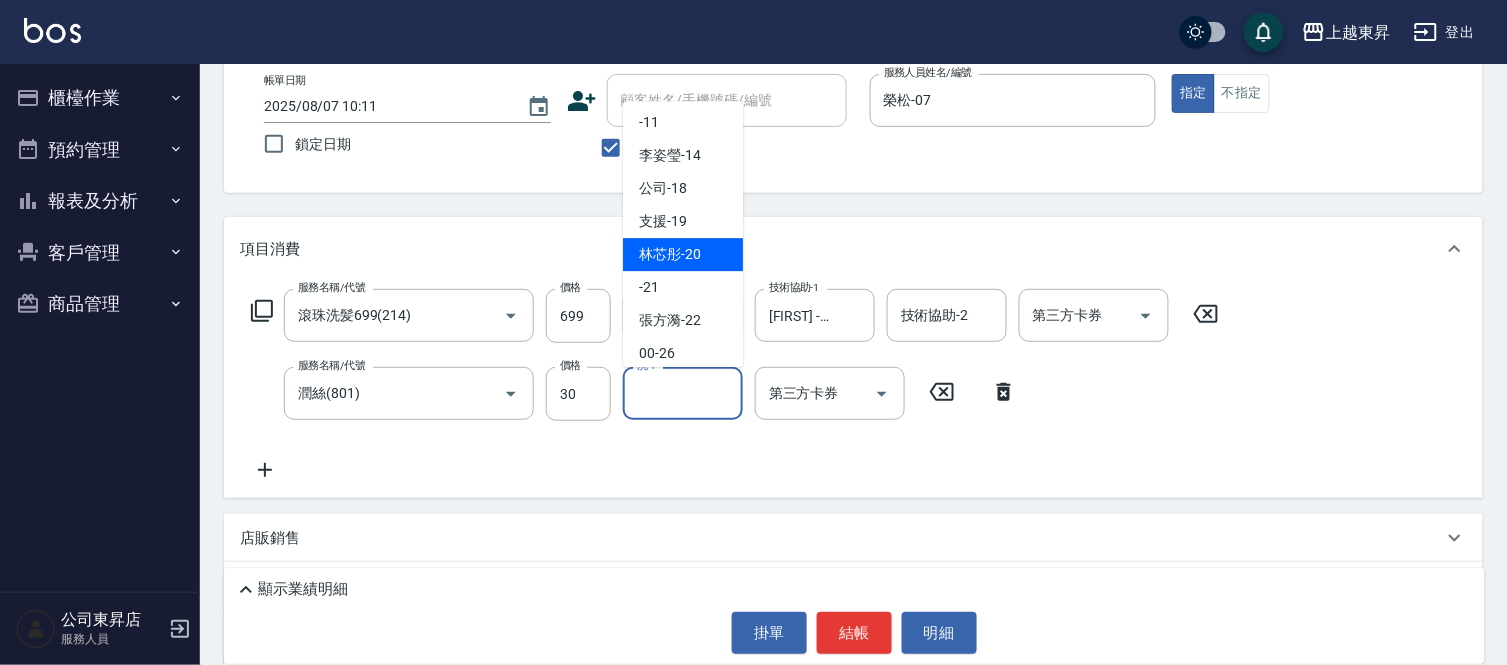 click on "[FIRST] -[NUMBER]" at bounding box center [670, 254] 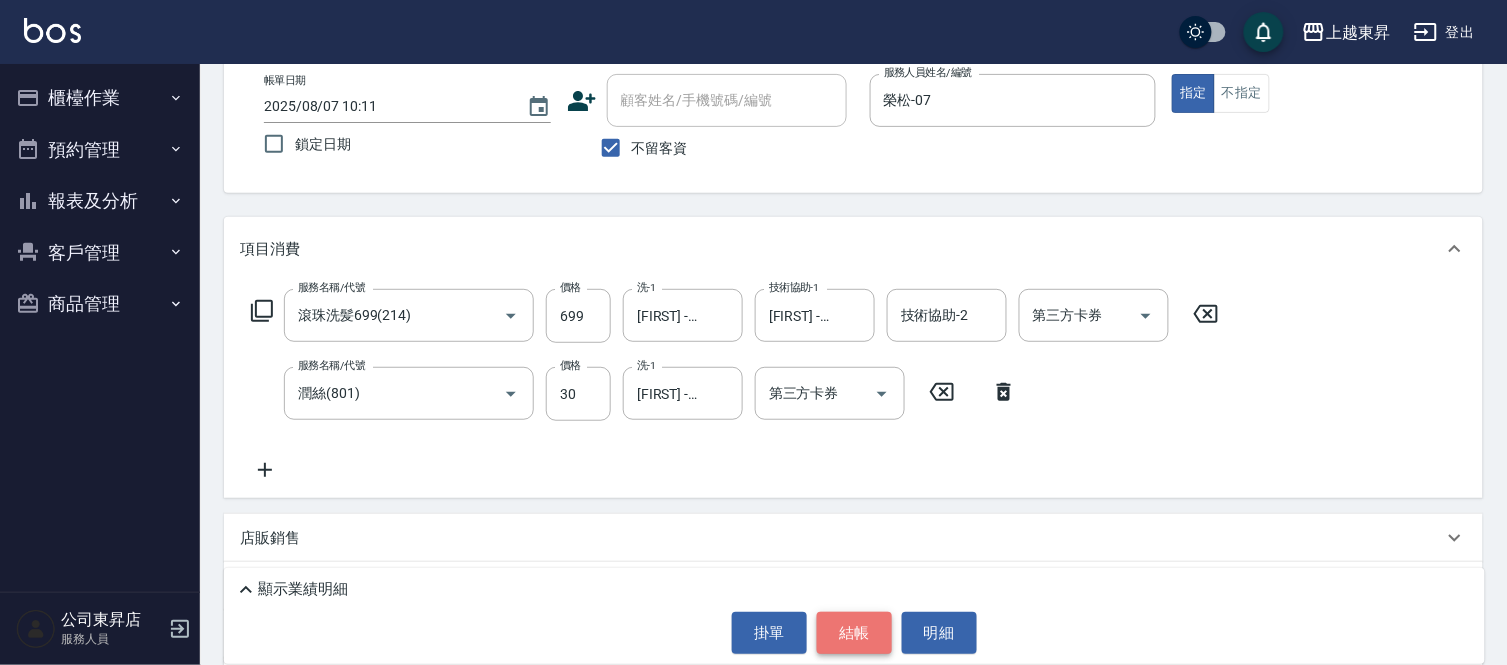 click on "結帳" at bounding box center [854, 633] 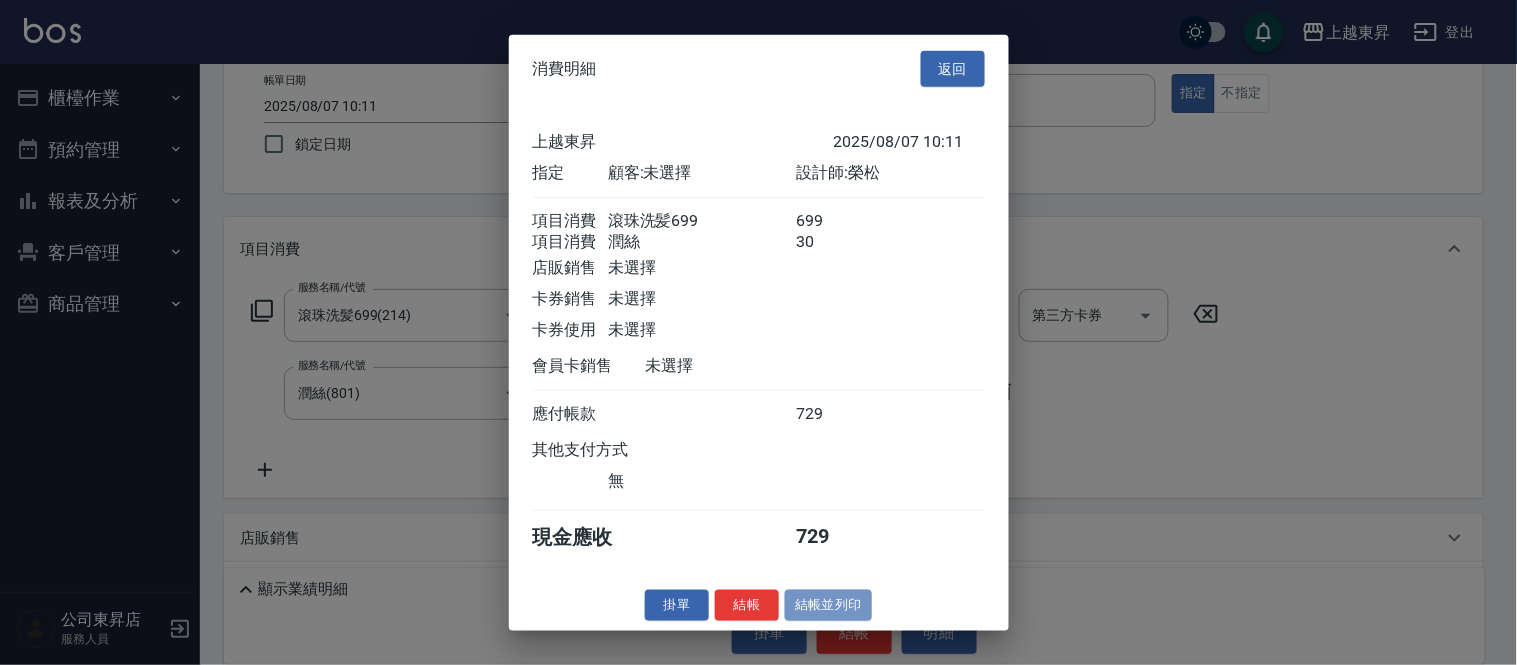 drag, startPoint x: 840, startPoint y: 620, endPoint x: 774, endPoint y: 616, distance: 66.1211 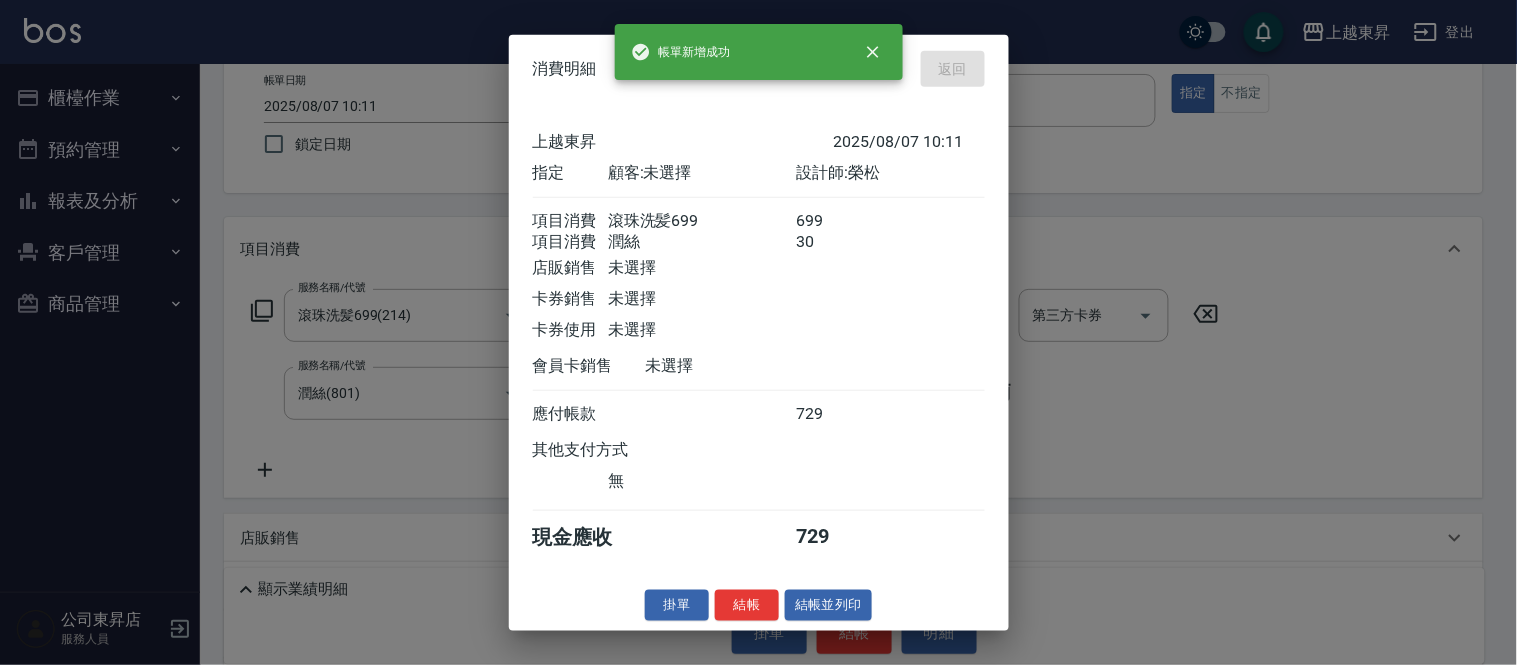 type on "2025/08/07 10:12" 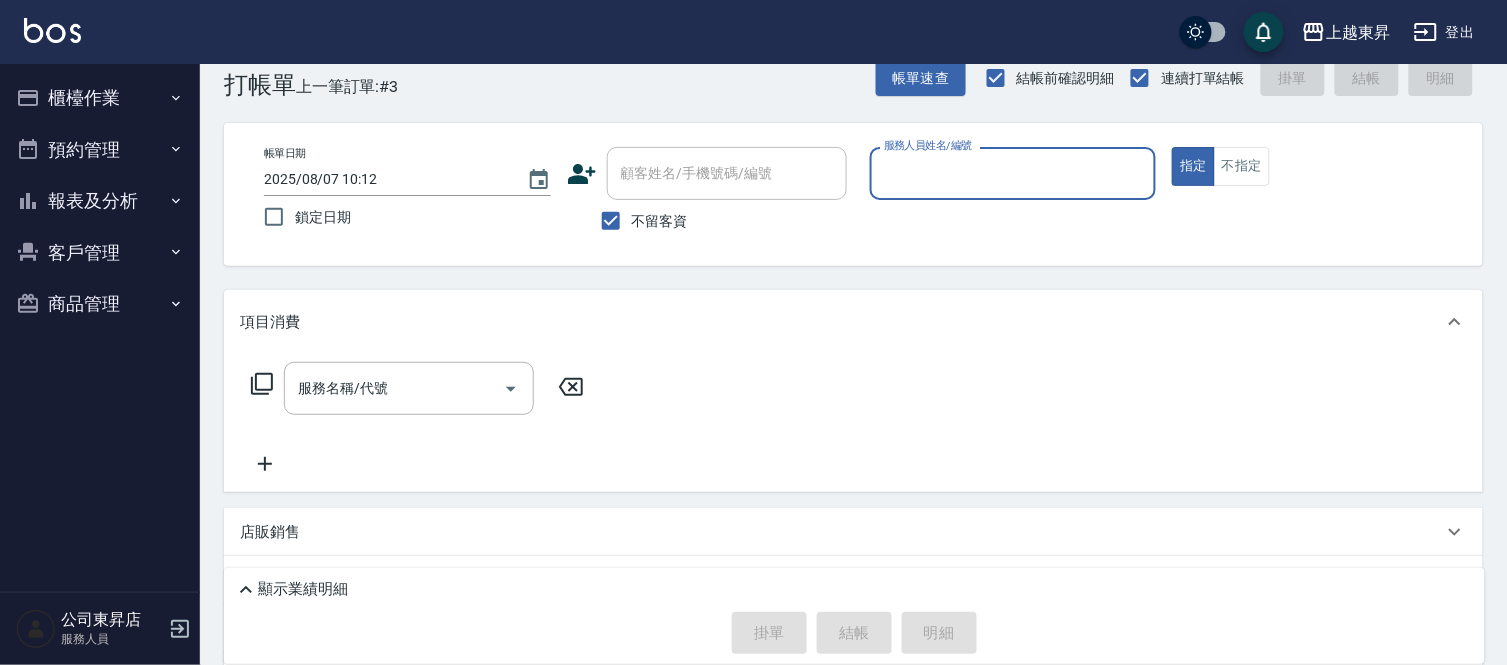 scroll, scrollTop: 0, scrollLeft: 0, axis: both 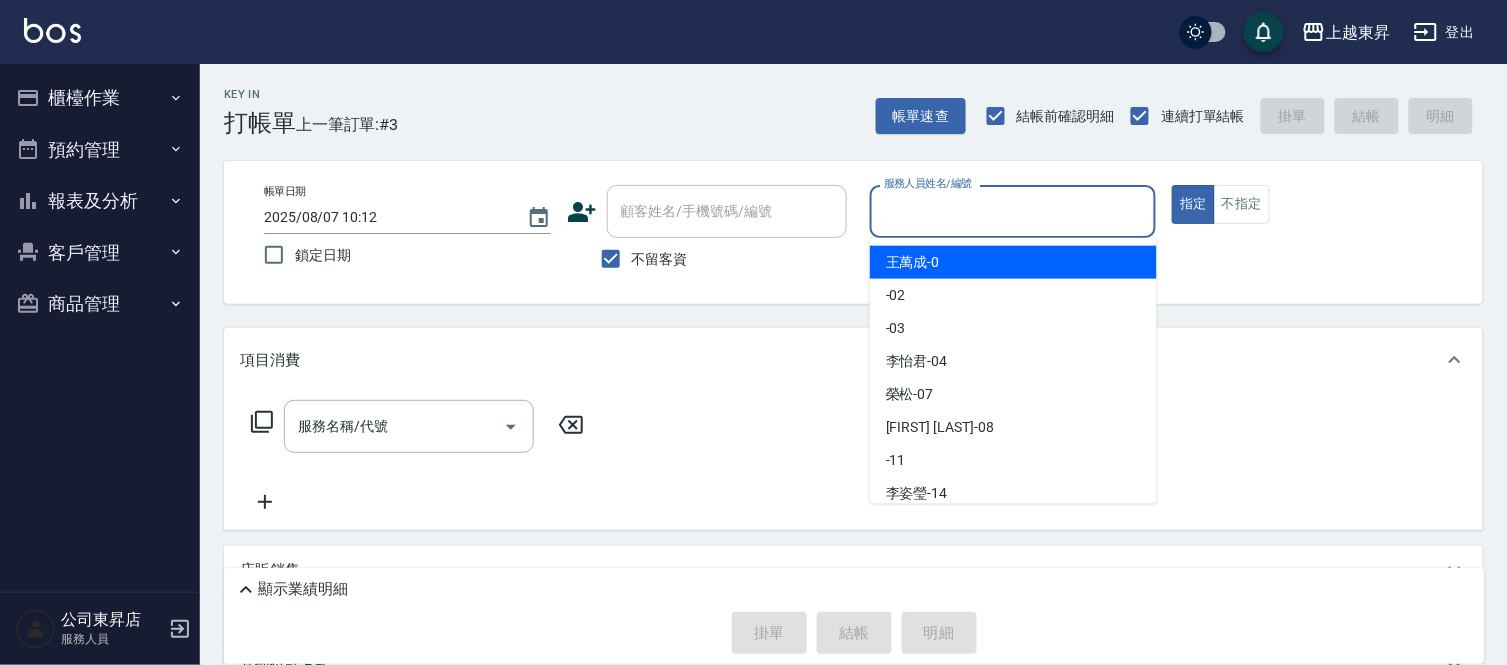 click on "服務人員姓名/編號" at bounding box center (1013, 211) 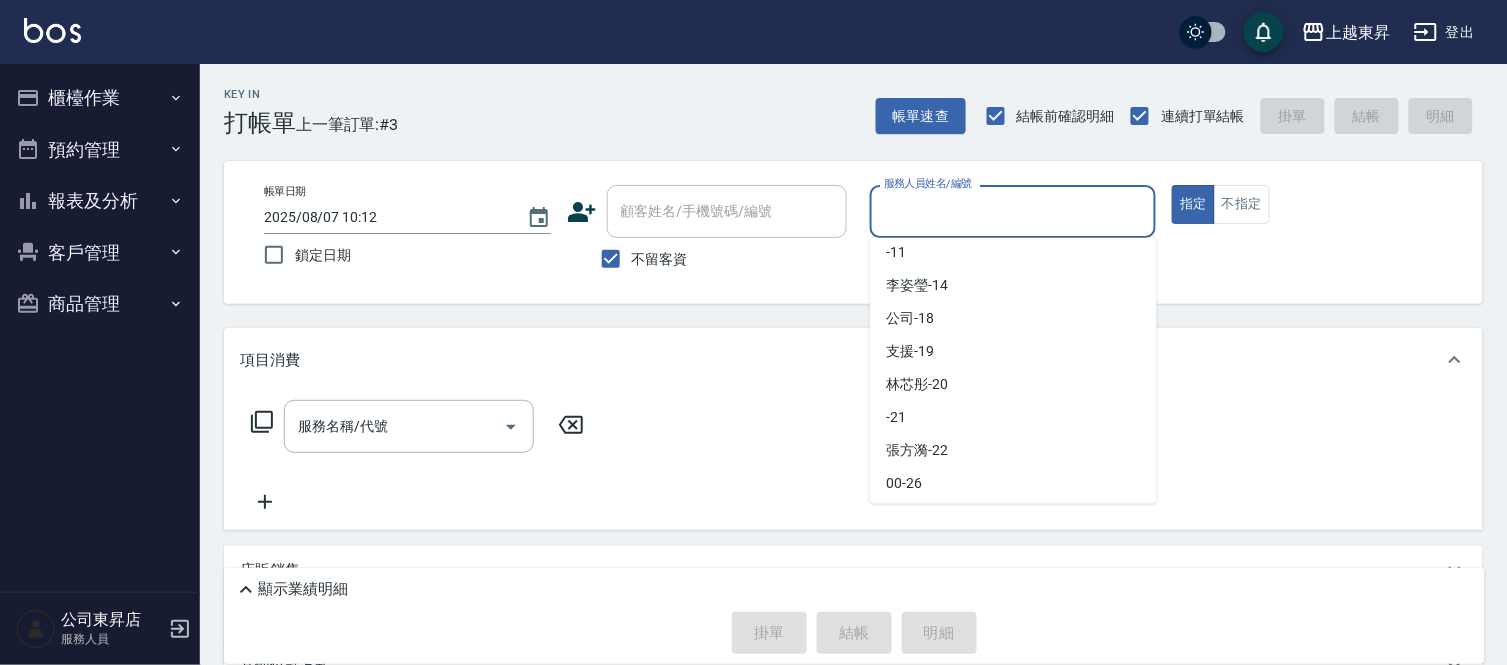 scroll, scrollTop: 222, scrollLeft: 0, axis: vertical 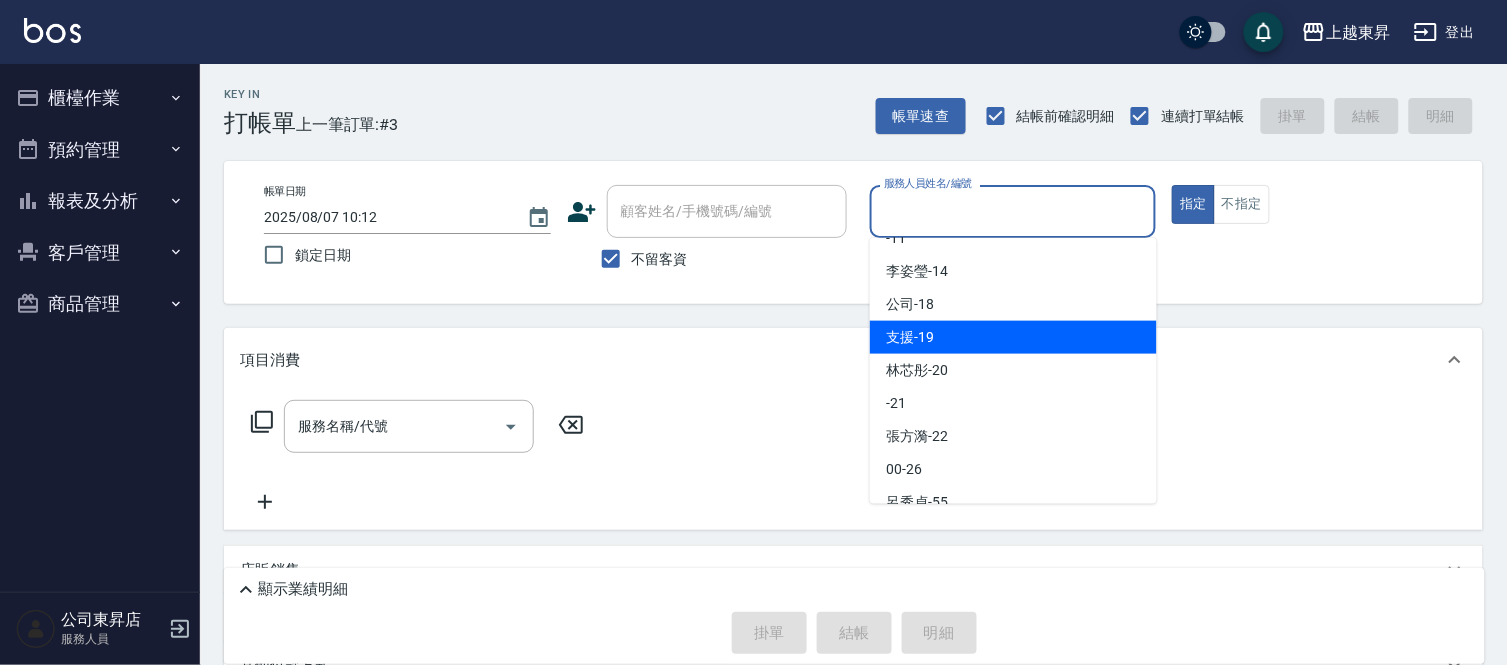 click on "[FIRST] -[NUMBER]" at bounding box center [910, 337] 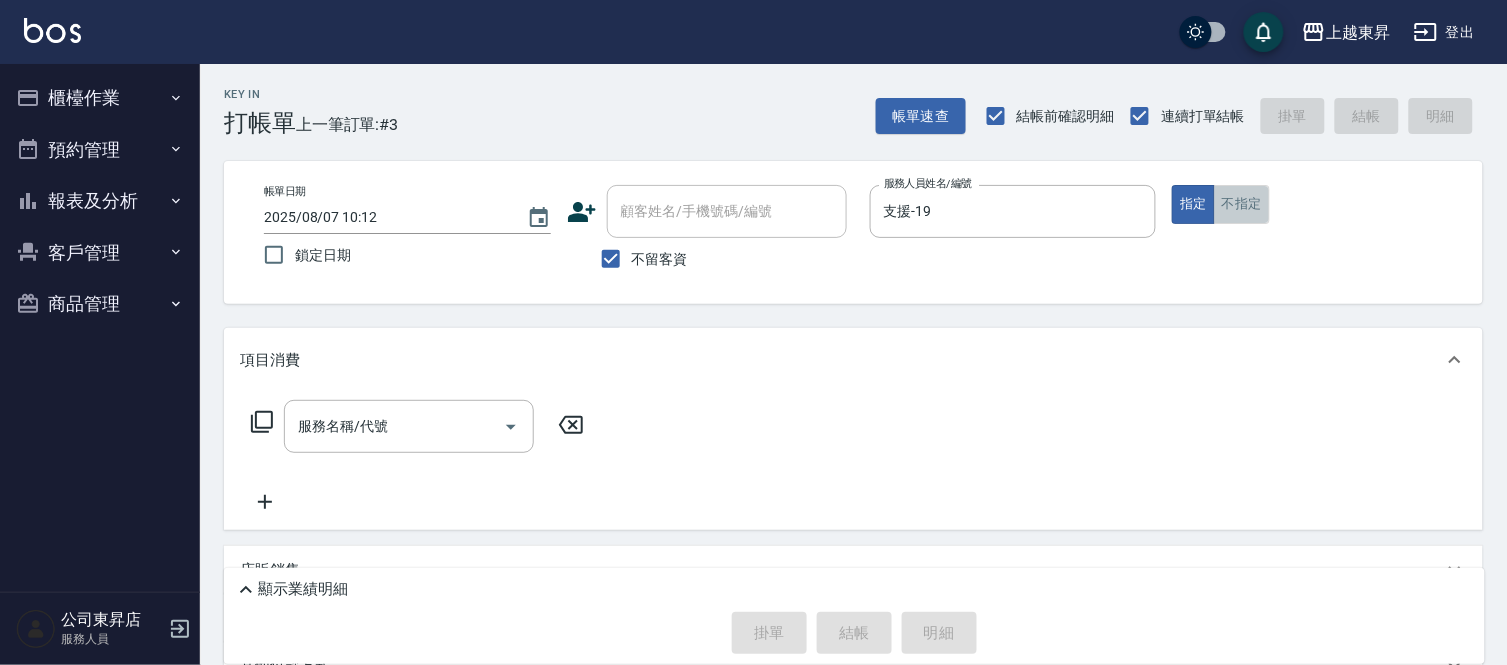 click on "不指定" at bounding box center (1242, 204) 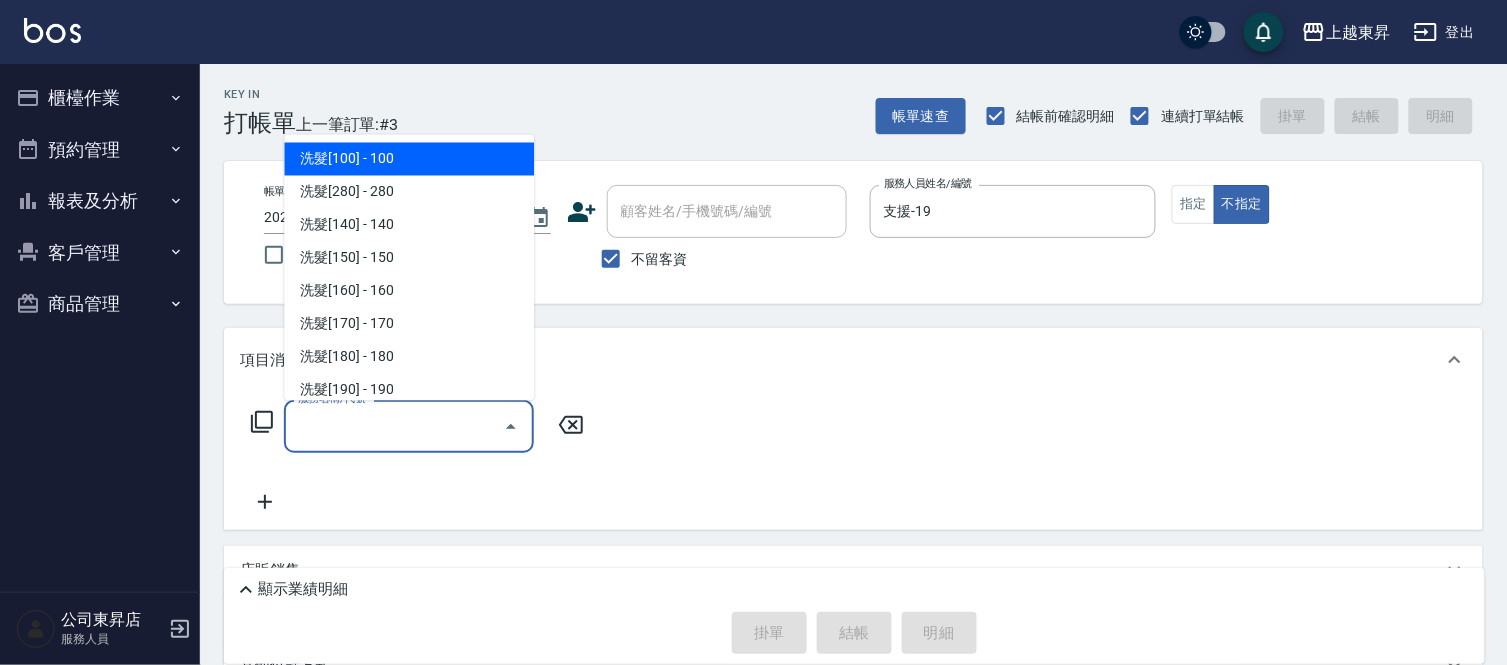 click on "服務名稱/代號" at bounding box center [394, 426] 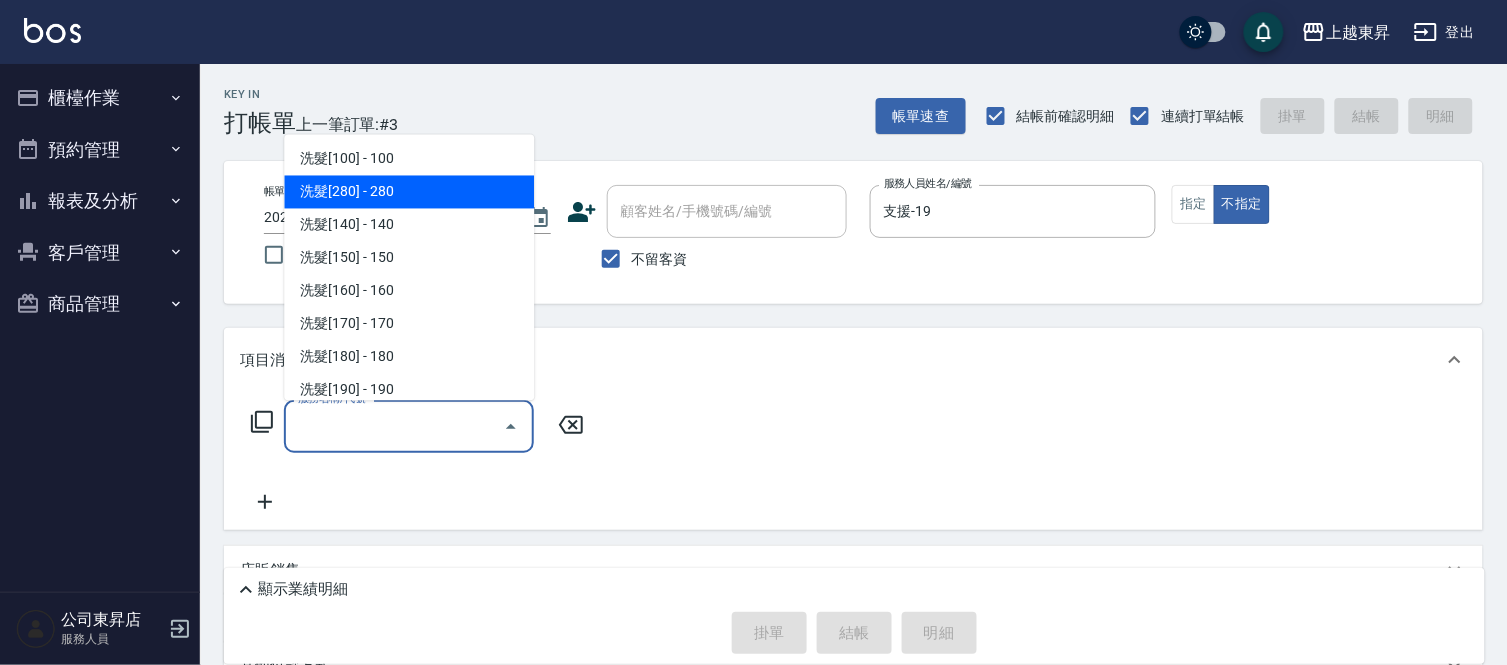 click on "洗髮[280] - 280" at bounding box center (409, 192) 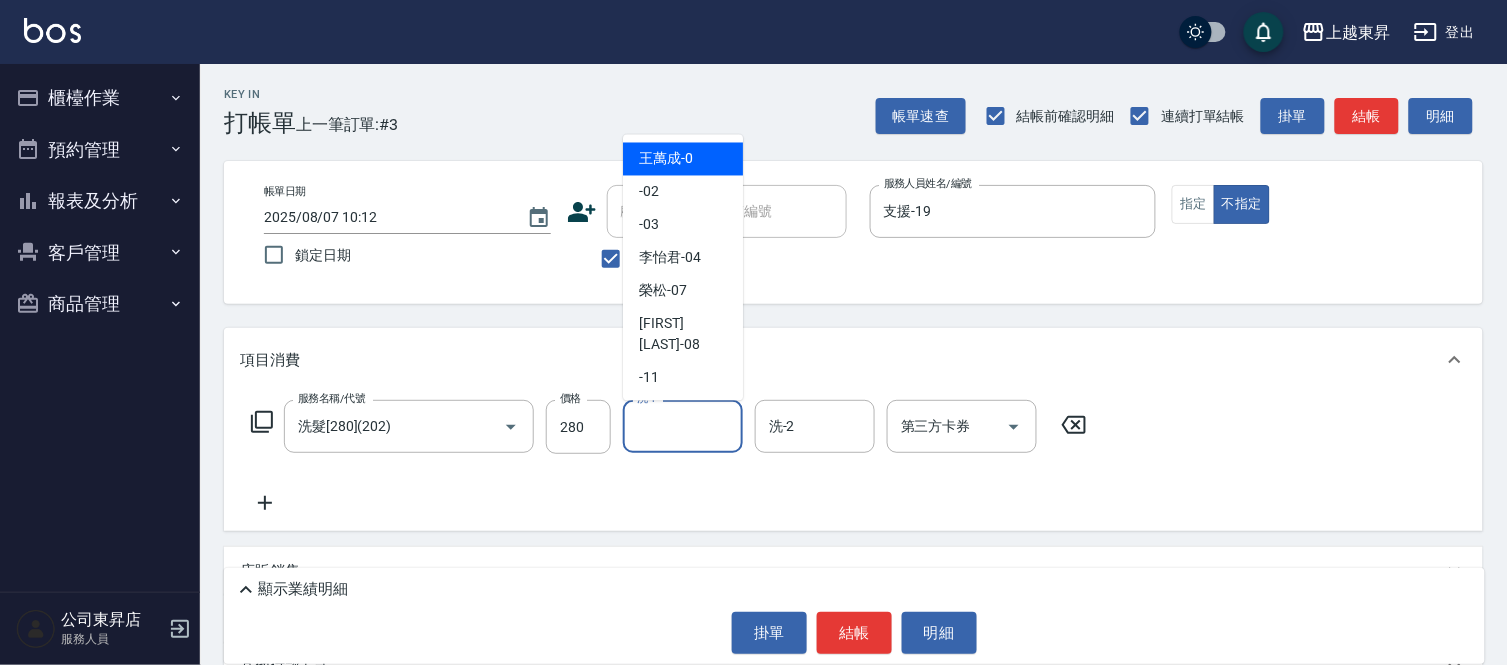 drag, startPoint x: 670, startPoint y: 426, endPoint x: 656, endPoint y: 414, distance: 18.439089 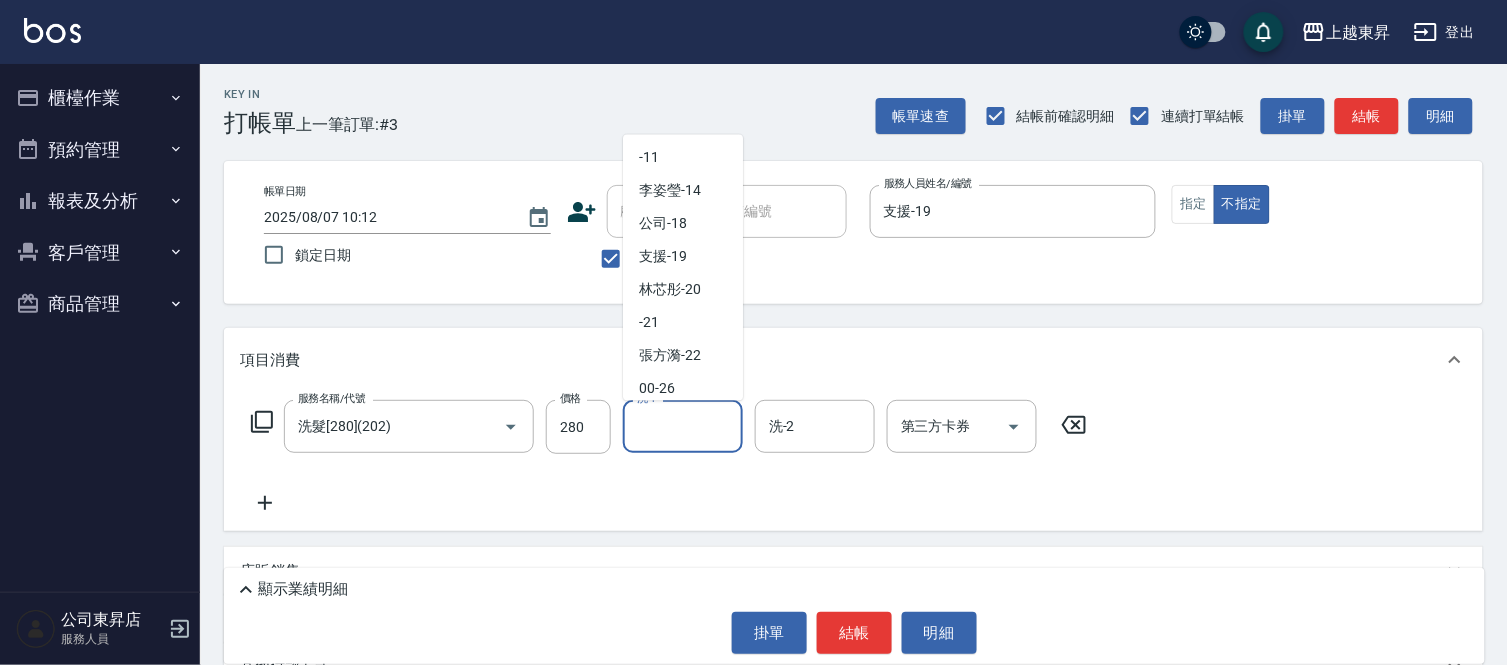 scroll, scrollTop: 222, scrollLeft: 0, axis: vertical 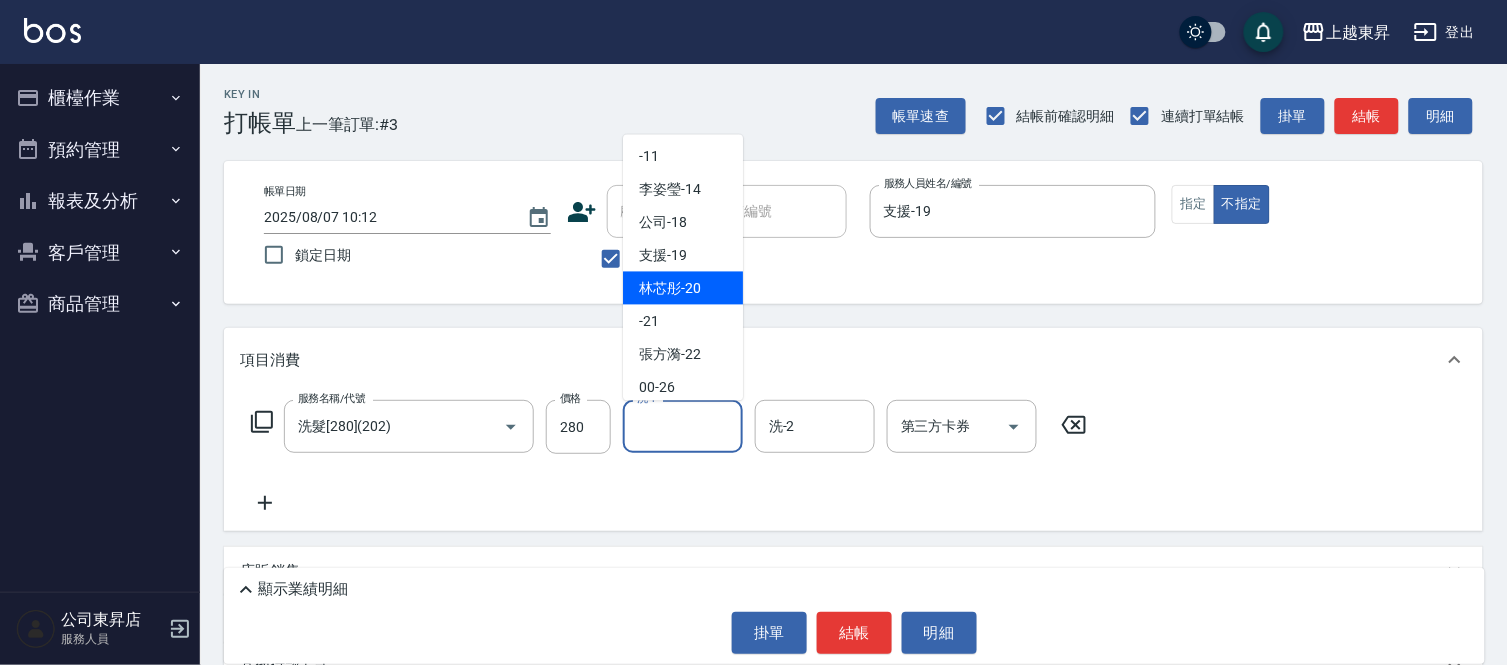 click on "[FIRST] -[NUMBER]" at bounding box center [670, 288] 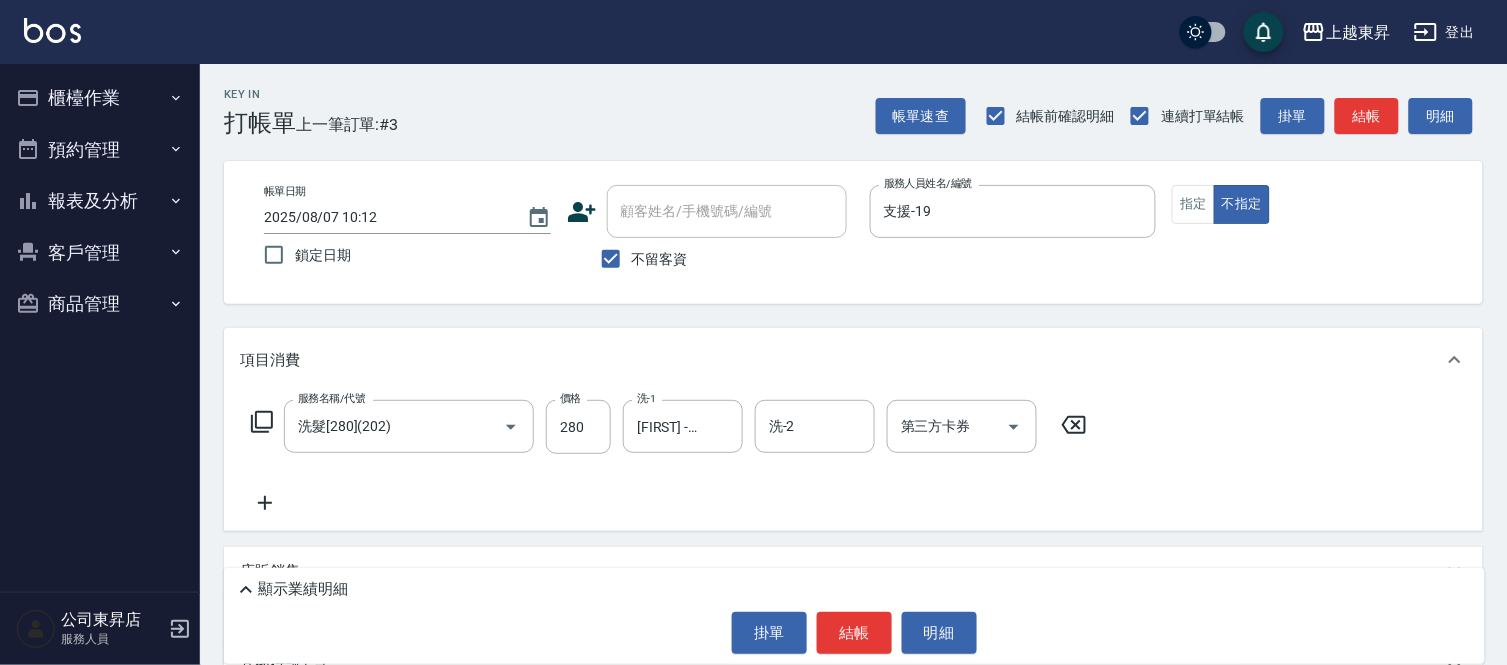 click 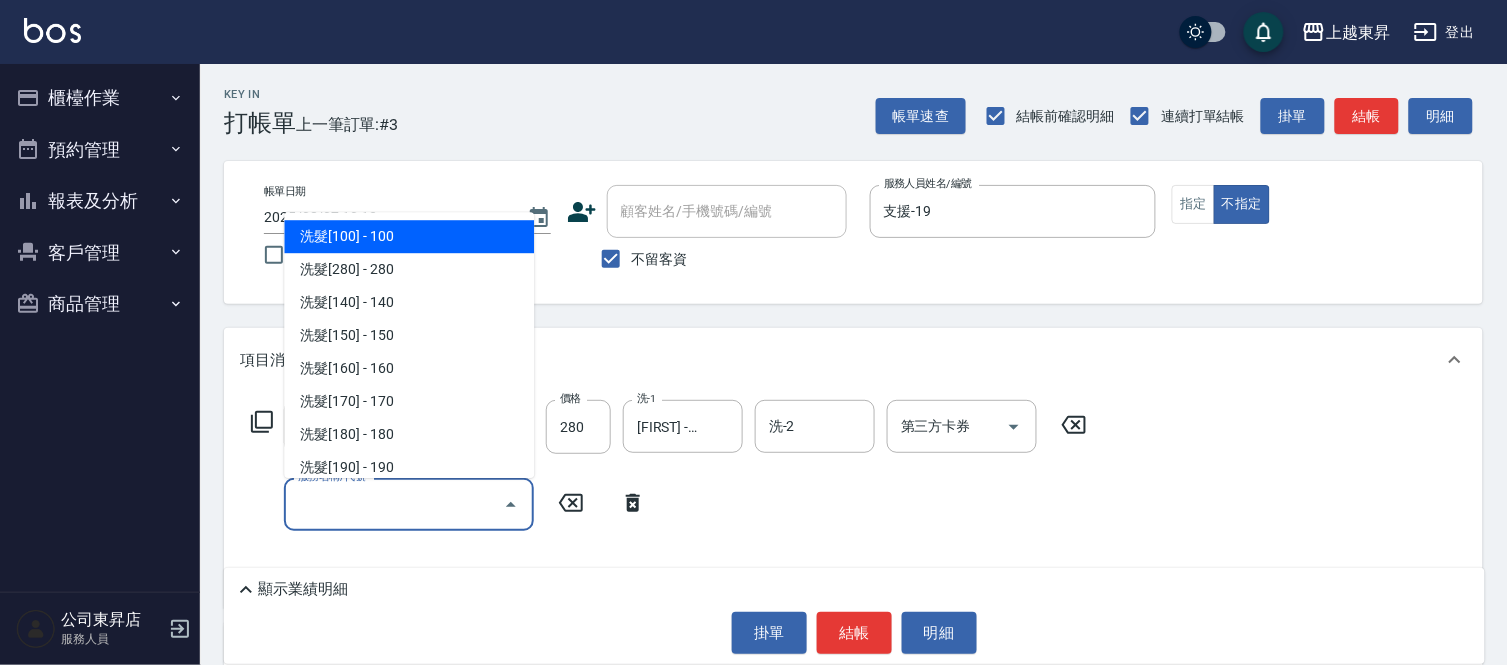 click on "服務名稱/代號" at bounding box center [394, 504] 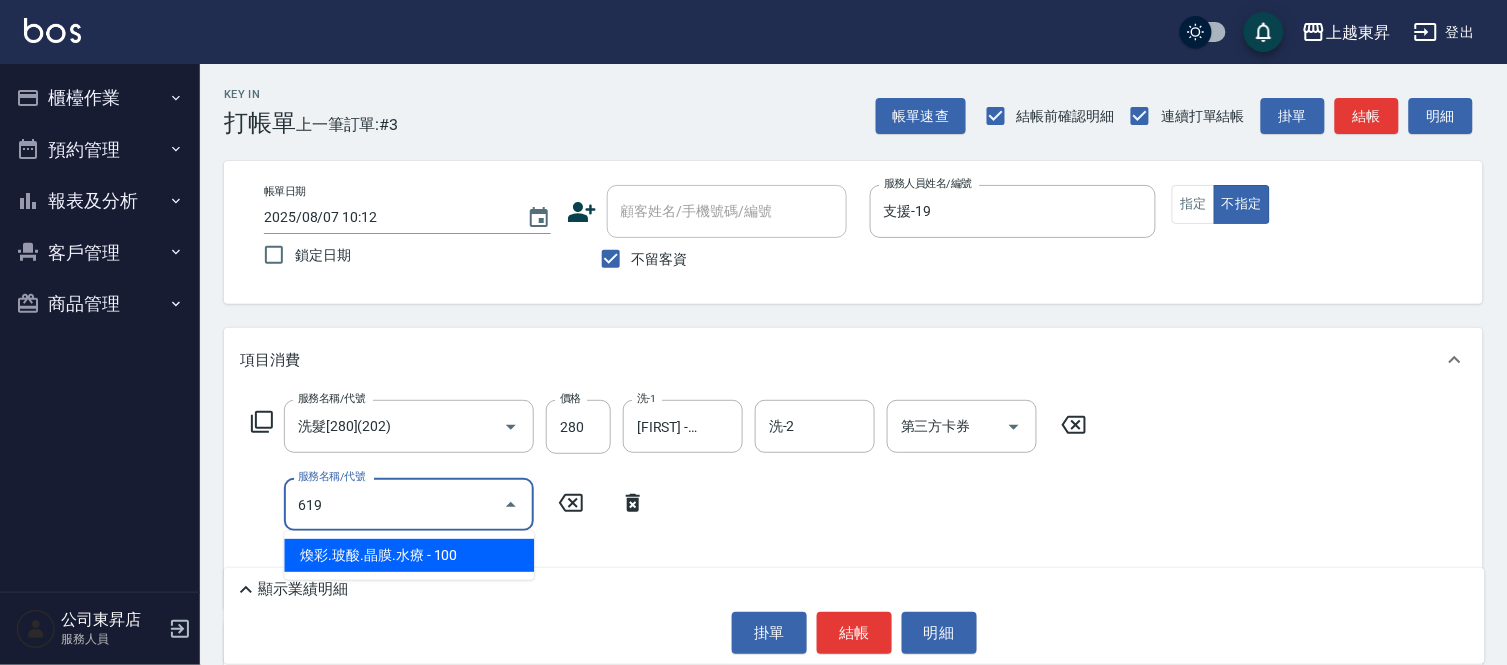 click on "煥彩.玻酸.晶膜.水療 - 100" at bounding box center (409, 555) 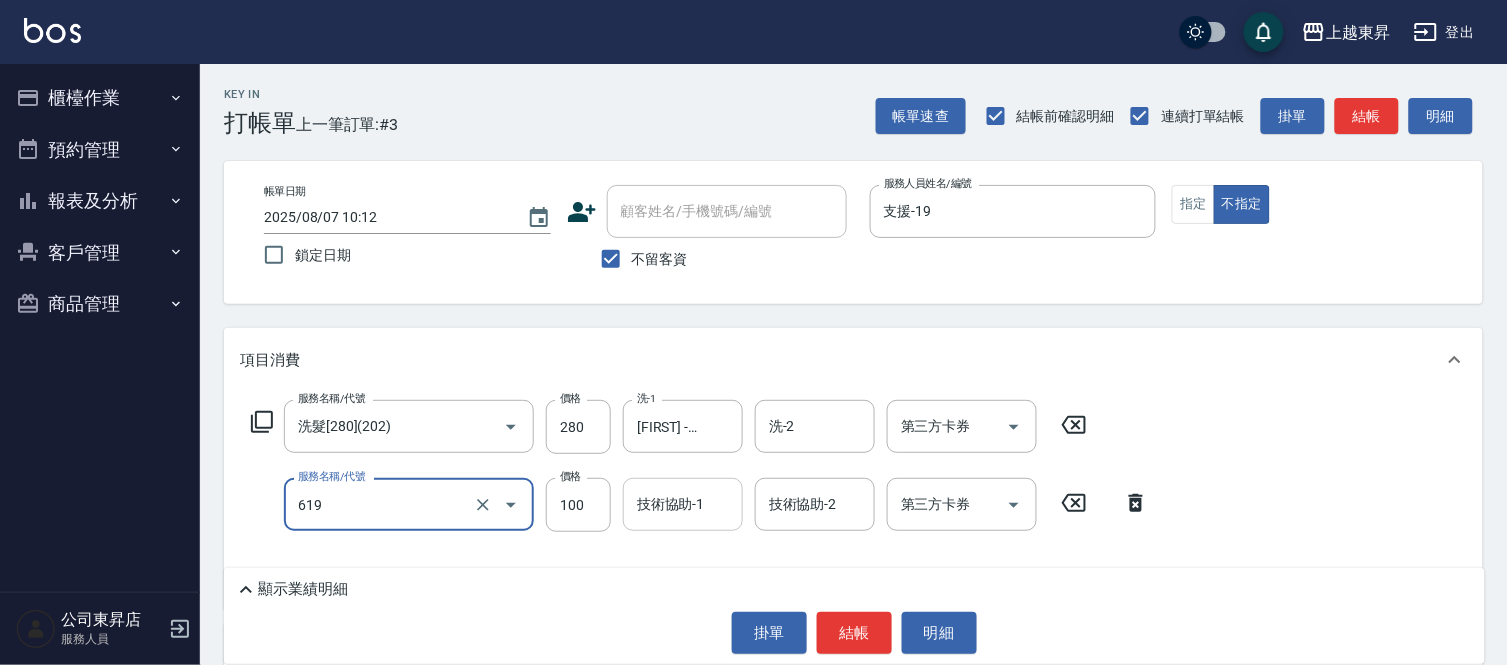 type on "煥彩.玻酸.晶膜.水療(619)" 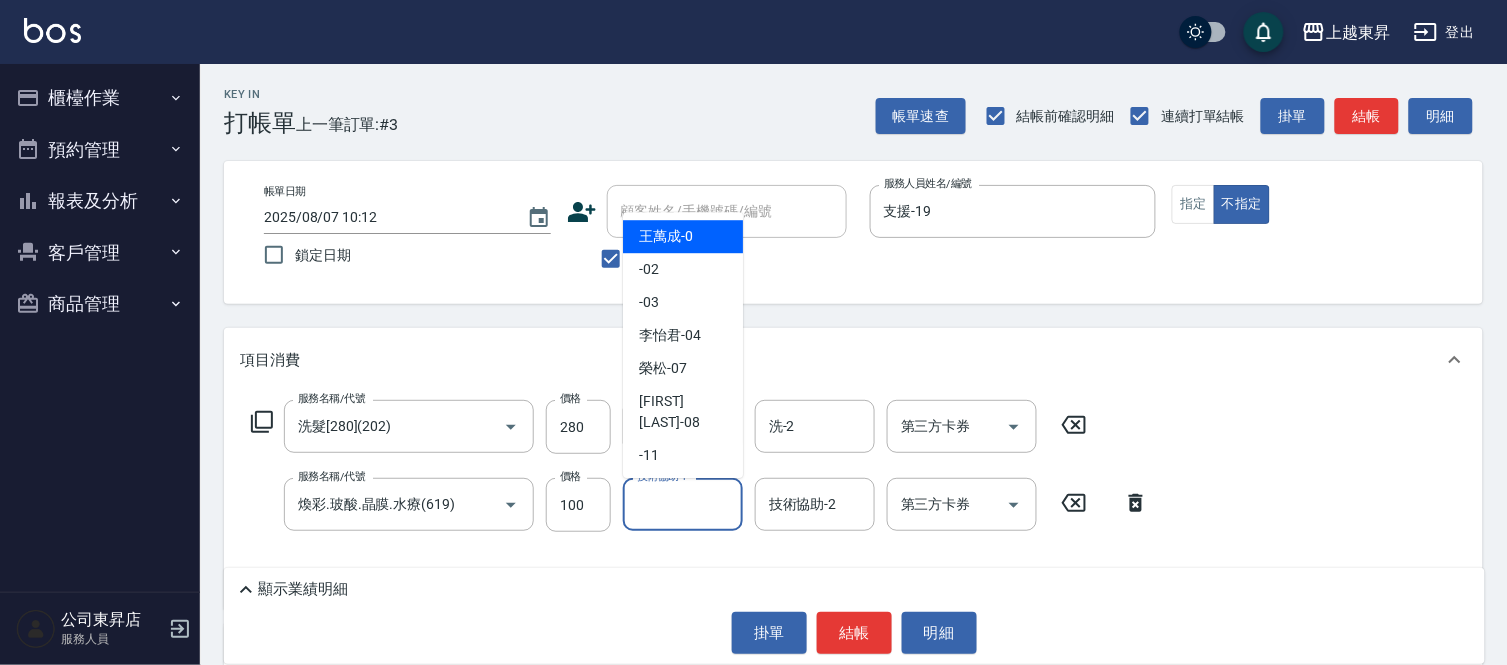 click on "技術協助-1" at bounding box center (683, 504) 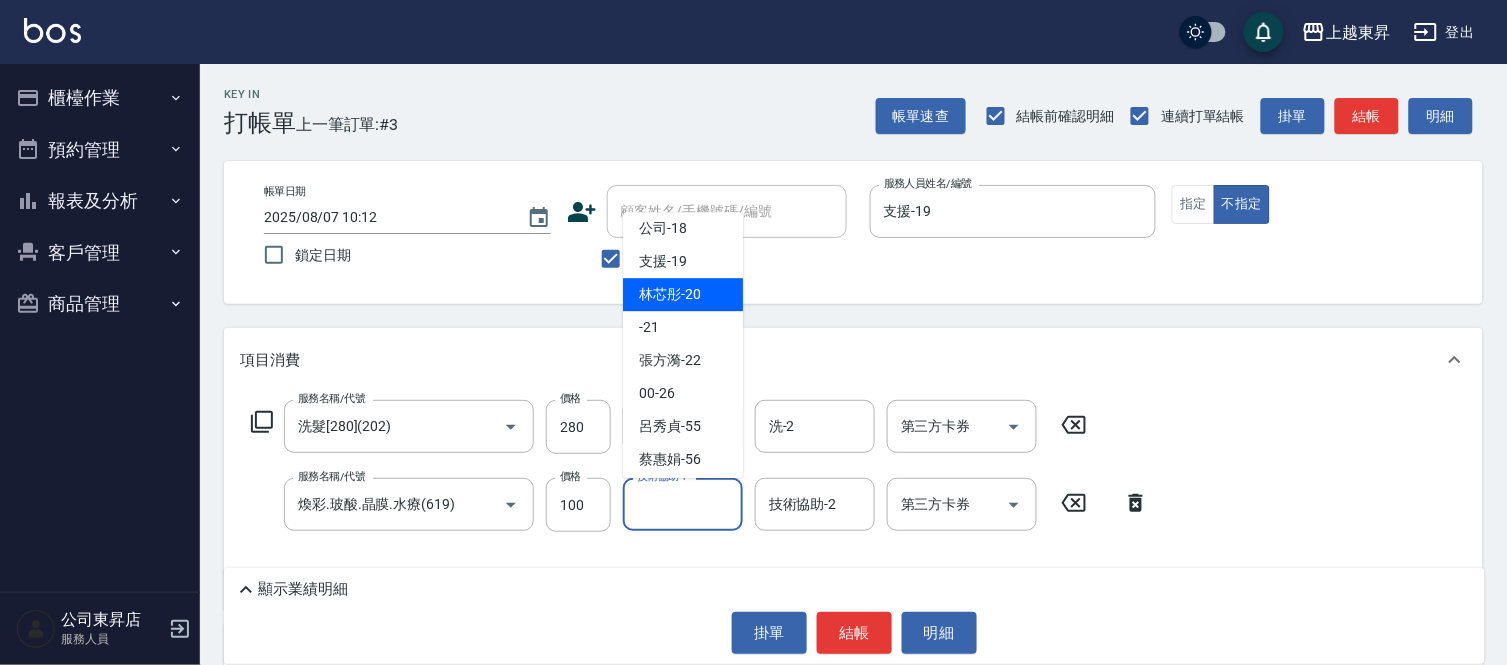 scroll, scrollTop: 310, scrollLeft: 0, axis: vertical 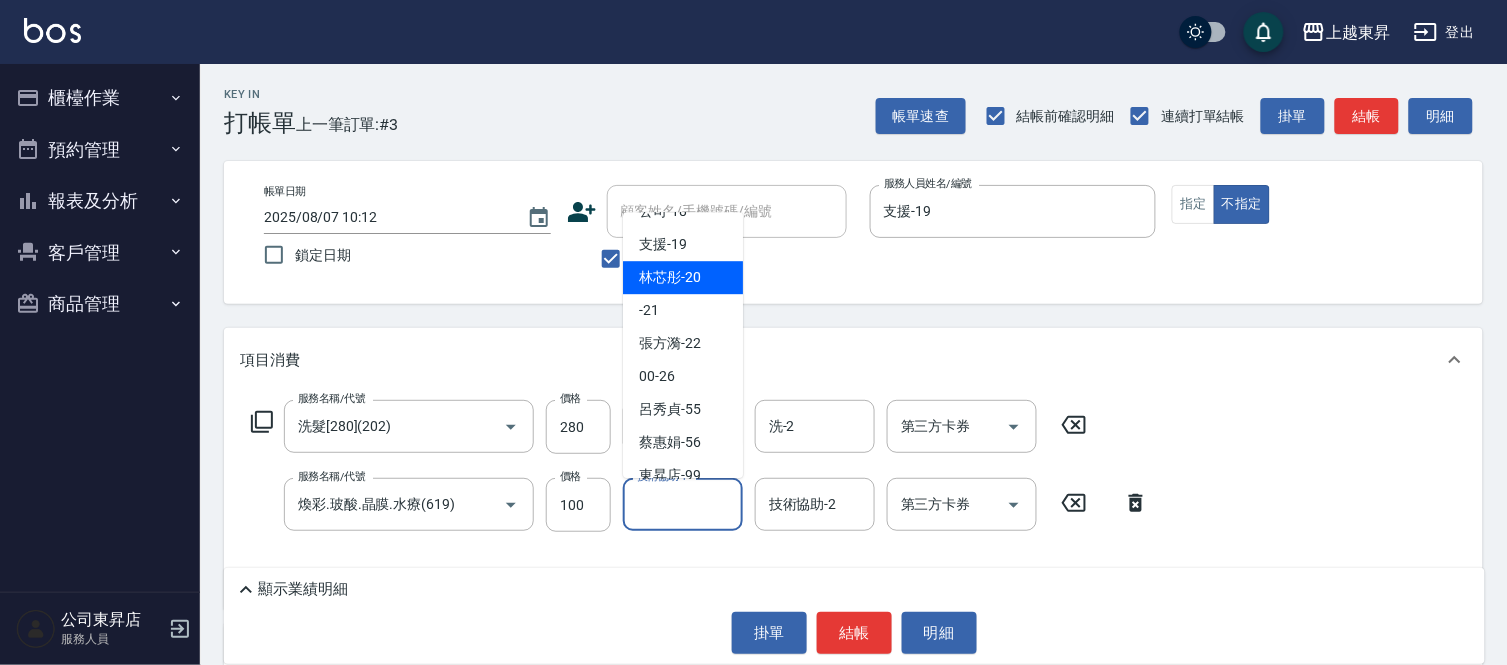 click on "[FIRST] -[NUMBER]" at bounding box center [670, 277] 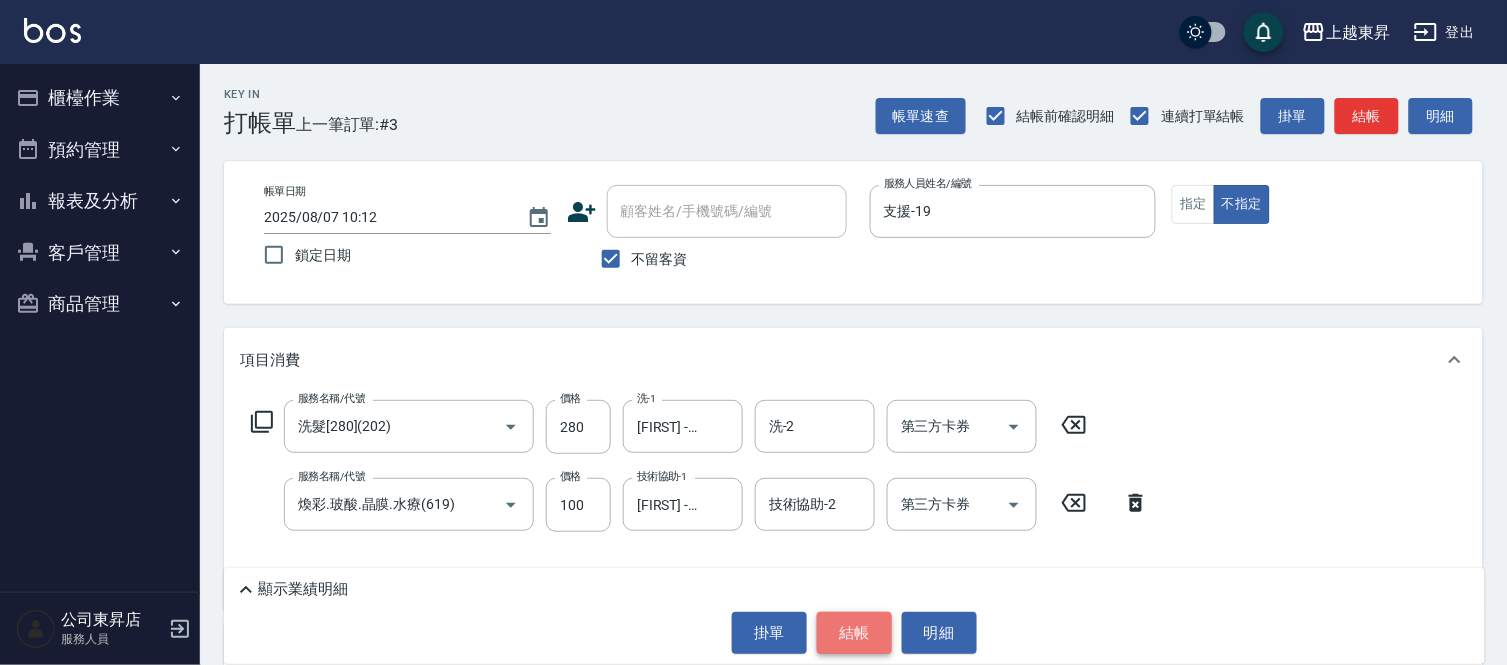 click on "結帳" at bounding box center (854, 633) 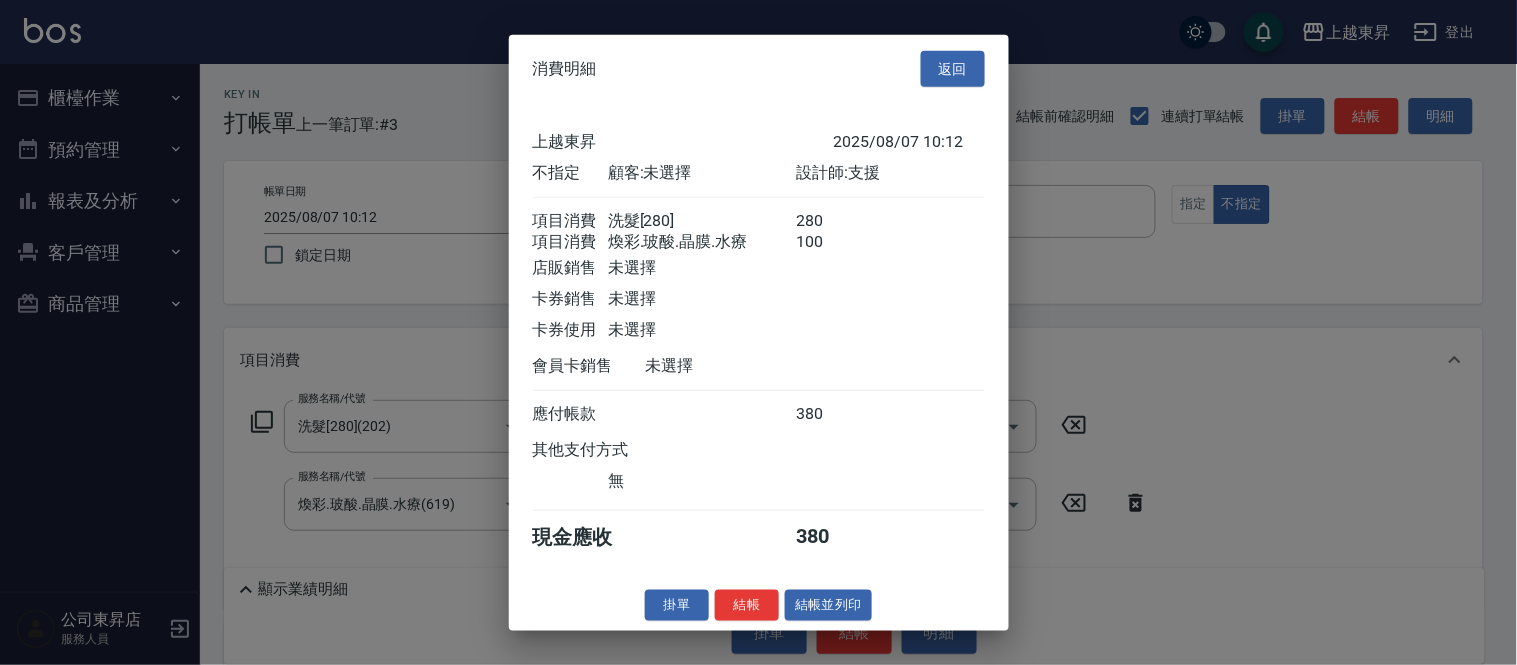 drag, startPoint x: 841, startPoint y: 615, endPoint x: 856, endPoint y: 610, distance: 15.811388 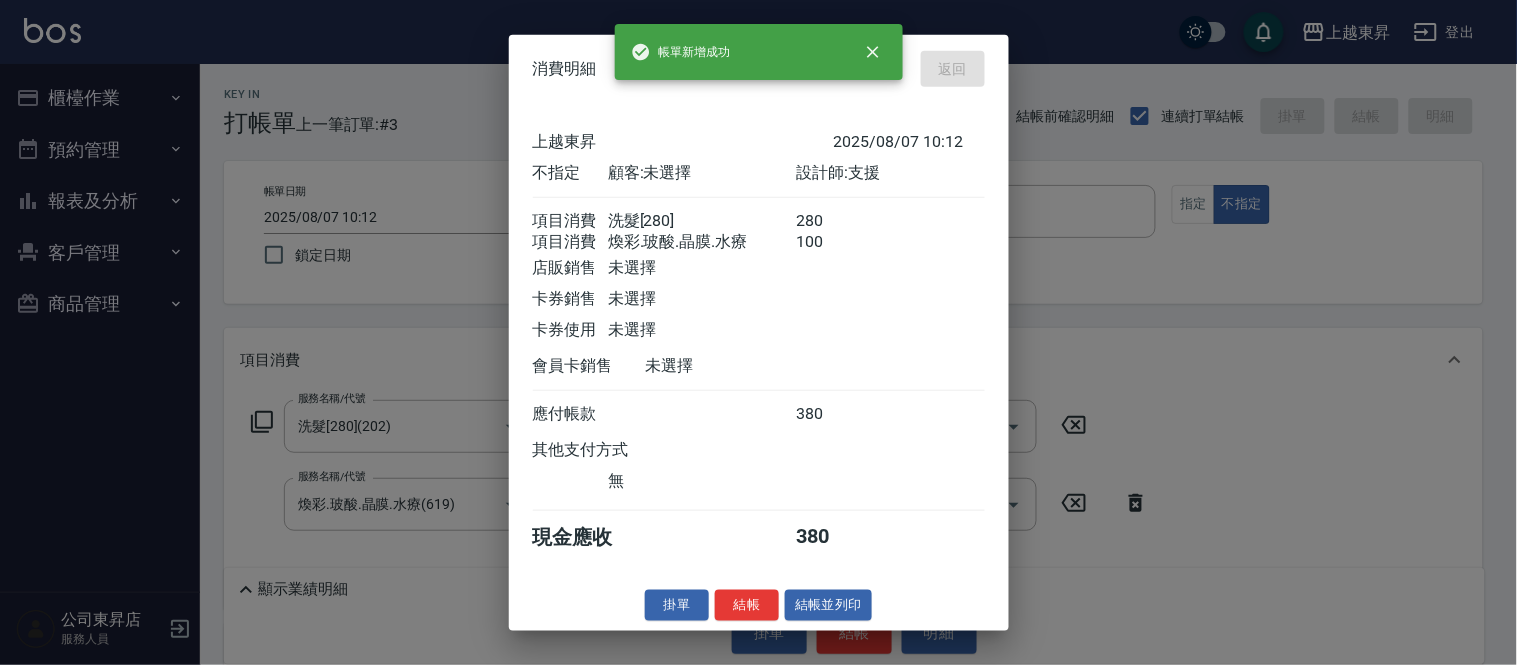 type 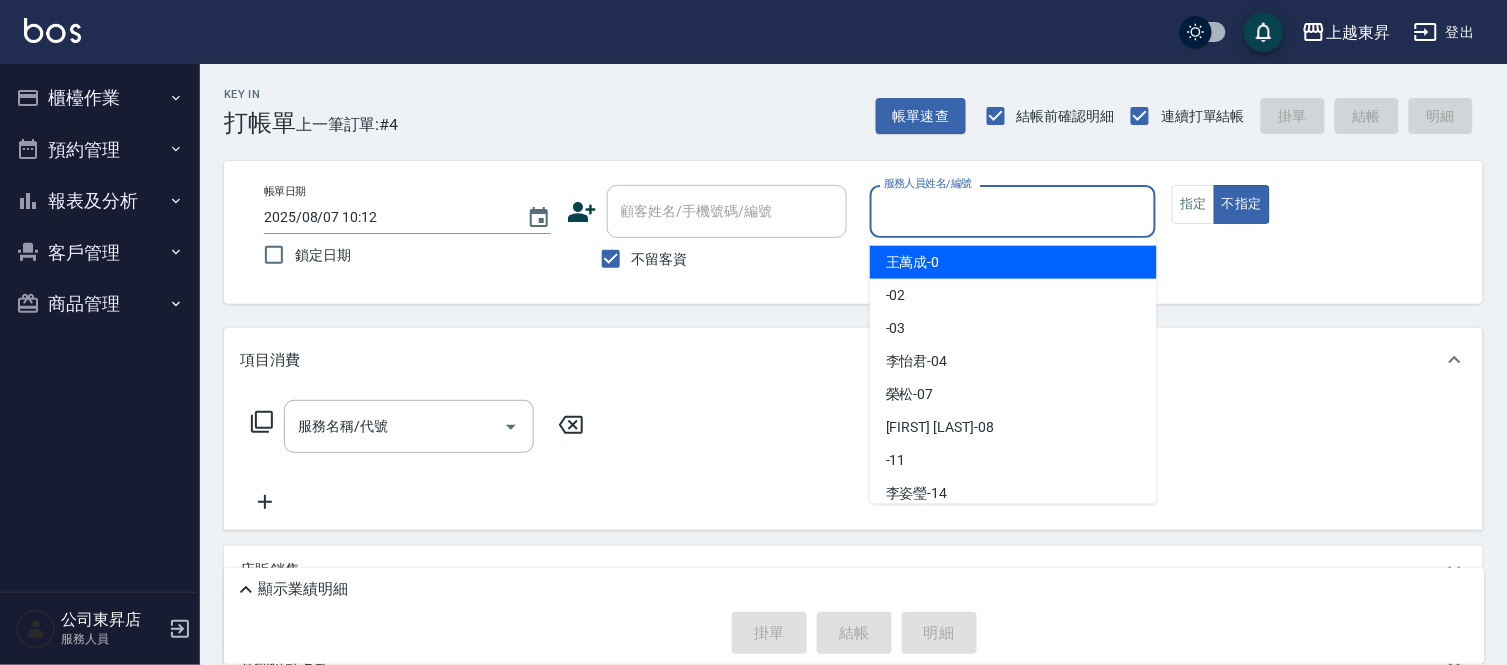 click on "服務人員姓名/編號" at bounding box center [1013, 211] 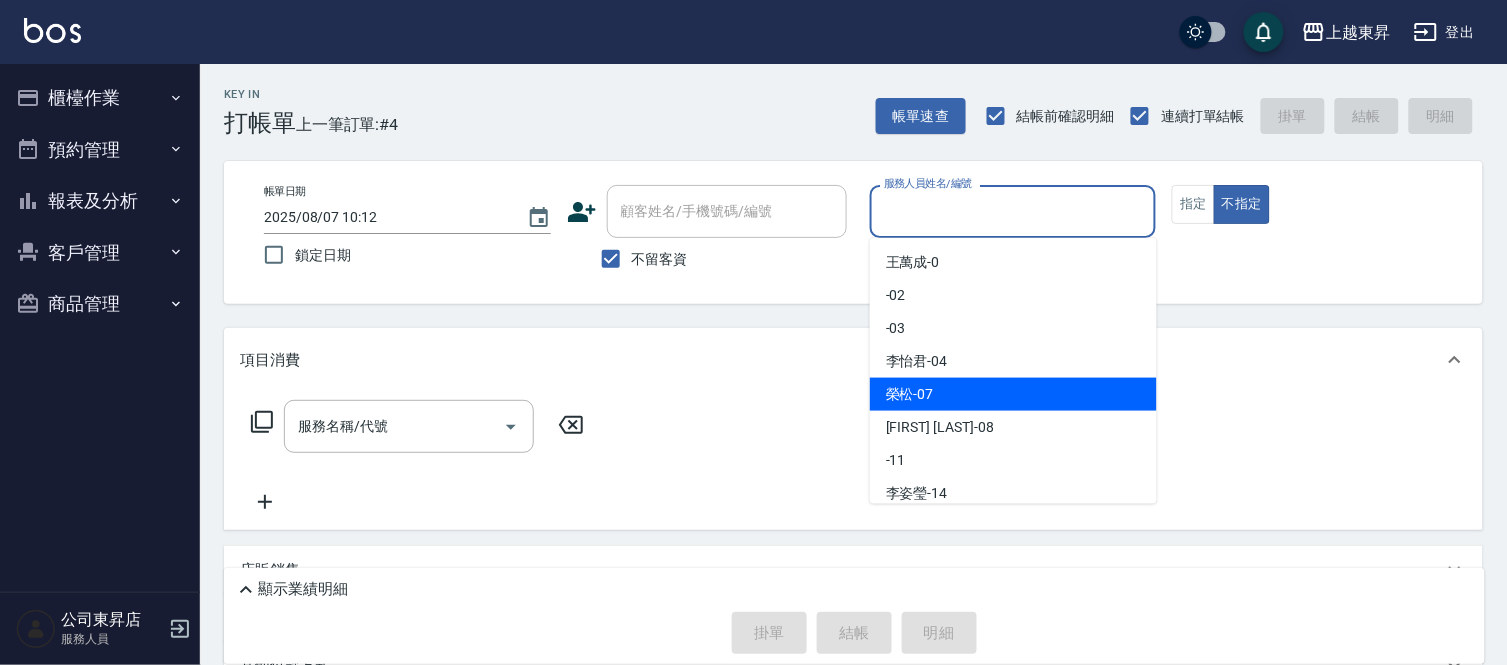 click on "榮松 -07" at bounding box center (1013, 394) 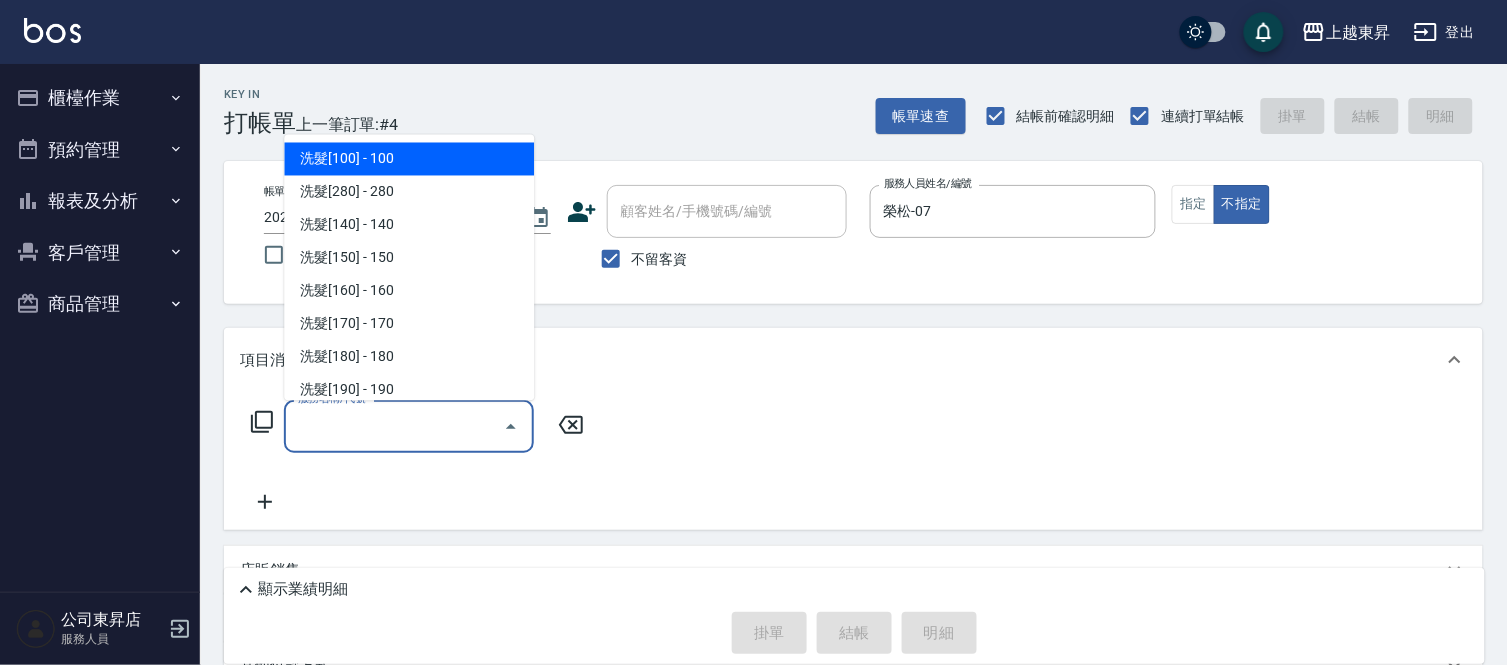 click on "服務名稱/代號" at bounding box center [394, 426] 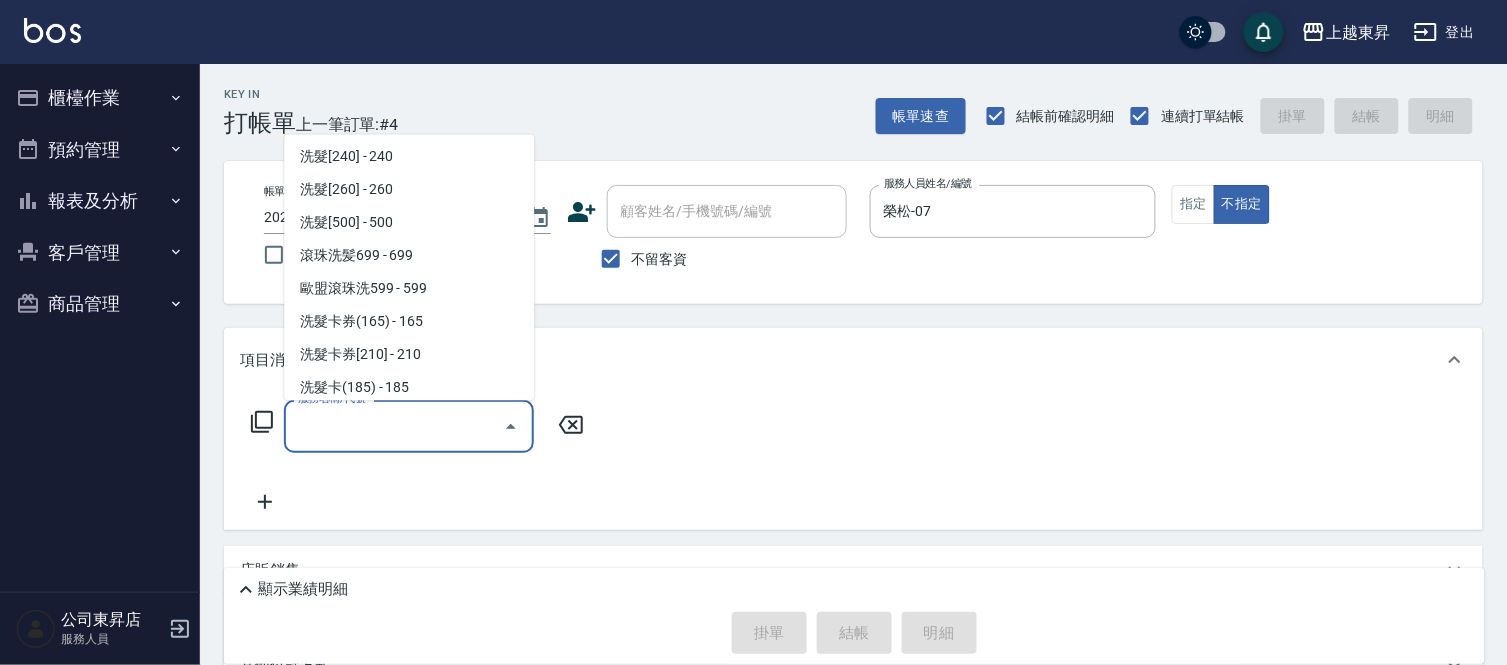 scroll, scrollTop: 444, scrollLeft: 0, axis: vertical 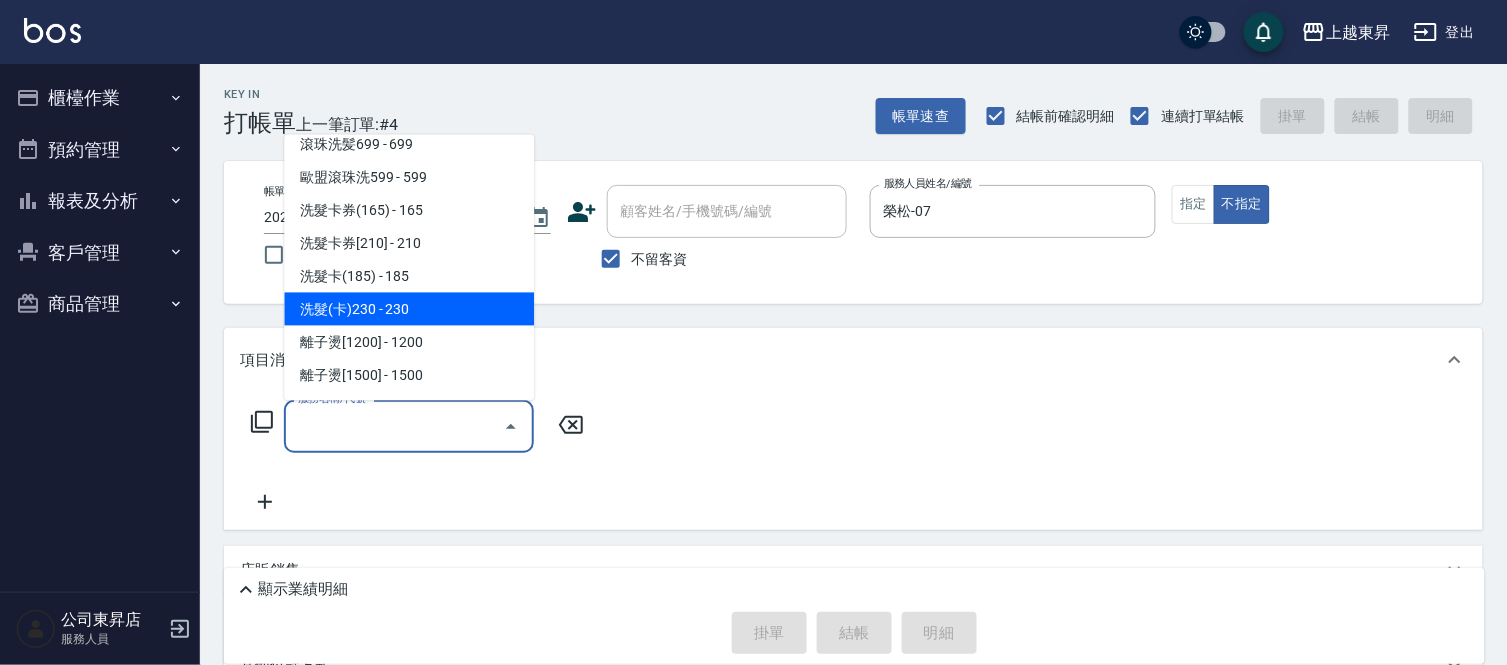click on "洗髮(卡)230 - 230" at bounding box center (409, 309) 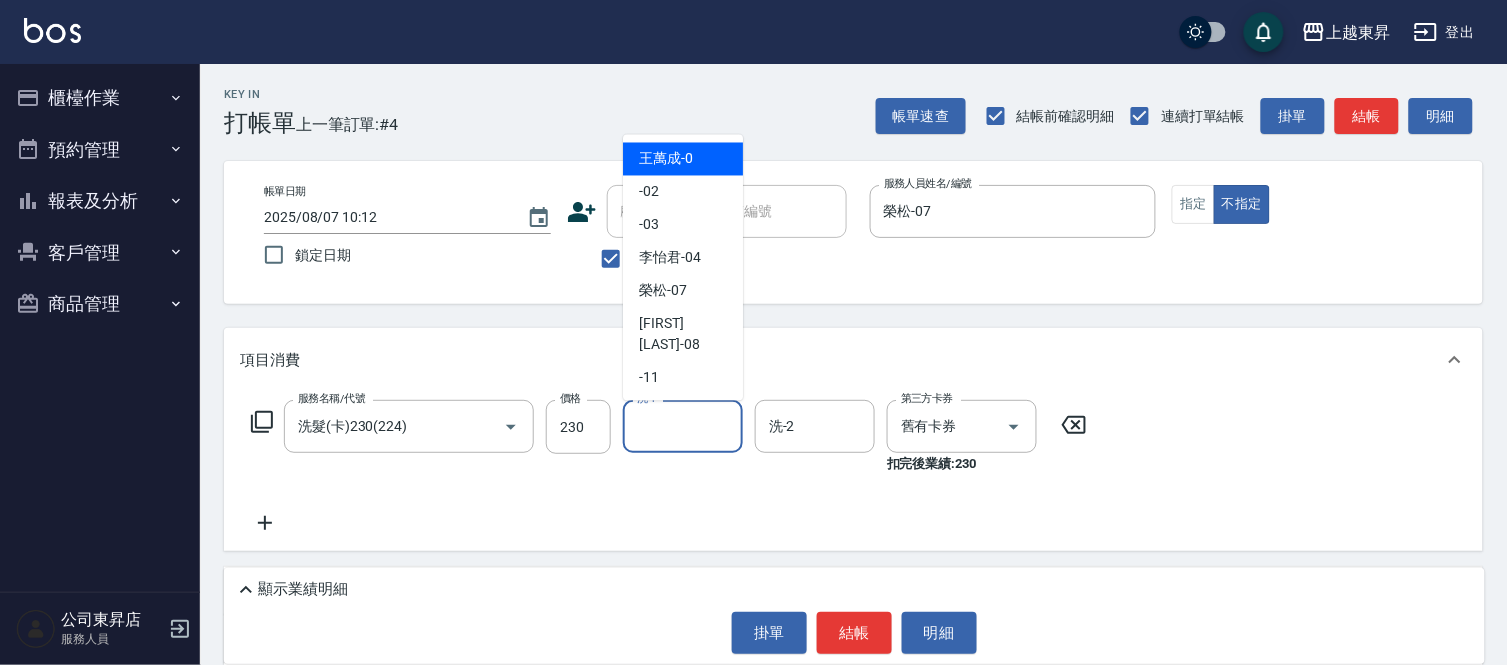click on "洗-1" at bounding box center (683, 426) 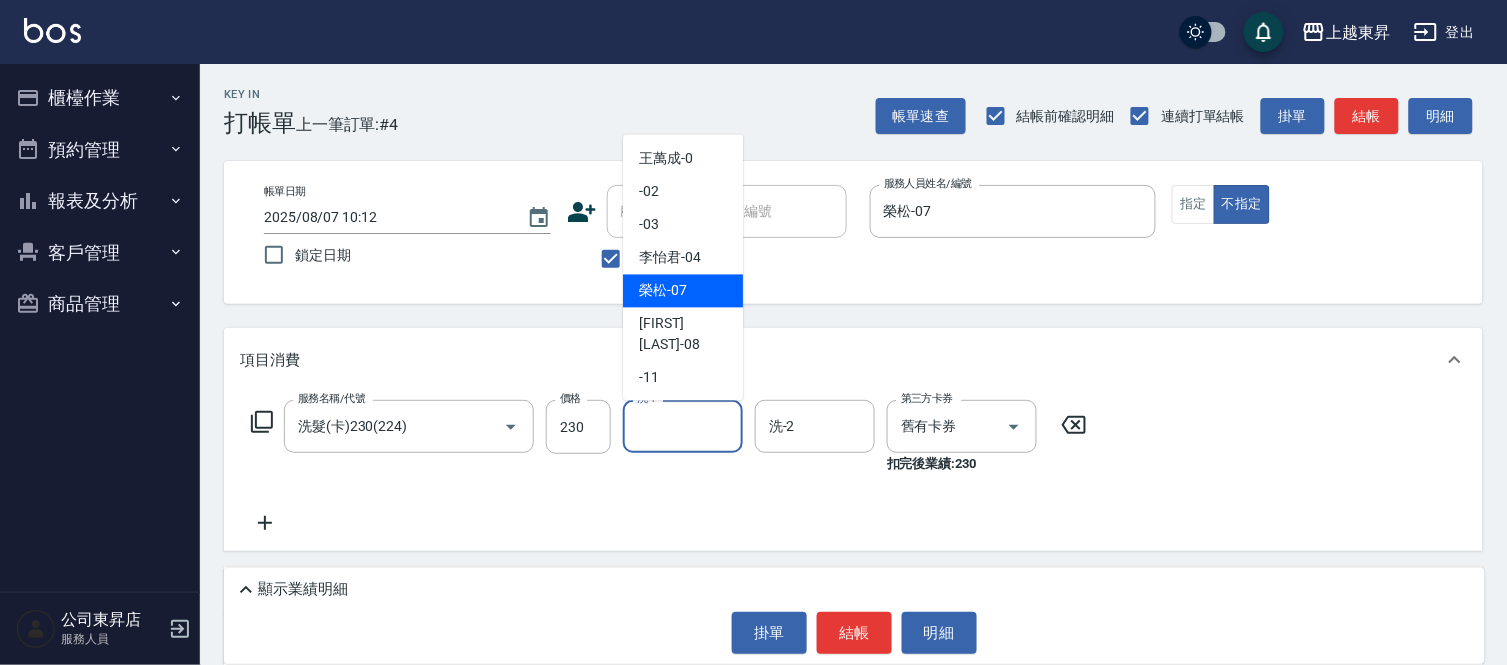 click on "榮松 -07" at bounding box center [663, 291] 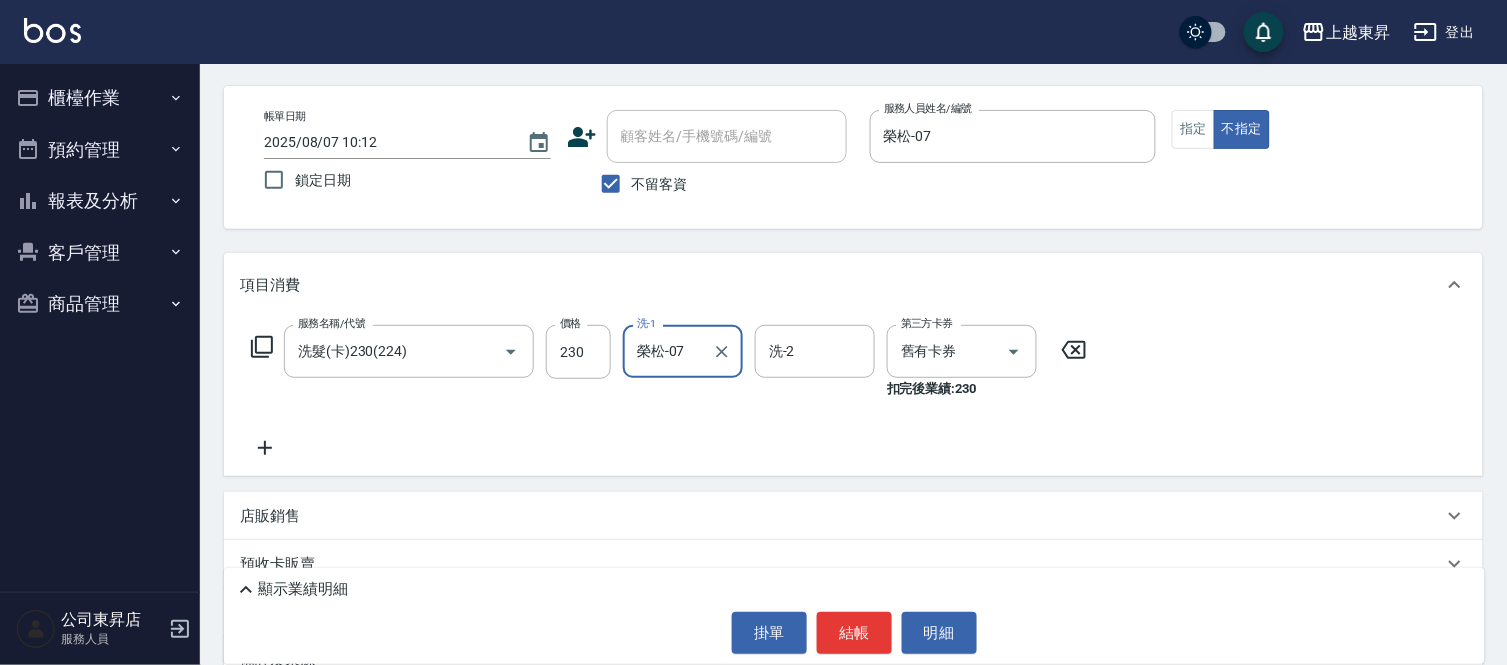 scroll, scrollTop: 111, scrollLeft: 0, axis: vertical 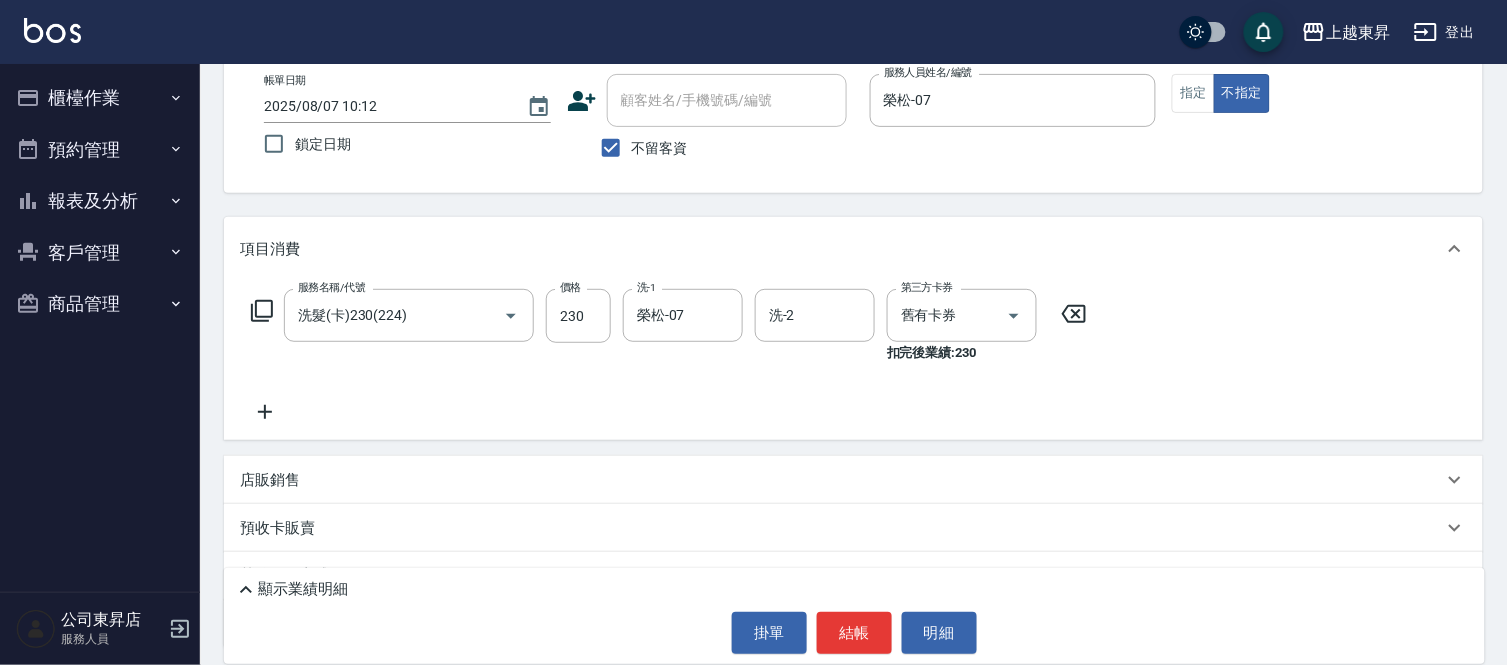 click 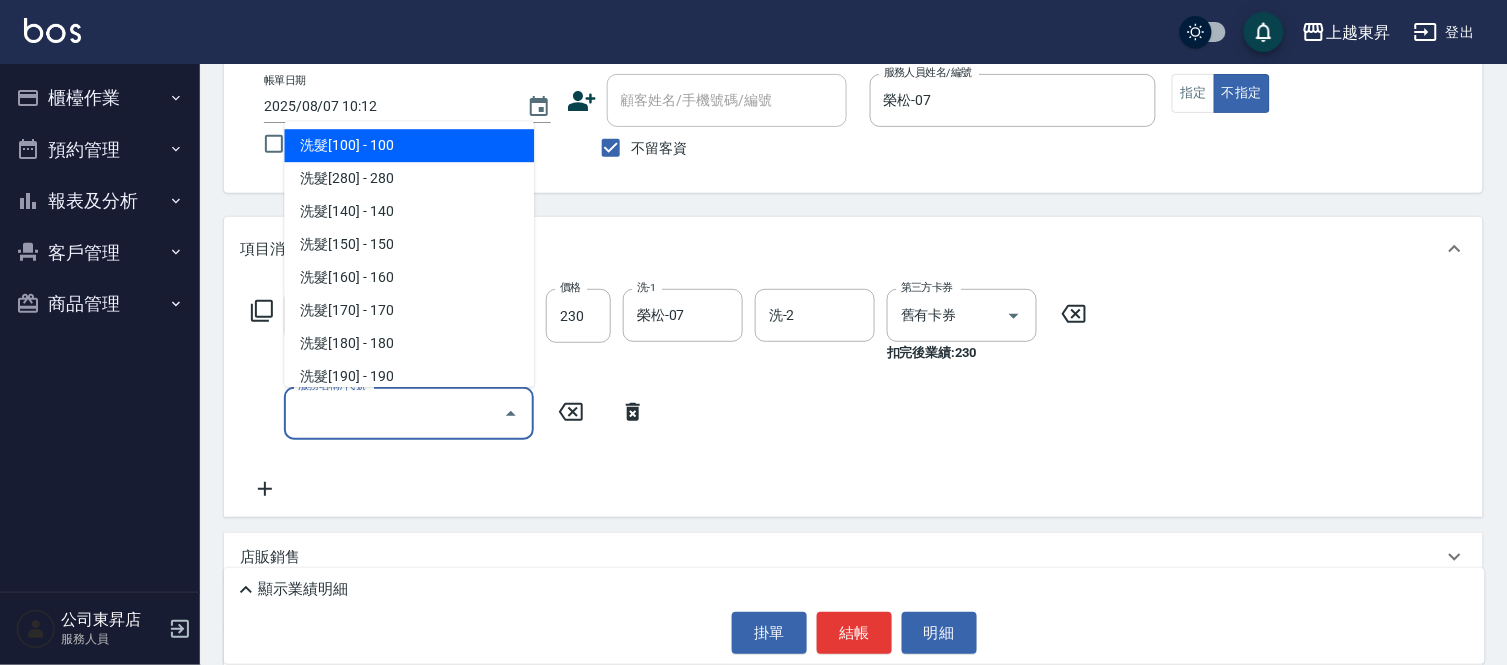 click on "服務名稱/代號" at bounding box center (394, 413) 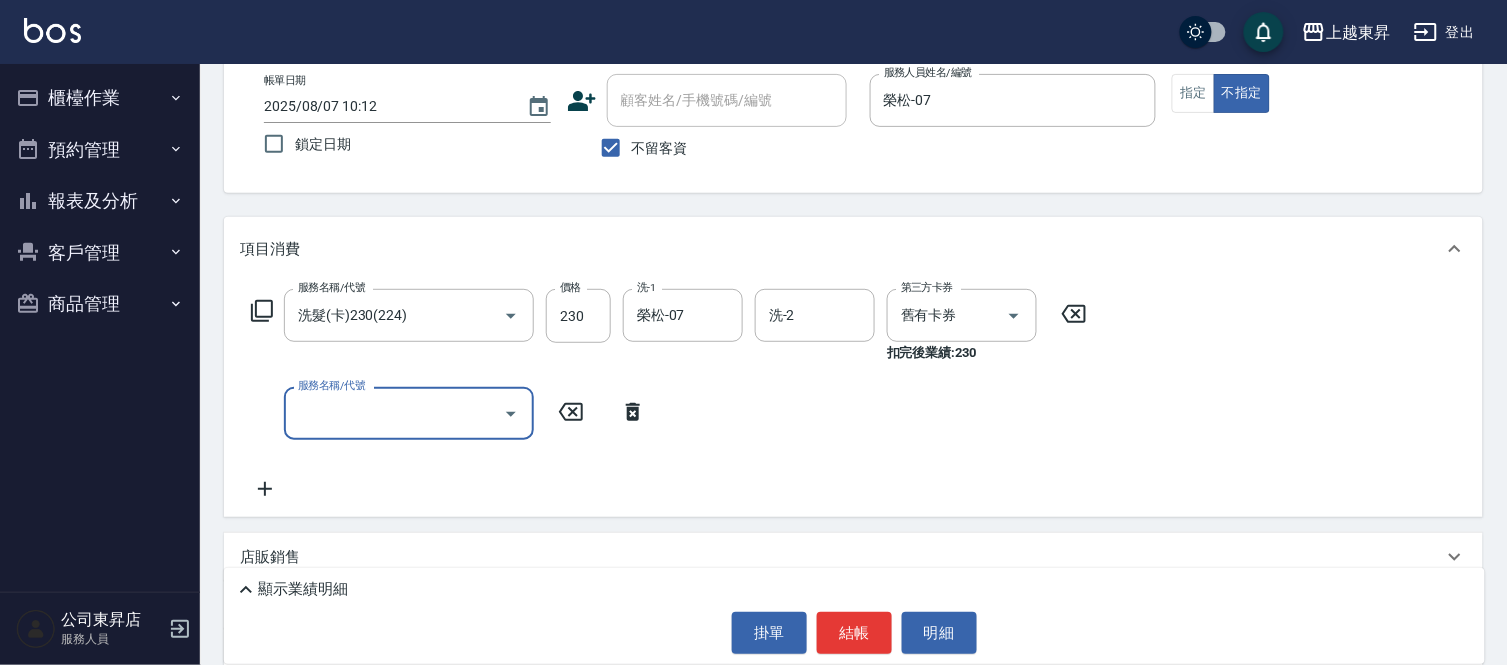 click on "服務名稱/代號" at bounding box center (394, 413) 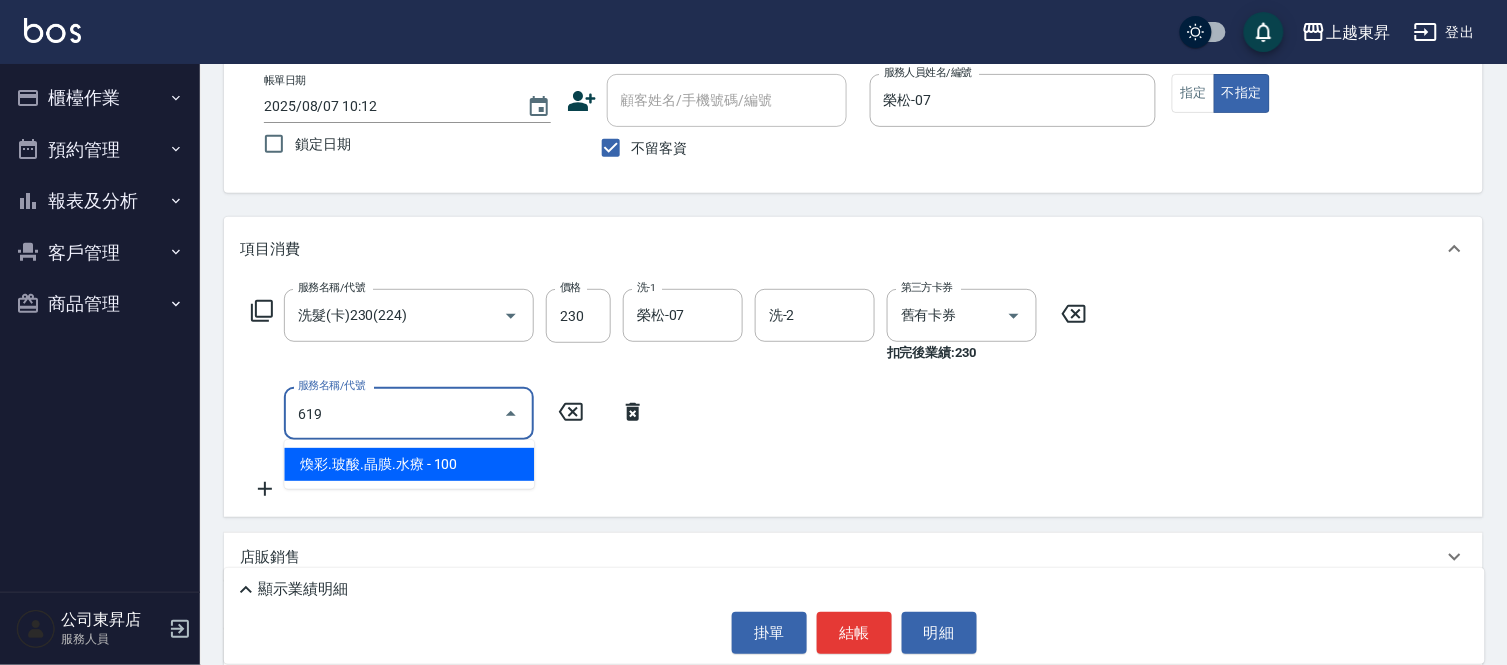 click on "煥彩.玻酸.晶膜.水療 - 100" at bounding box center (409, 464) 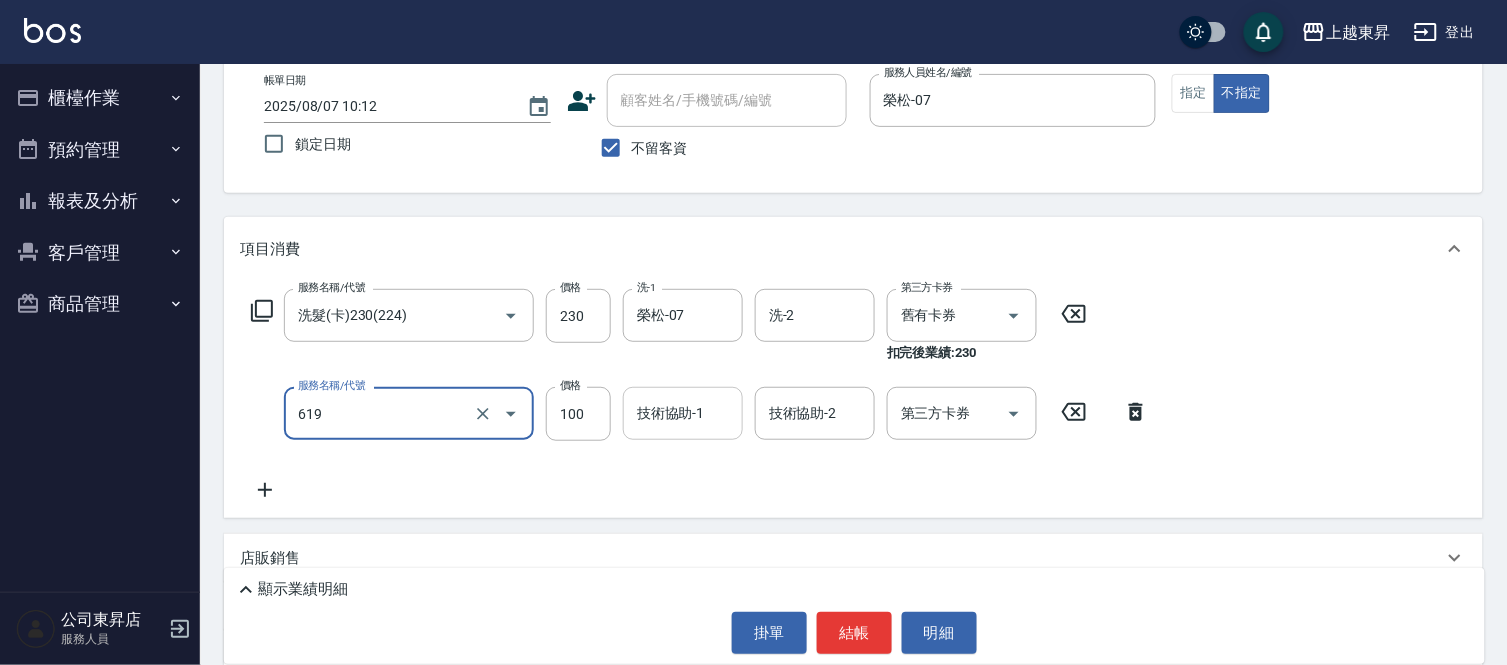 type on "煥彩.玻酸.晶膜.水療(619)" 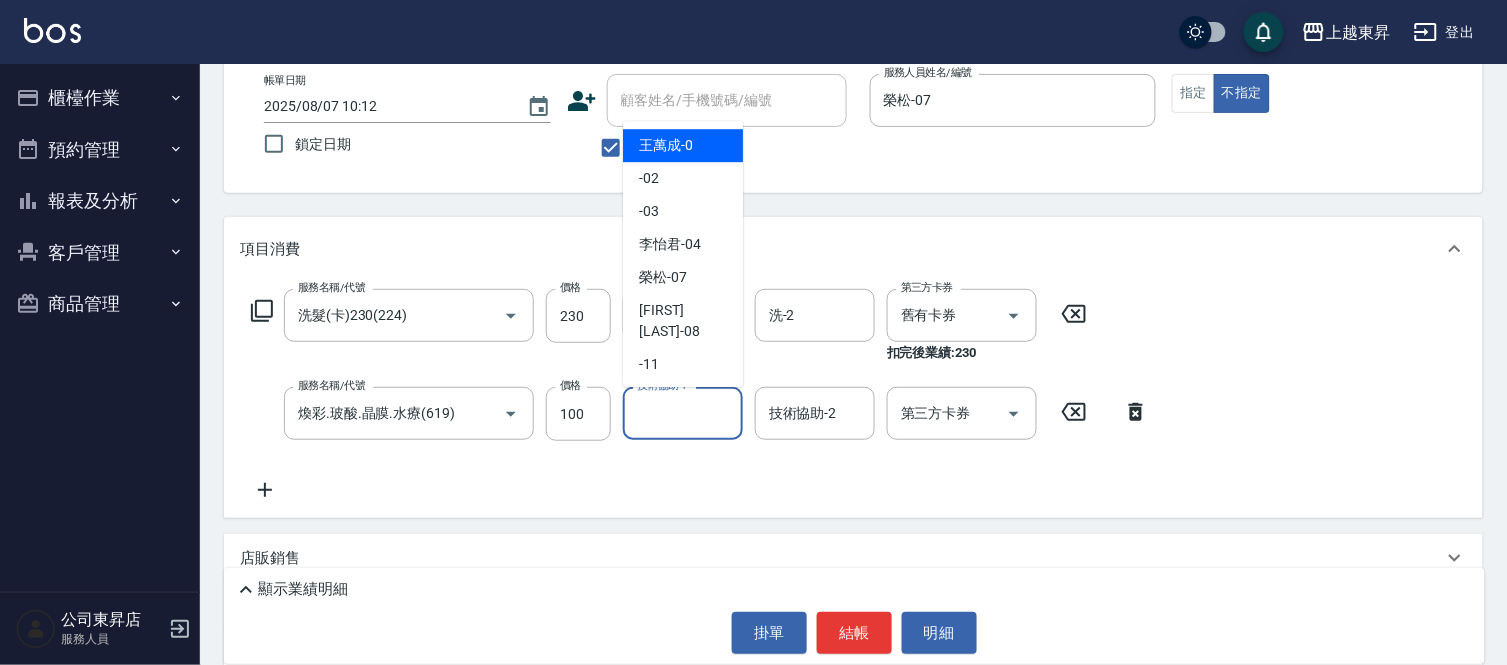 click on "技術協助-1" at bounding box center [683, 413] 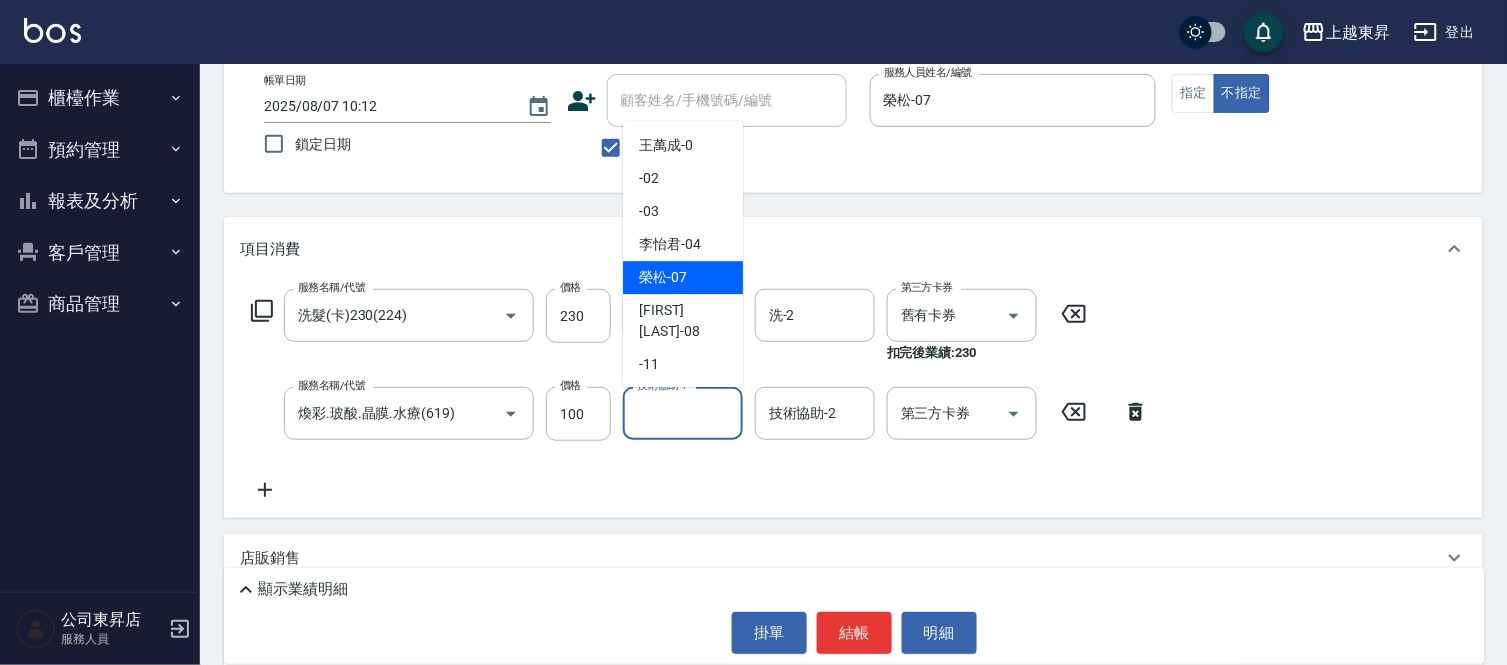 click on "榮松 -07" at bounding box center [683, 277] 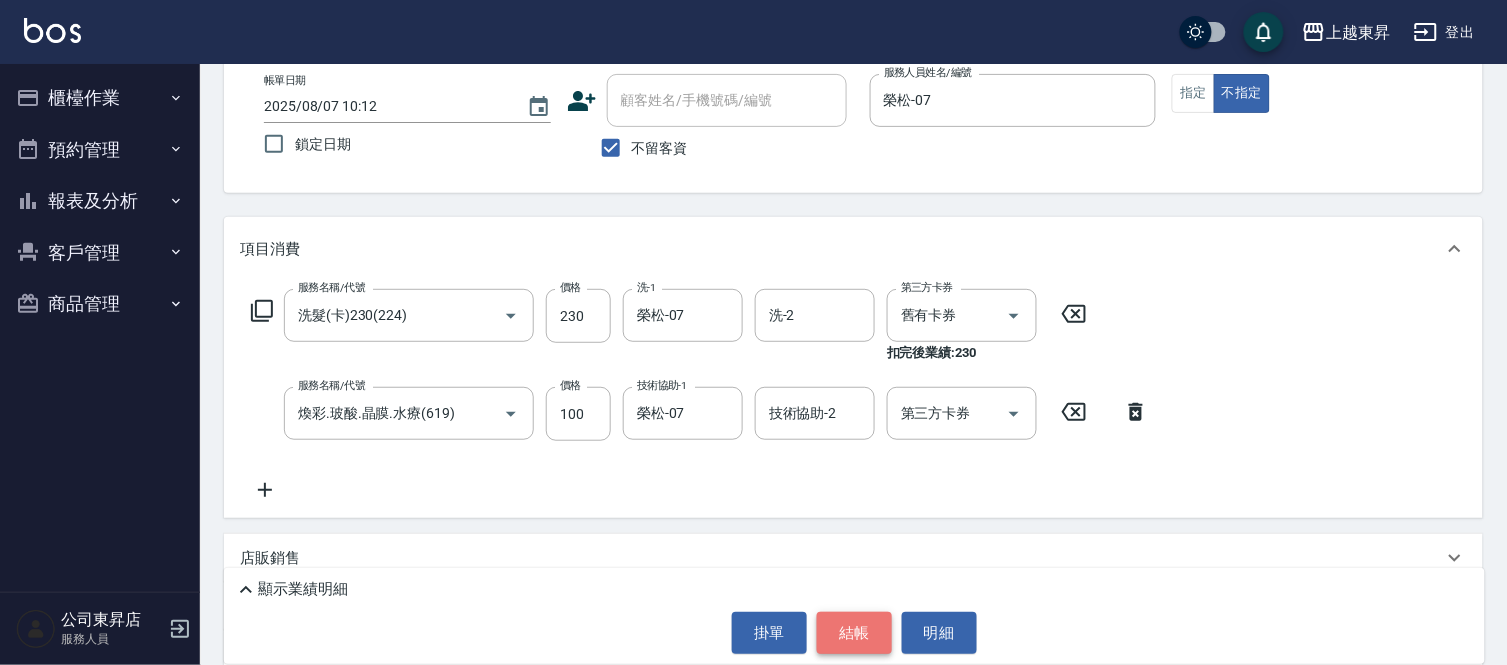 click on "結帳" at bounding box center [854, 633] 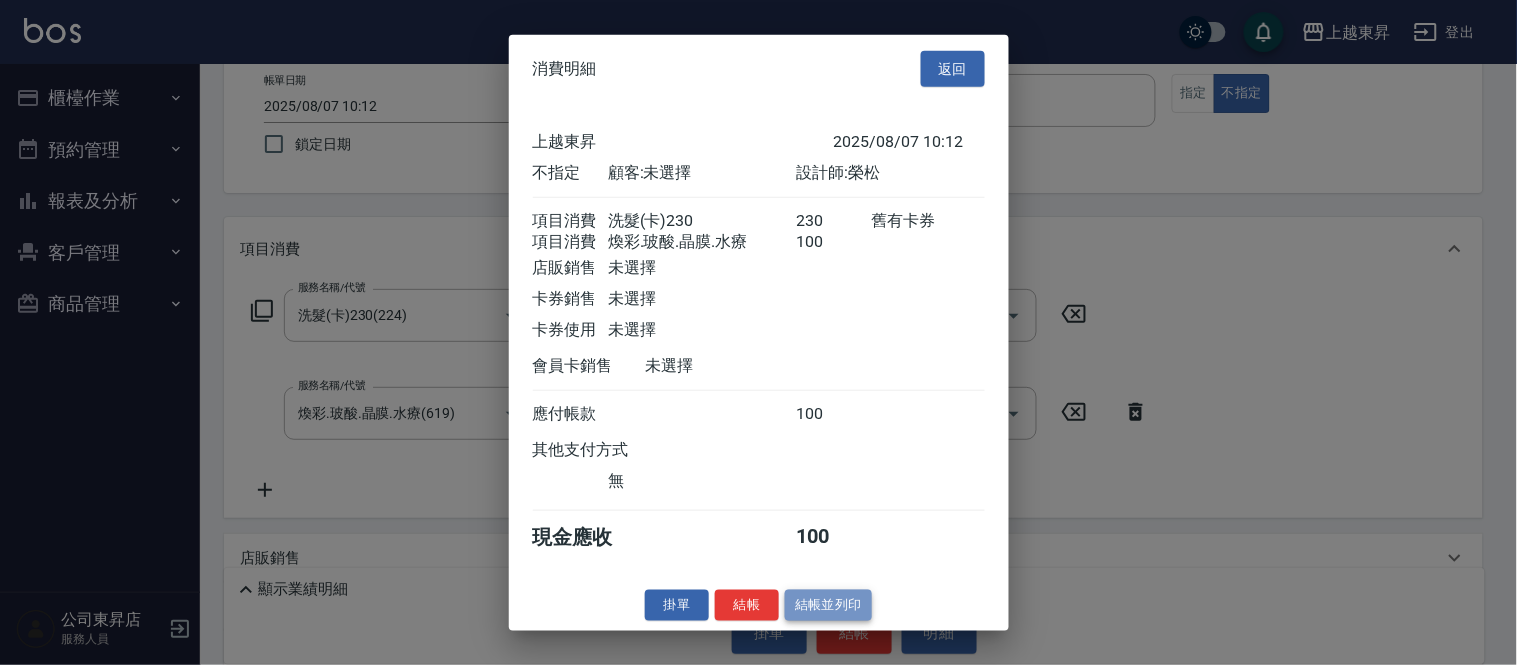 click on "結帳並列印" at bounding box center [828, 605] 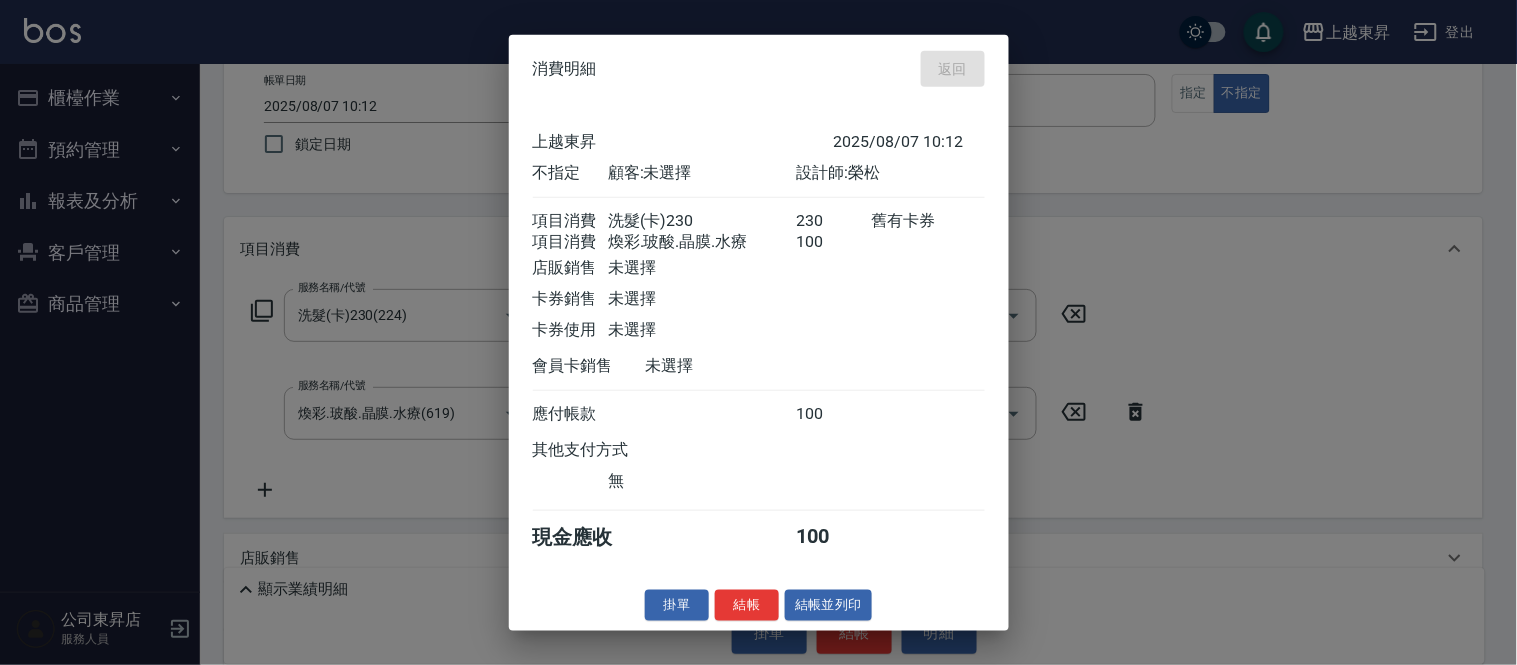 type on "2025/08/07 10:13" 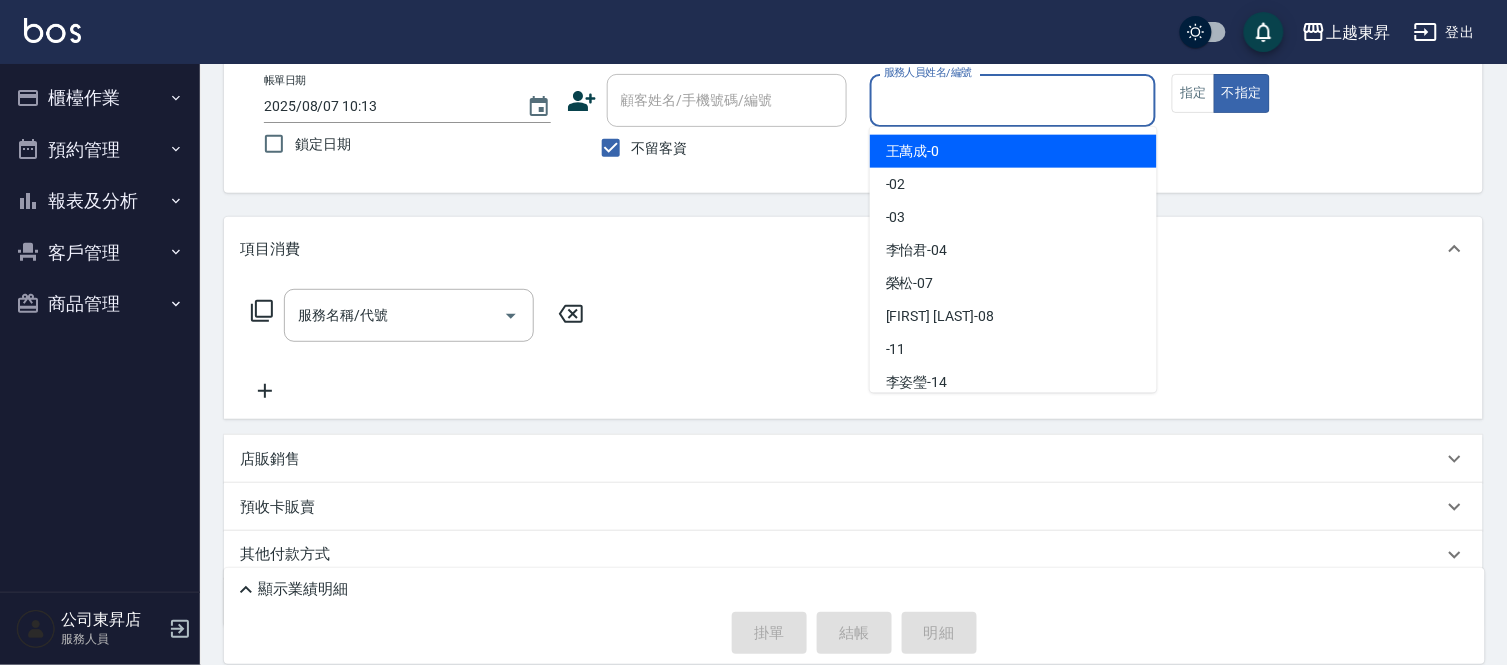 click on "服務人員姓名/編號" at bounding box center (1013, 100) 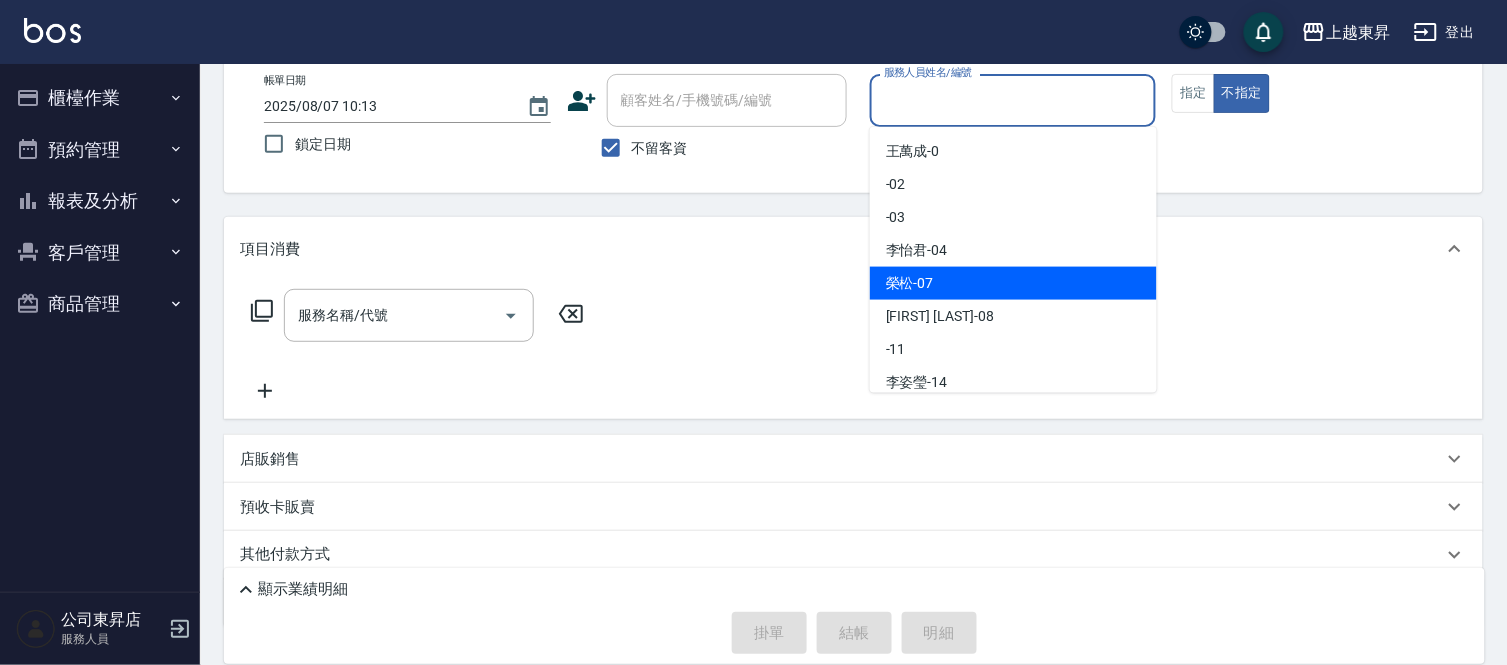 click on "榮松 -07" at bounding box center (1013, 283) 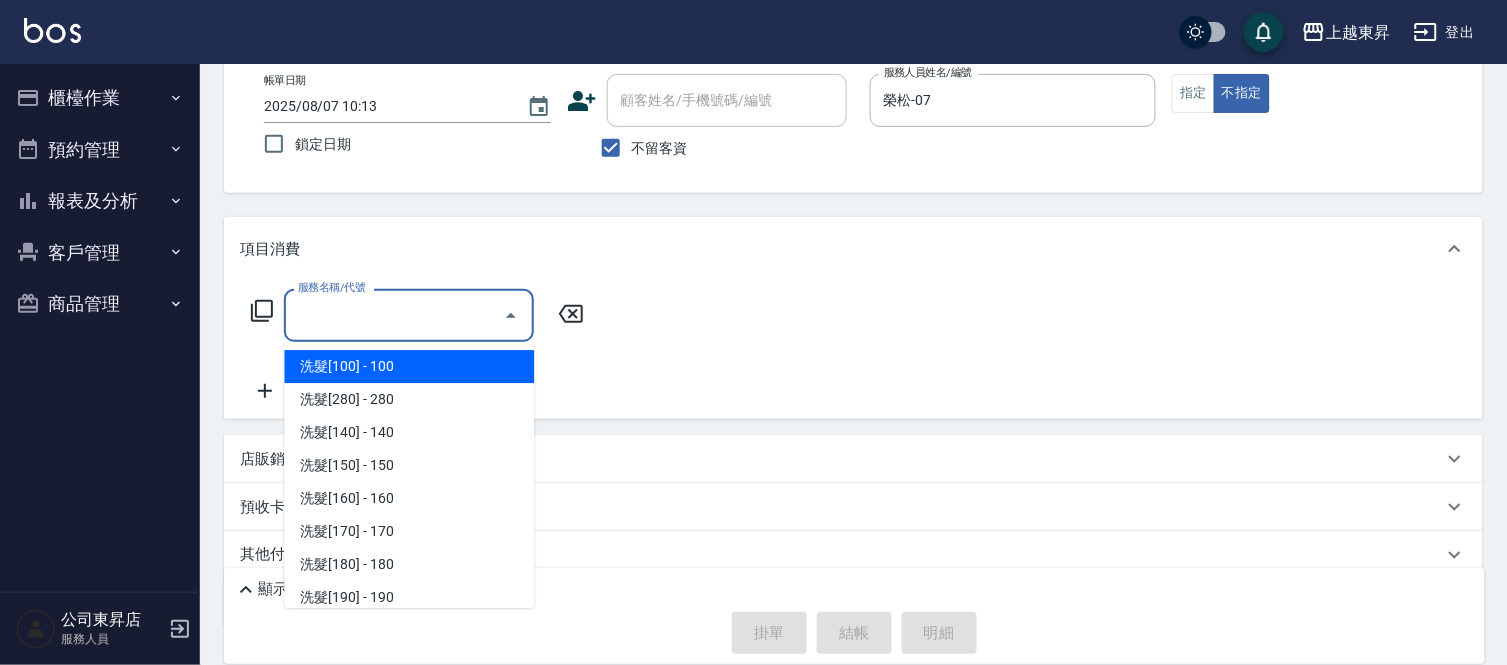 click on "服務名稱/代號" at bounding box center [394, 315] 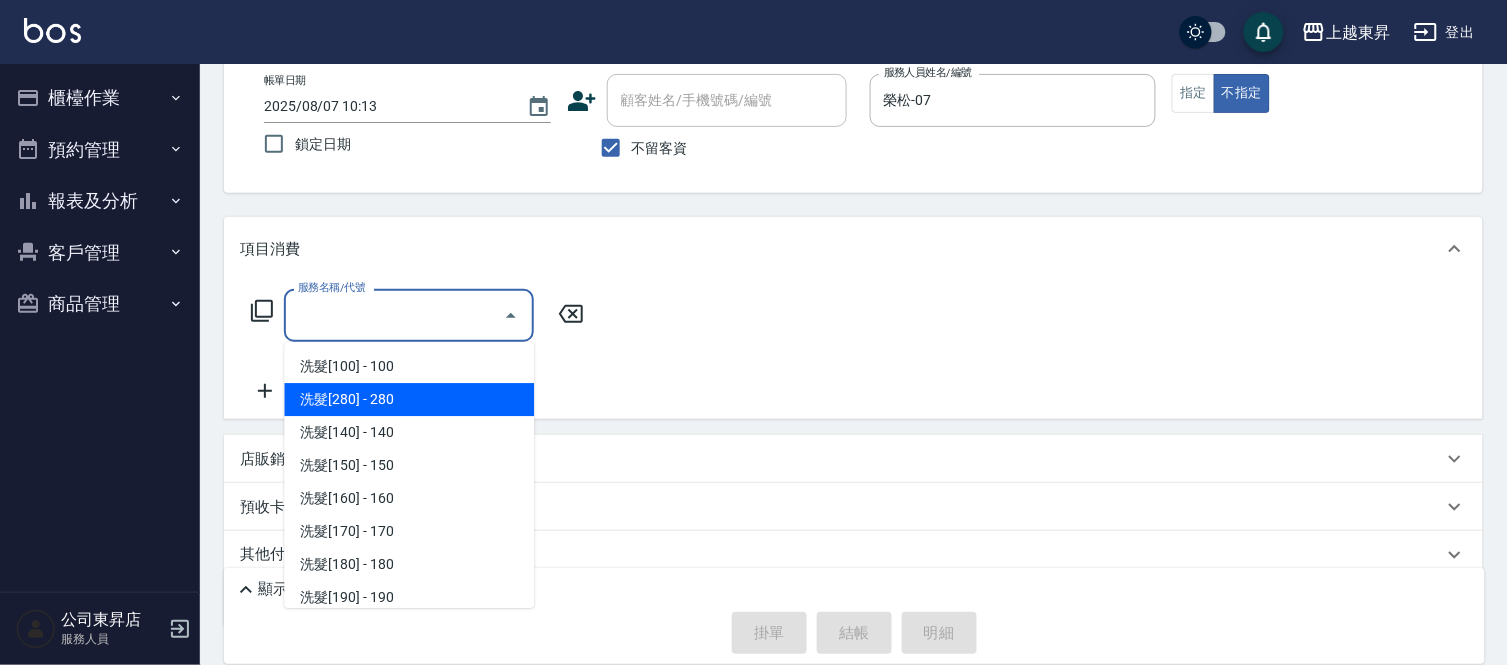 click on "洗髮[280] - 280" at bounding box center (409, 399) 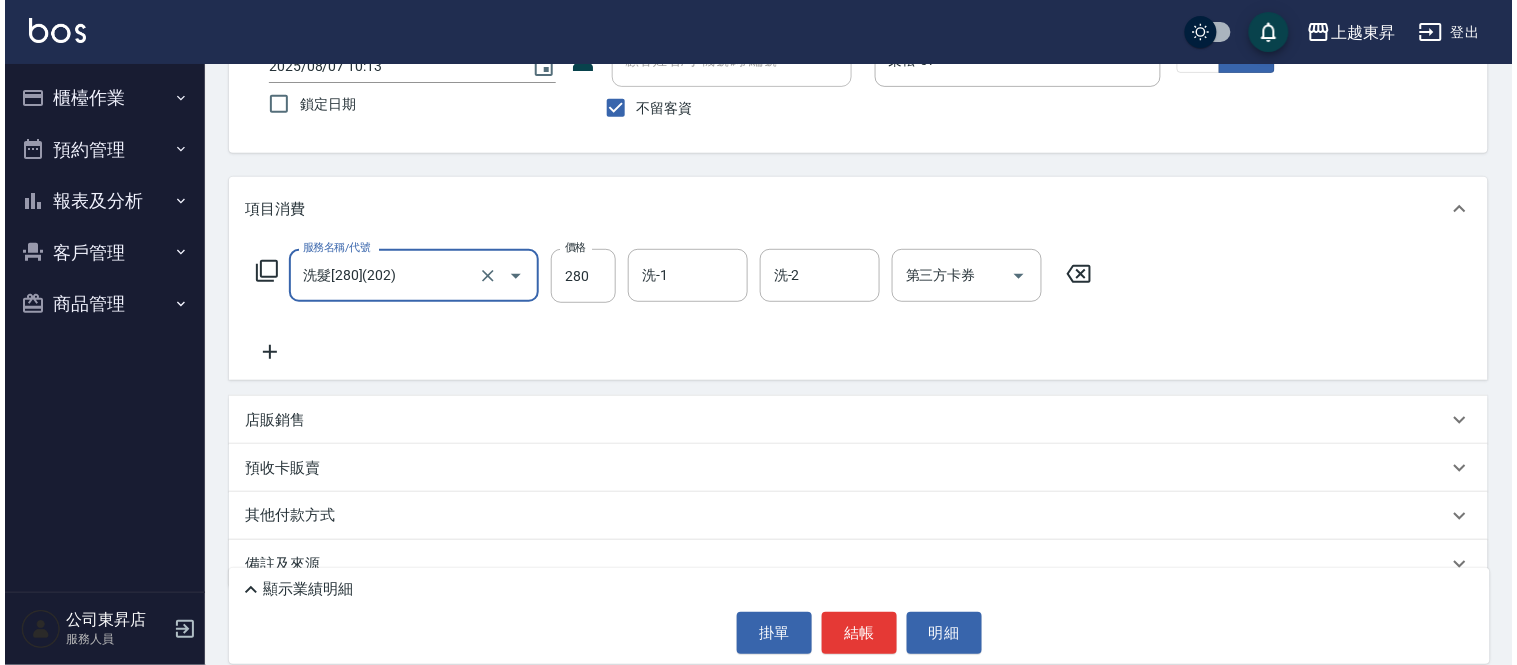 scroll, scrollTop: 183, scrollLeft: 0, axis: vertical 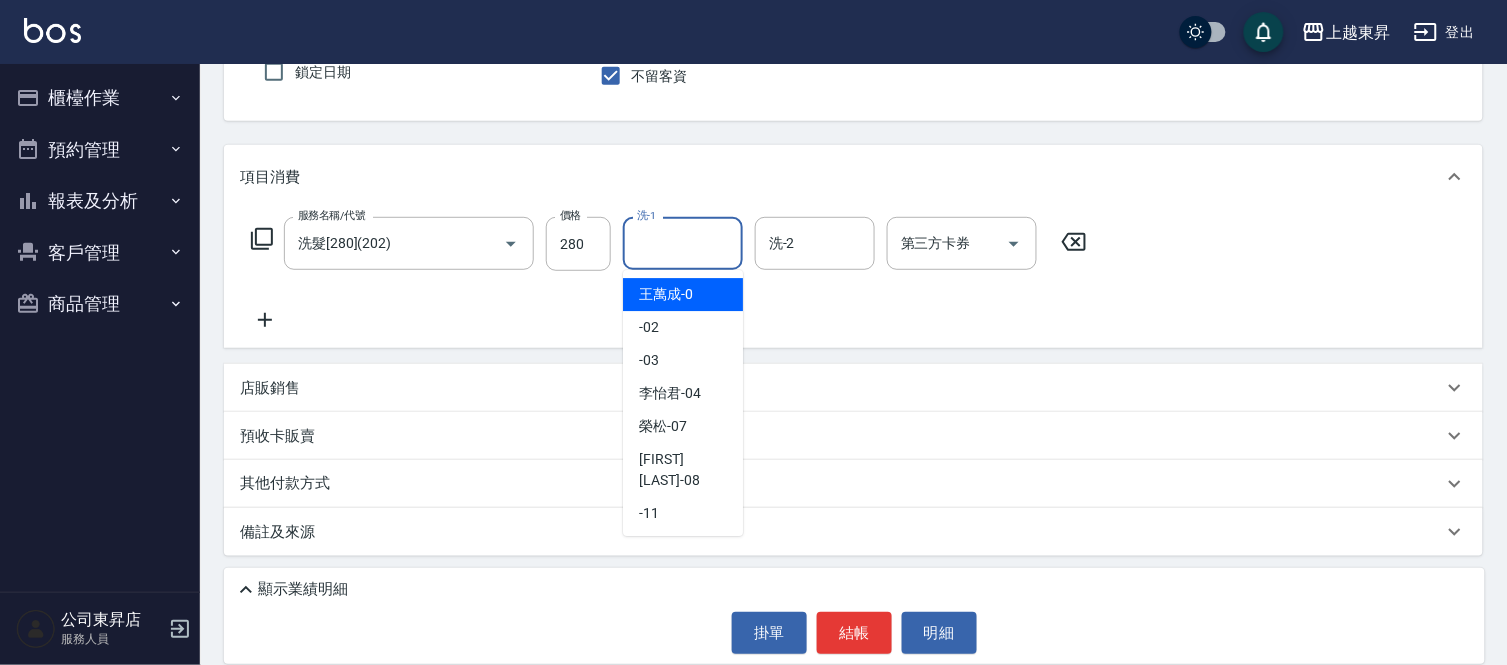 click on "洗-1" at bounding box center [683, 243] 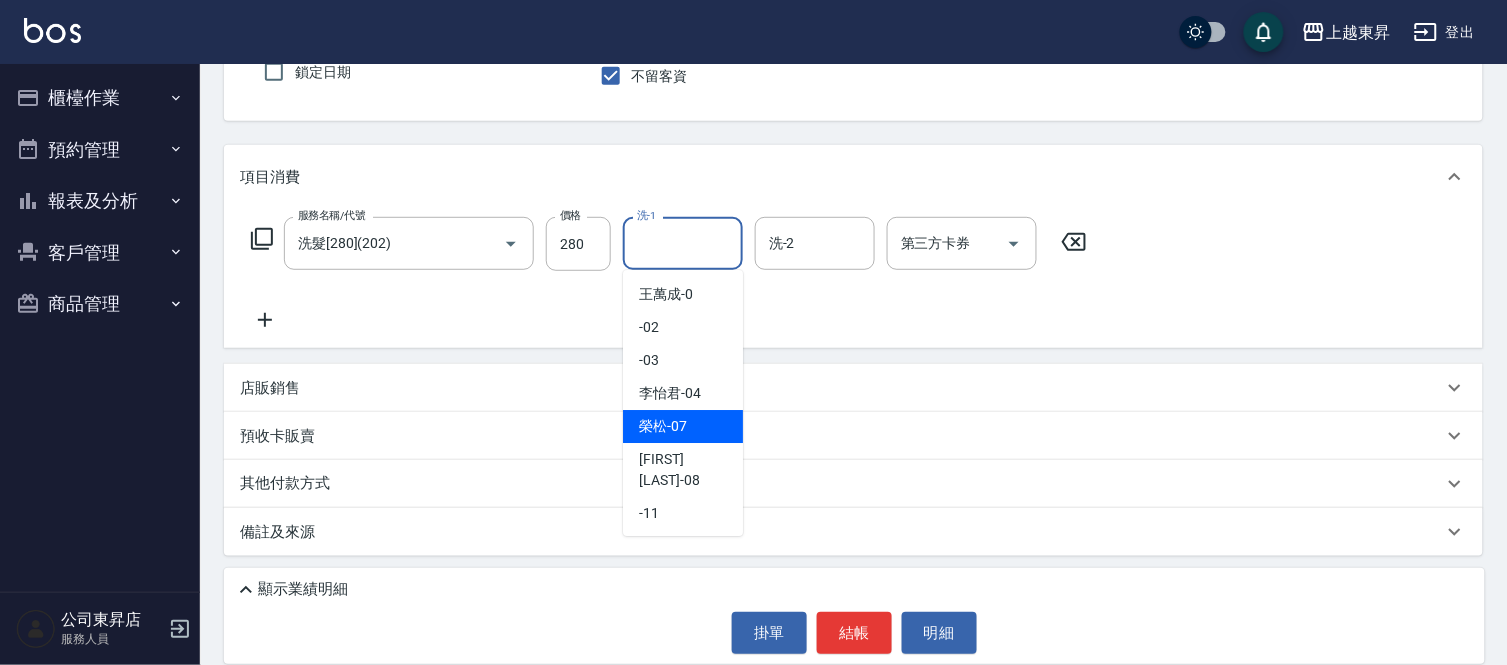 click on "榮松 -07" at bounding box center (663, 426) 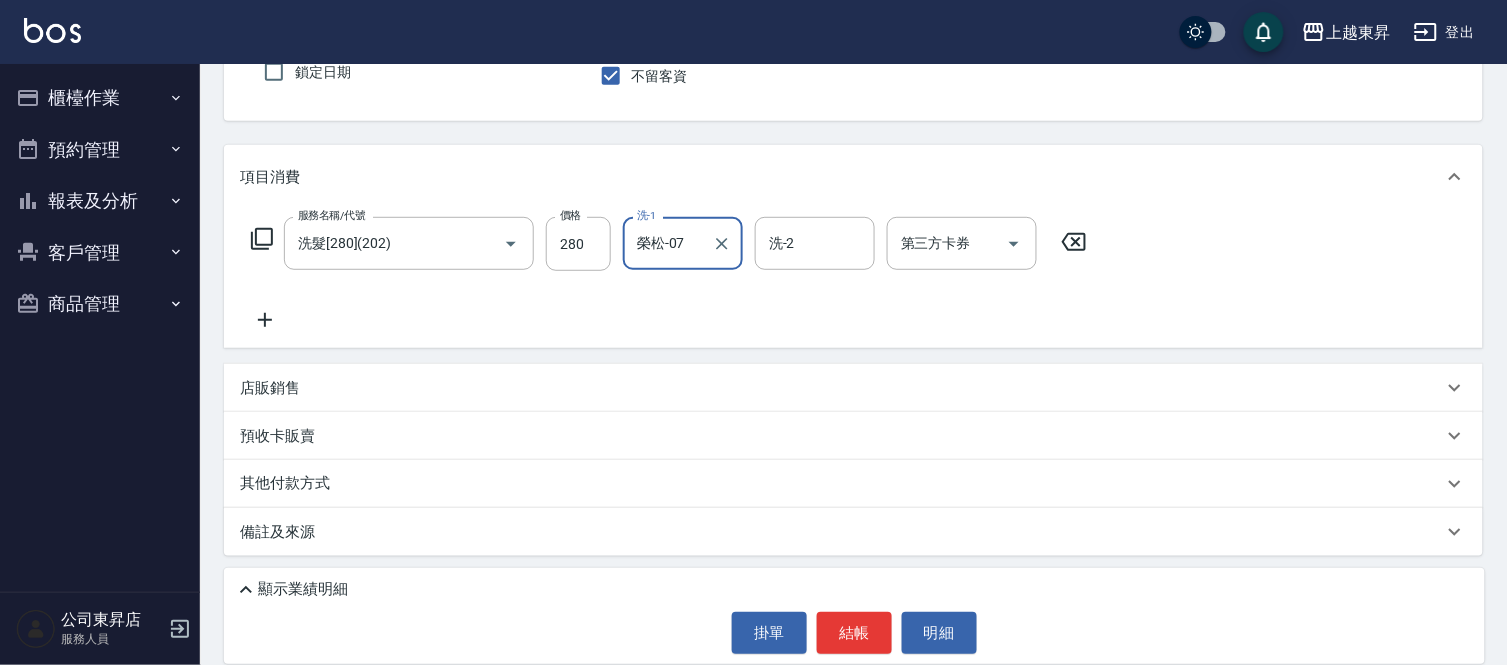 drag, startPoint x: 257, startPoint y: 313, endPoint x: 261, endPoint y: 326, distance: 13.601471 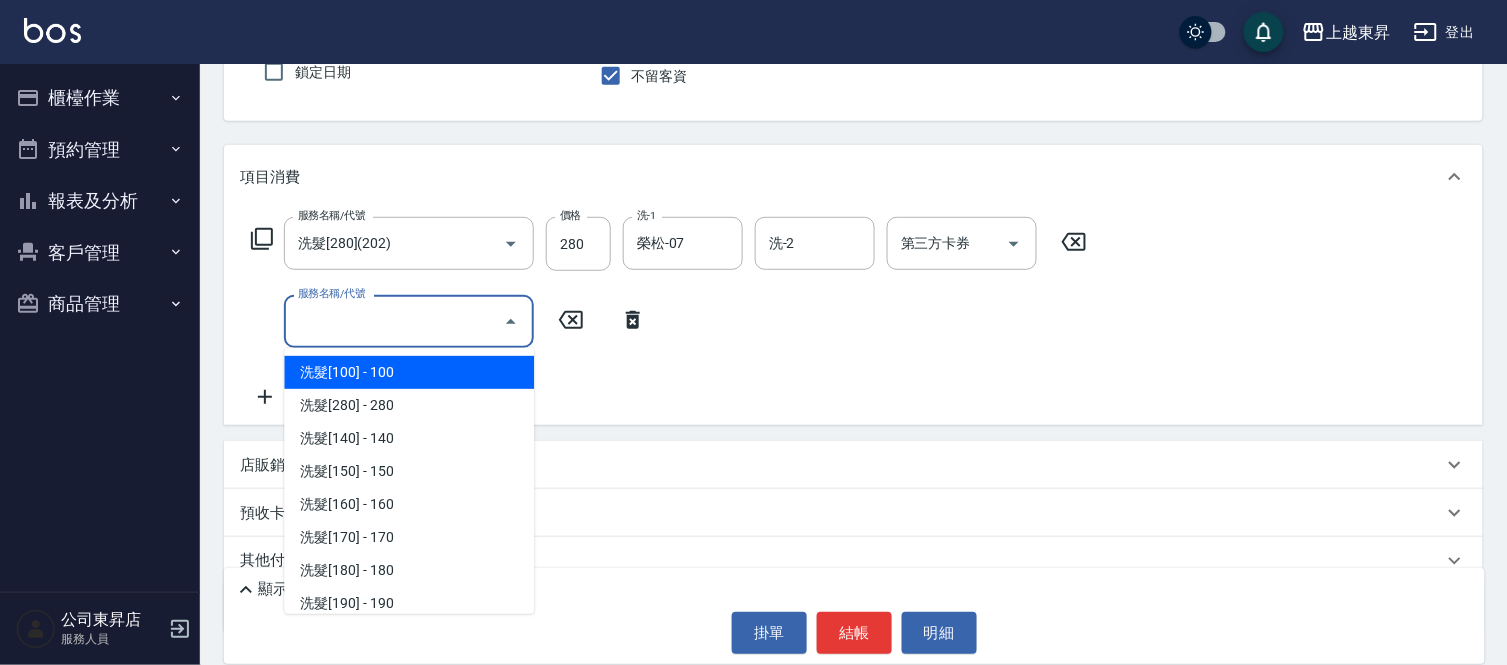 click on "服務名稱/代號" at bounding box center [394, 321] 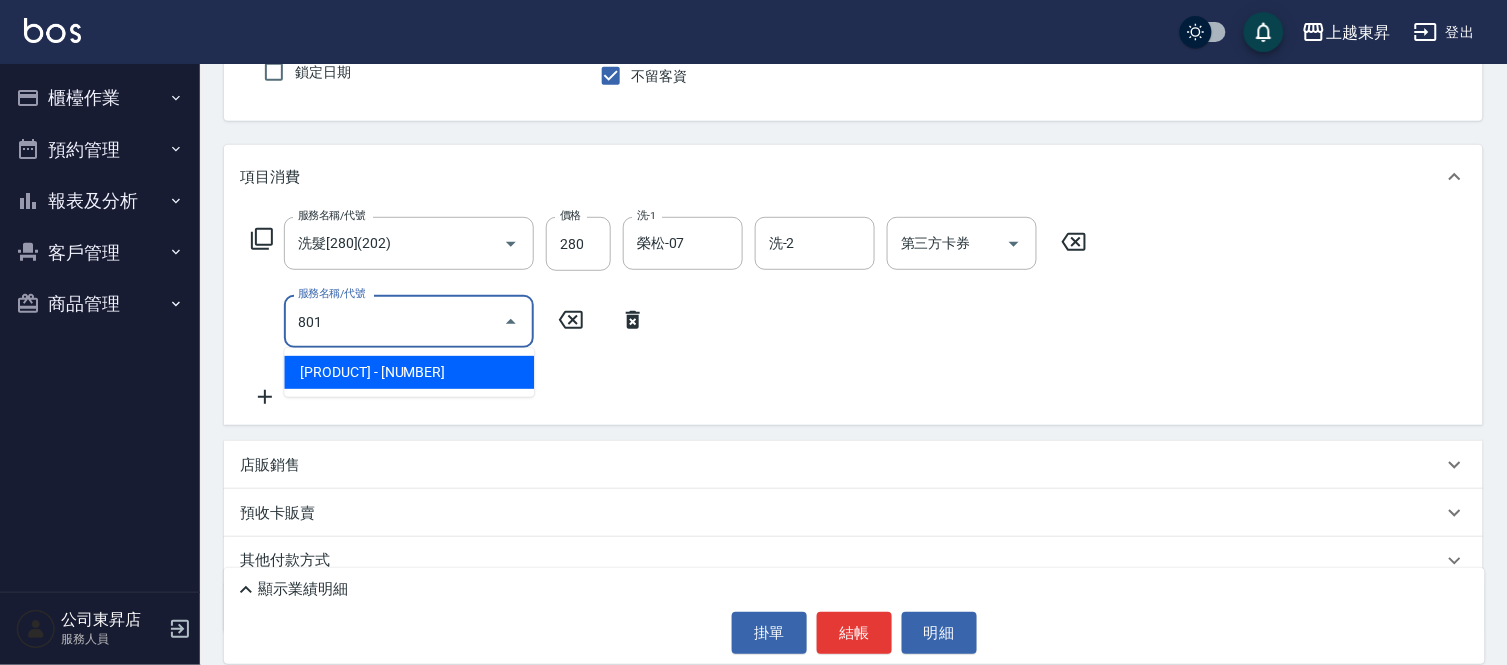 drag, startPoint x: 470, startPoint y: 370, endPoint x: 544, endPoint y: 340, distance: 79.84986 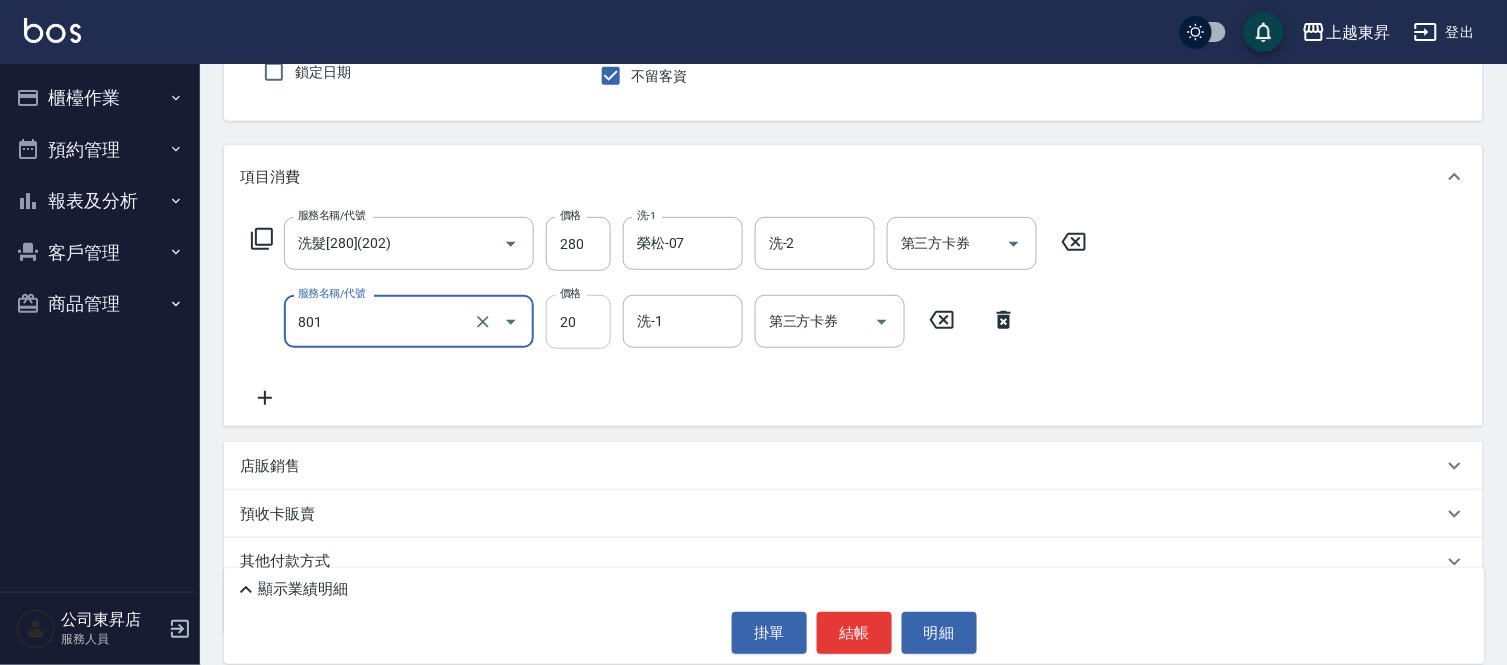 type on "潤絲(801)" 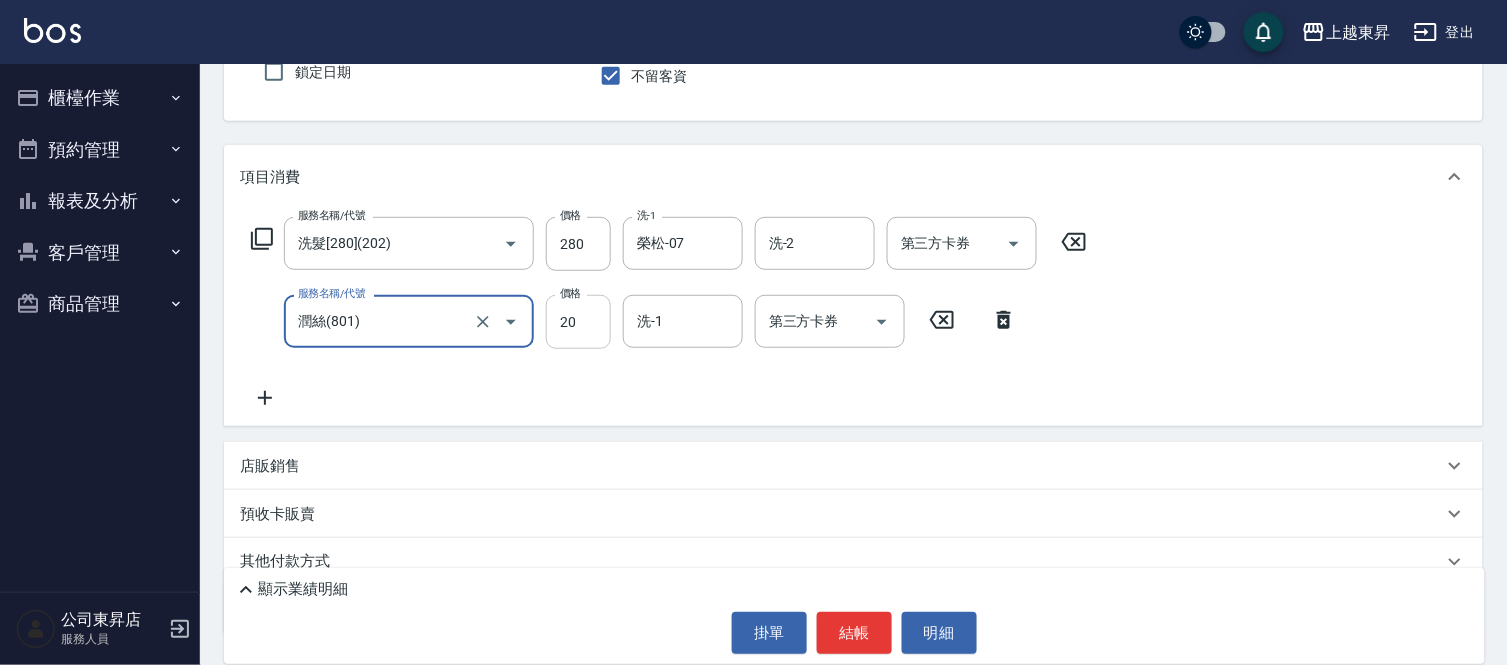 click on "20" at bounding box center [578, 322] 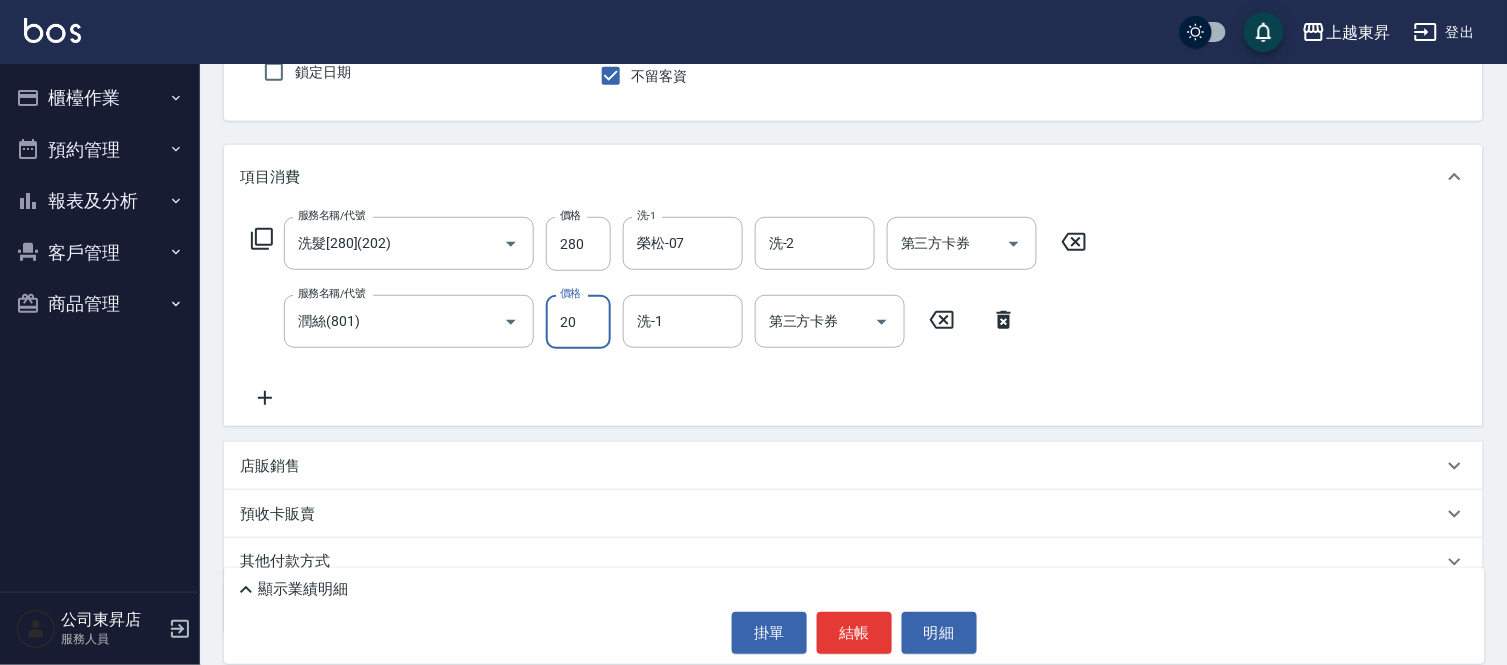 click on "20" at bounding box center (578, 322) 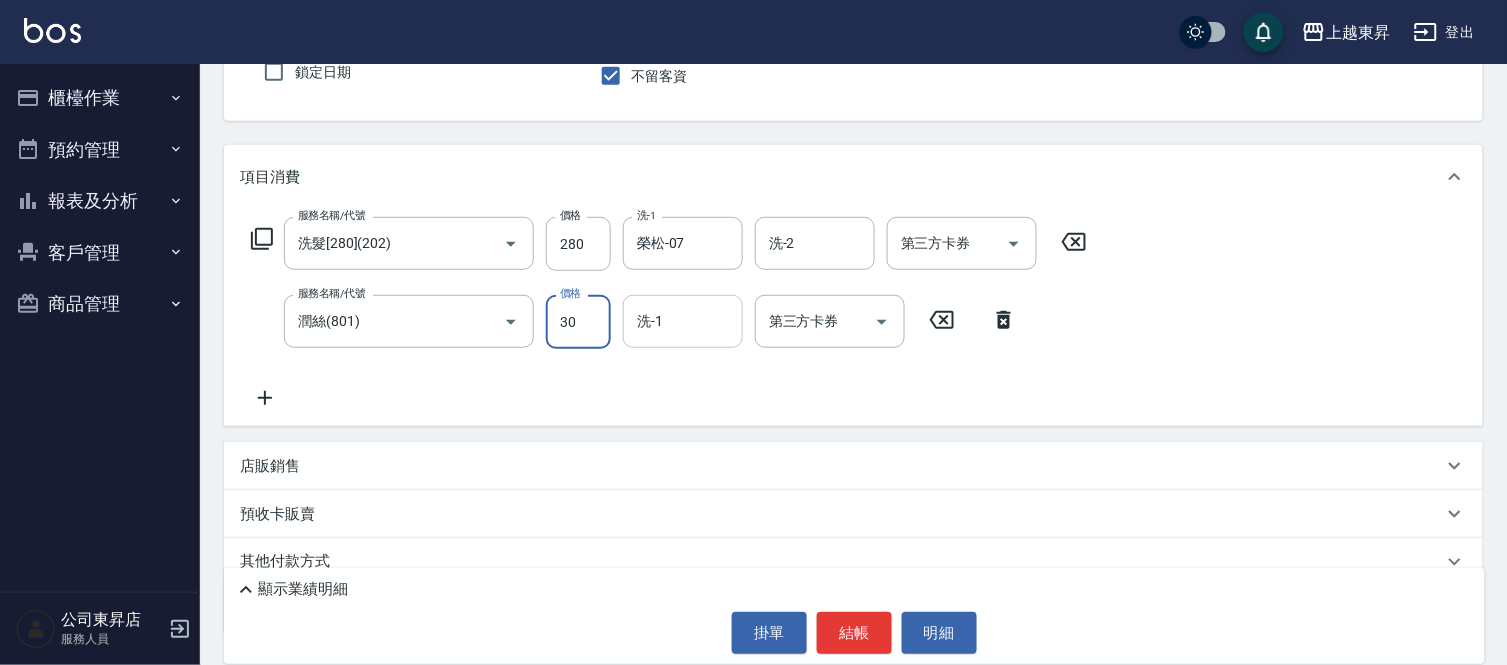 type on "30" 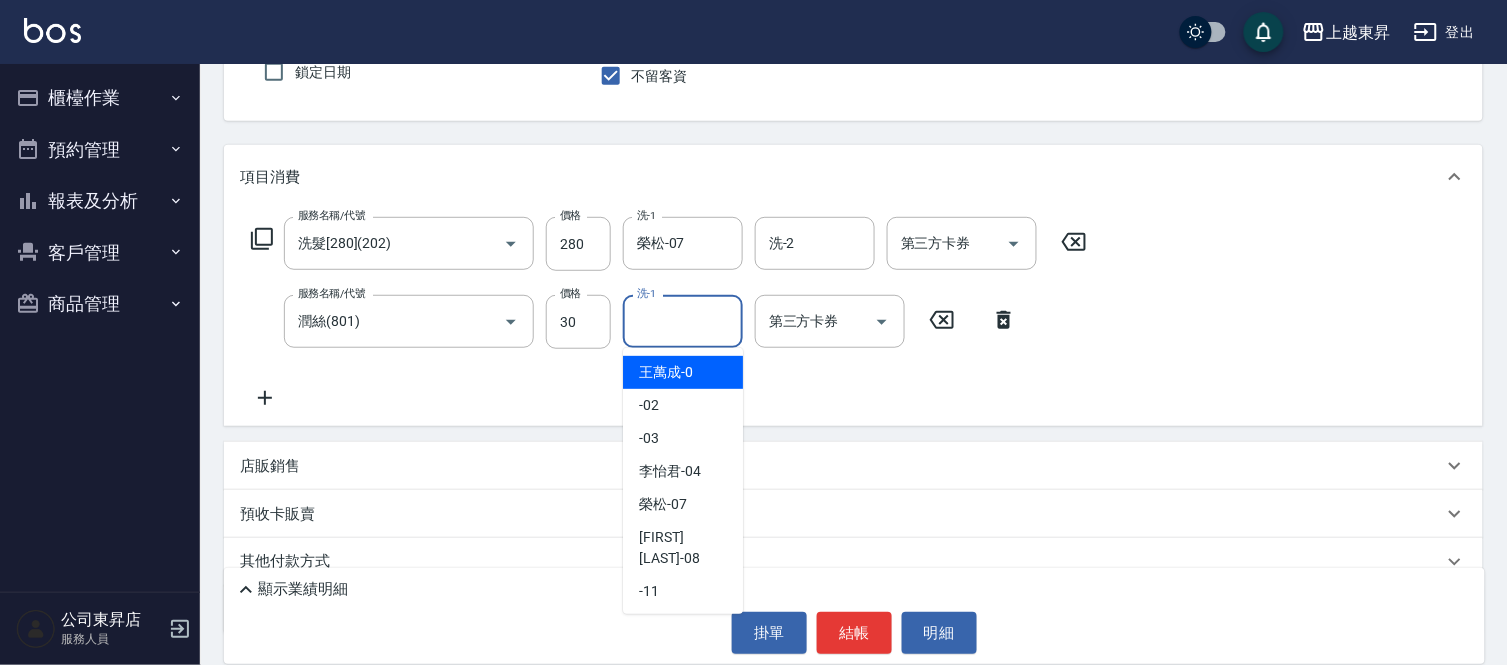 click on "洗-1" at bounding box center [683, 321] 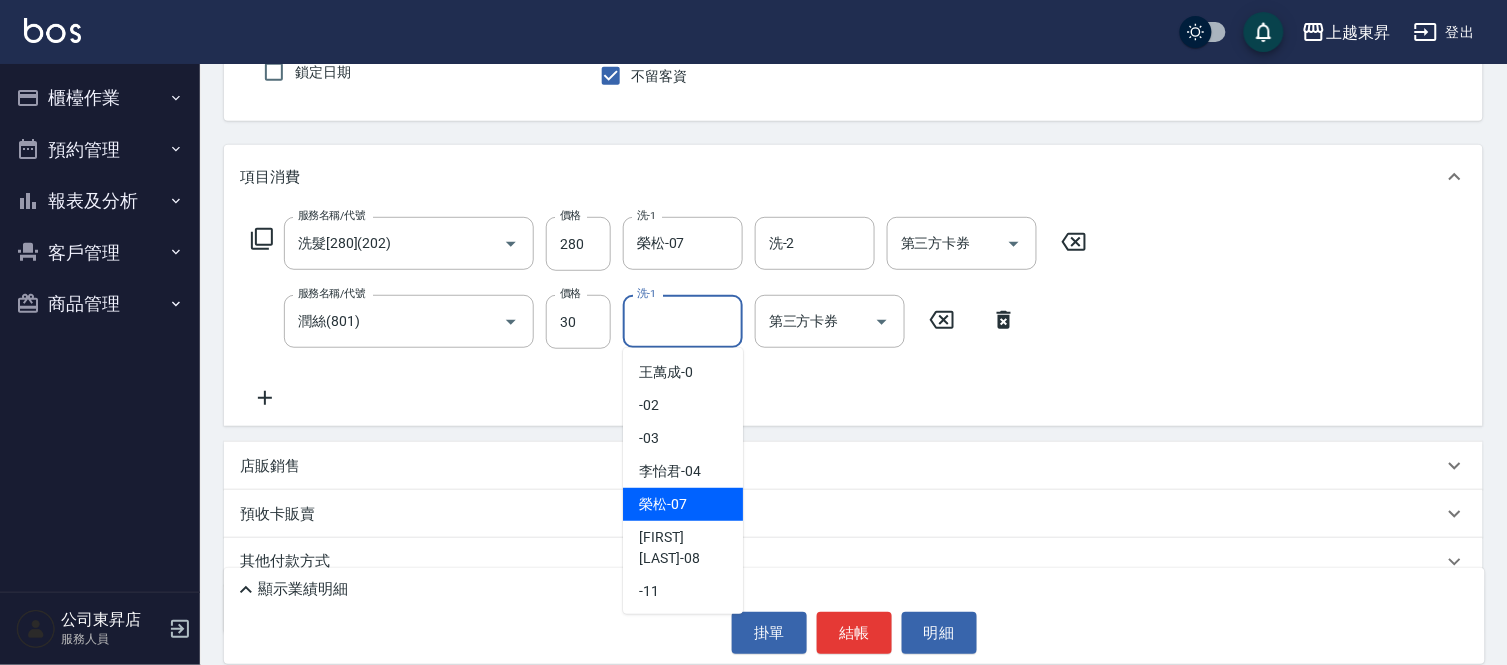 click on "榮松 -07" at bounding box center [663, 504] 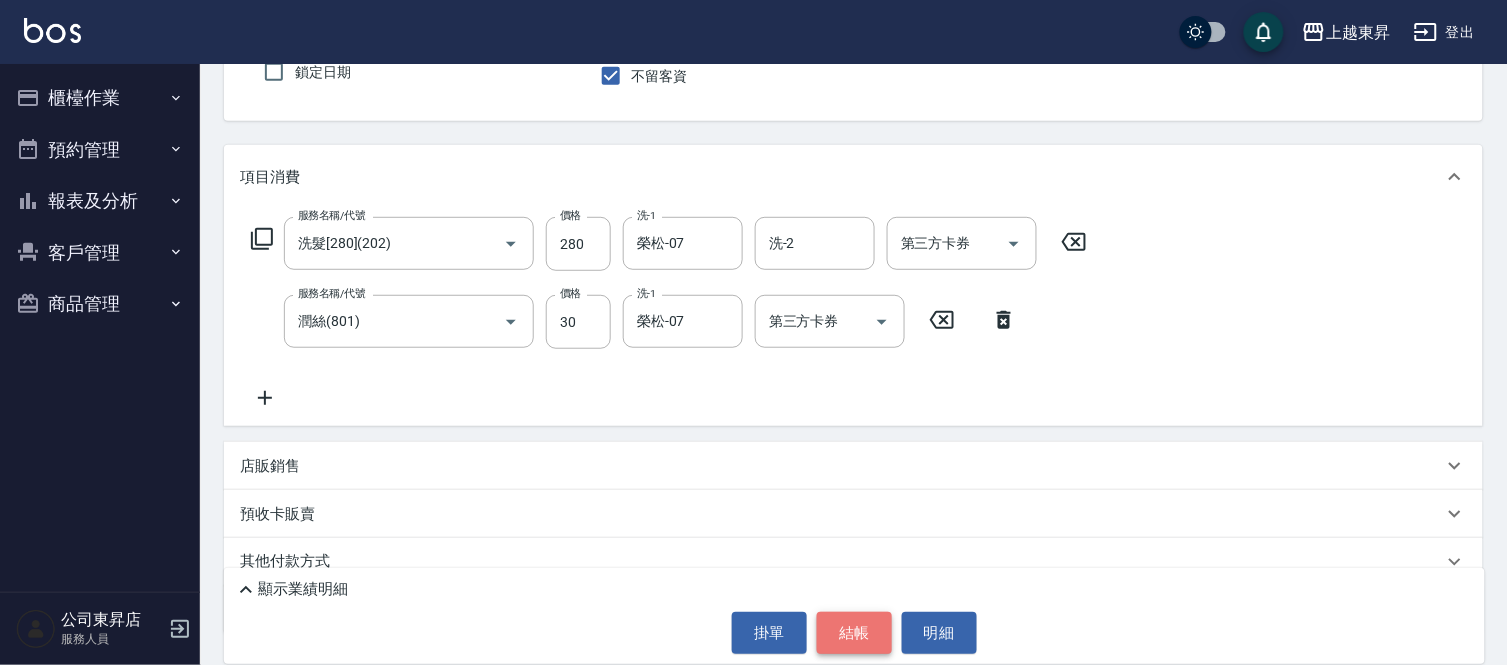 click on "結帳" at bounding box center (854, 633) 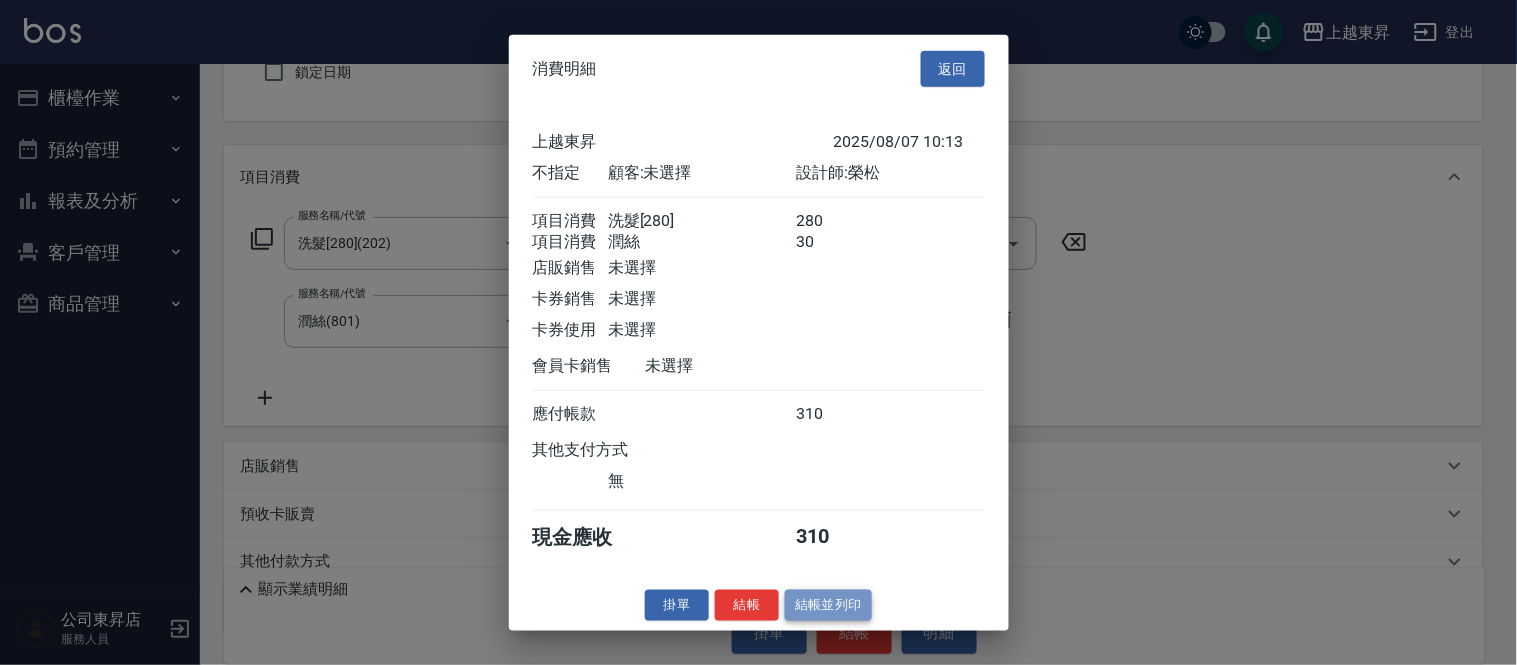 click on "結帳並列印" at bounding box center [828, 605] 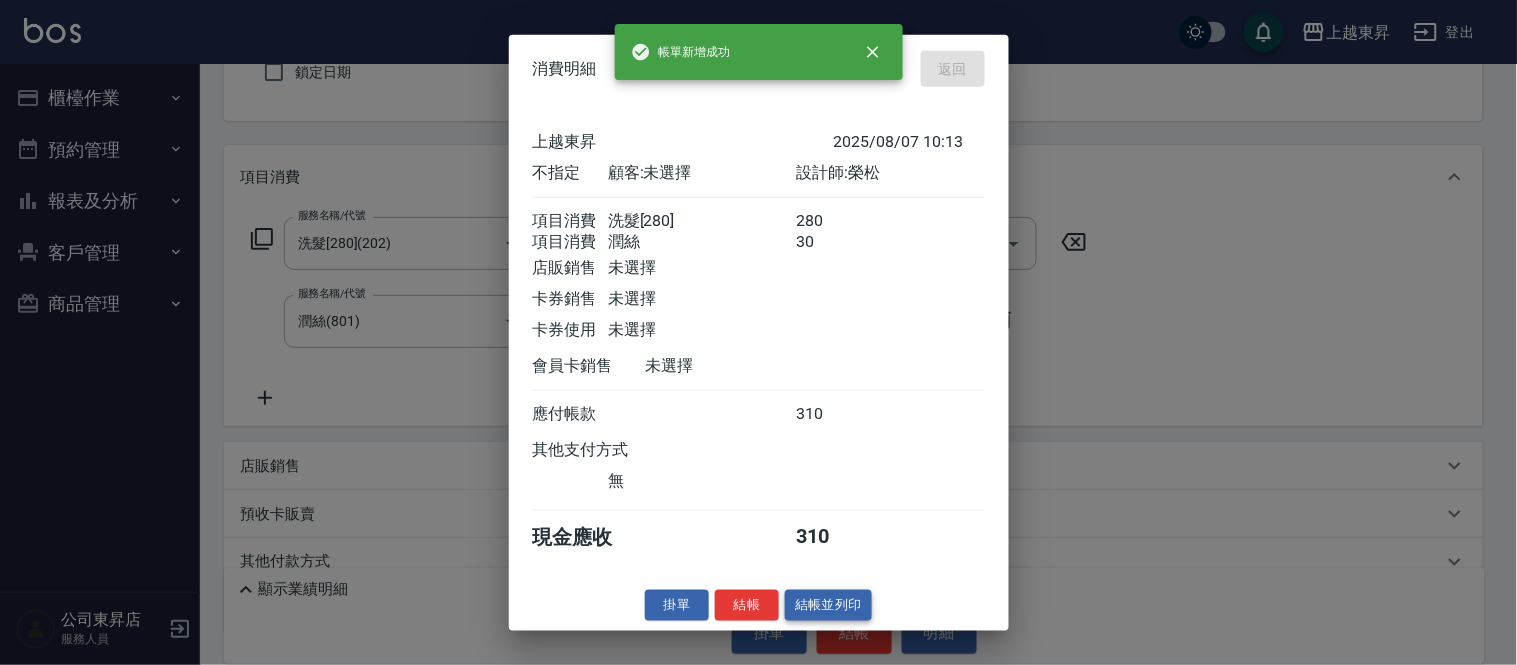 type on "2025/08/07 10:14" 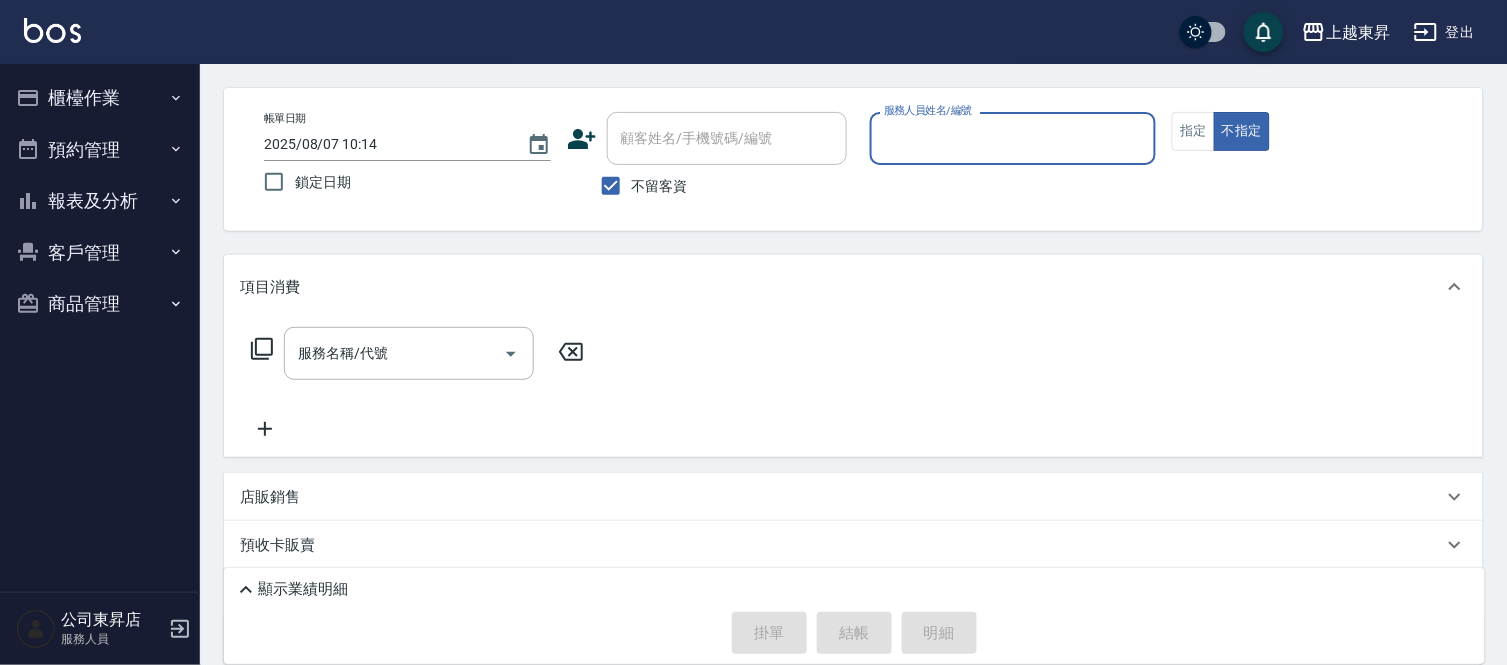scroll, scrollTop: 0, scrollLeft: 0, axis: both 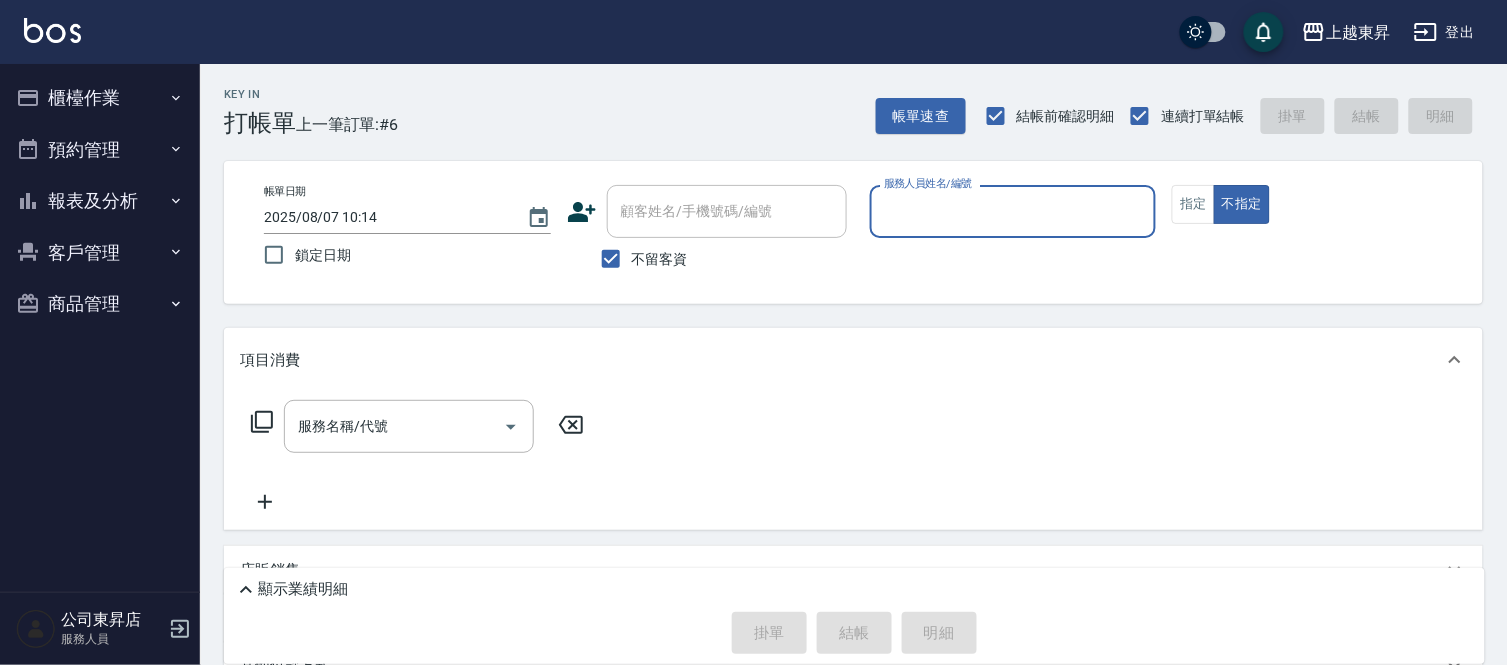 click on "服務人員姓名/編號" at bounding box center (1013, 211) 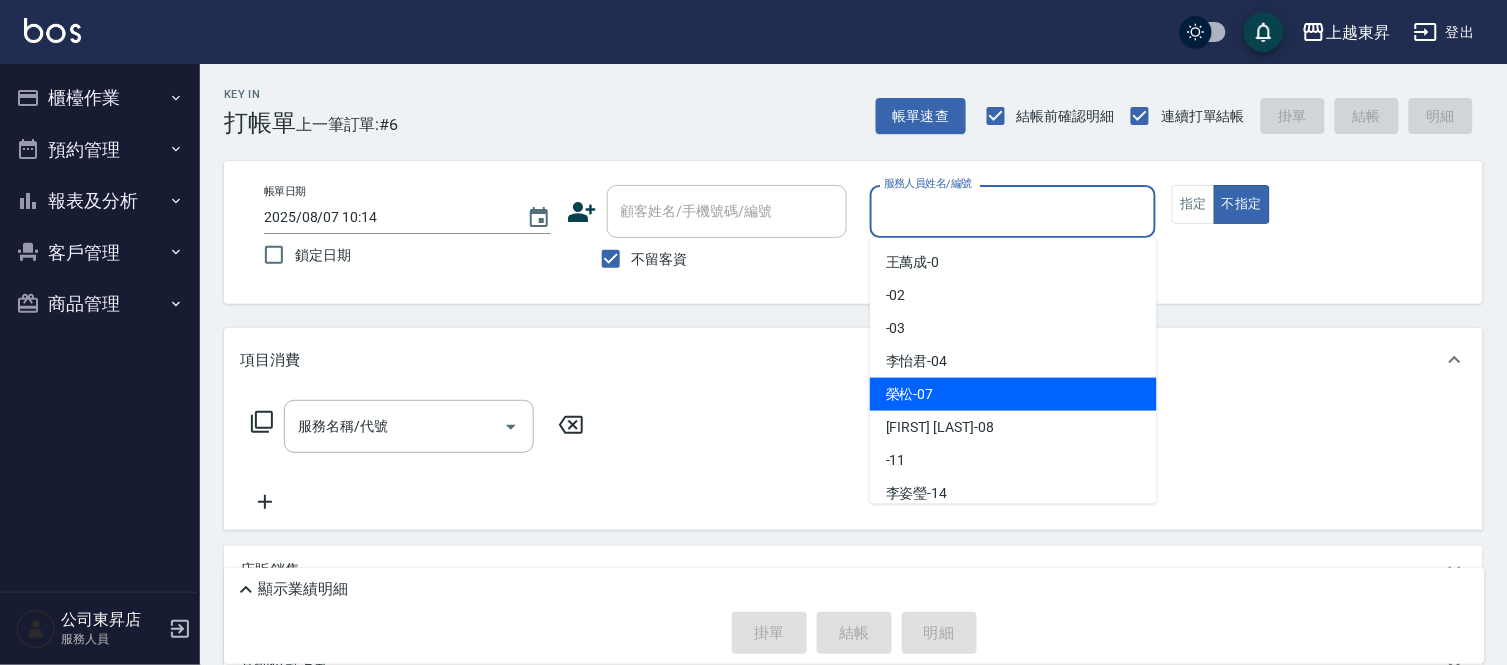 click on "榮松 -07" at bounding box center [1013, 394] 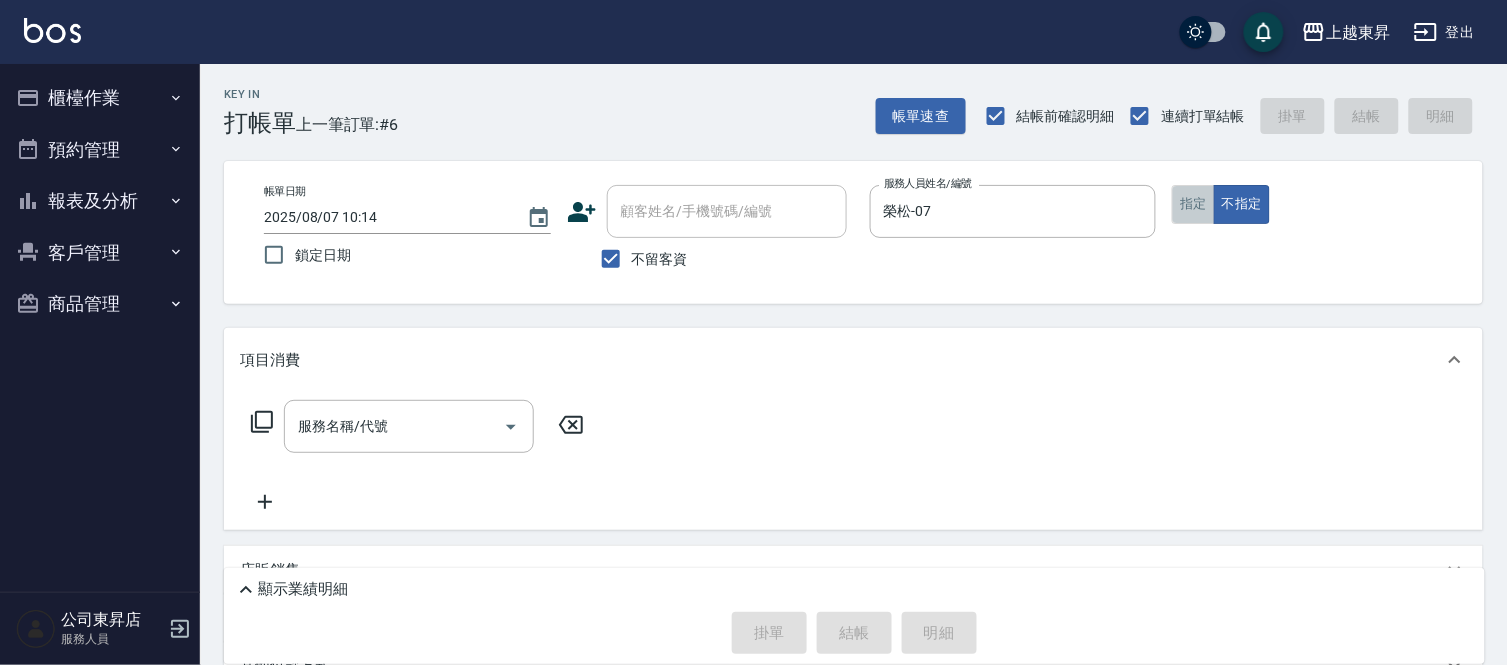 click on "指定" at bounding box center [1193, 204] 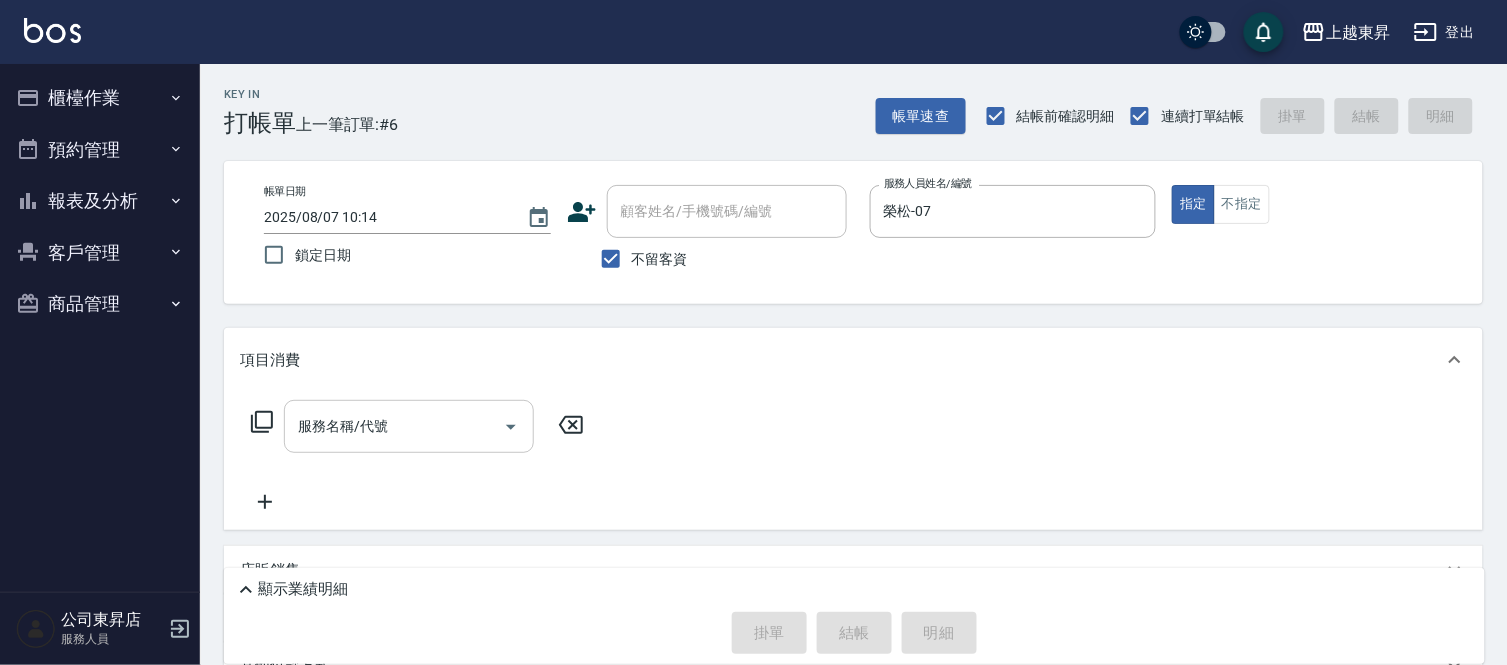 click on "服務名稱/代號" at bounding box center [394, 426] 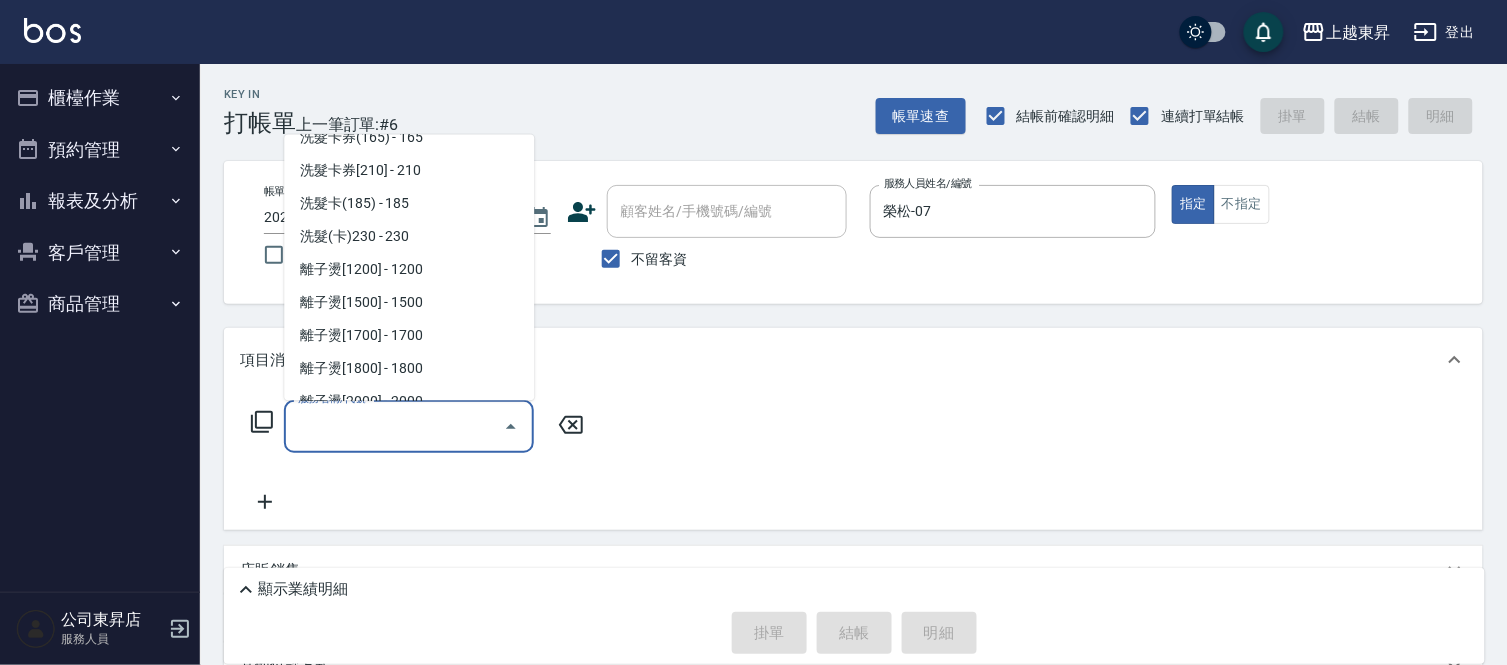 scroll, scrollTop: 555, scrollLeft: 0, axis: vertical 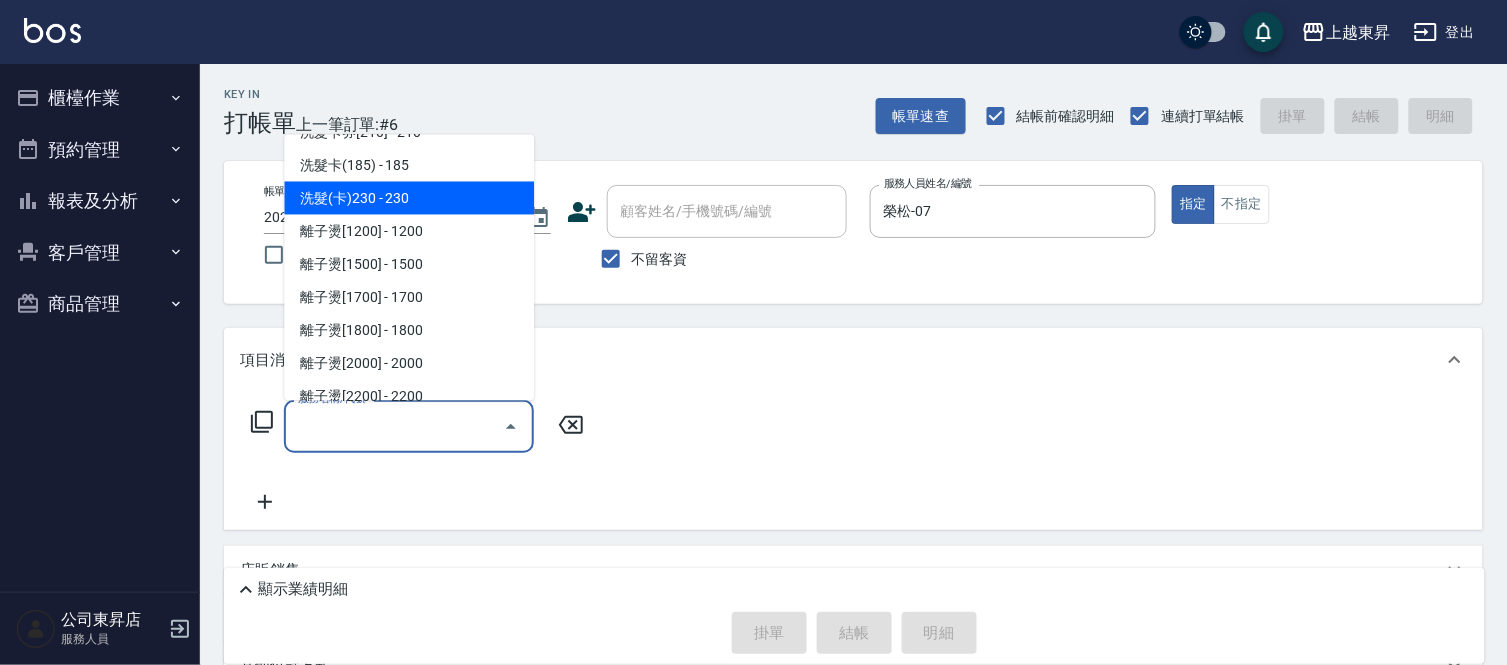 click on "洗髮(卡)230 - 230" at bounding box center (409, 198) 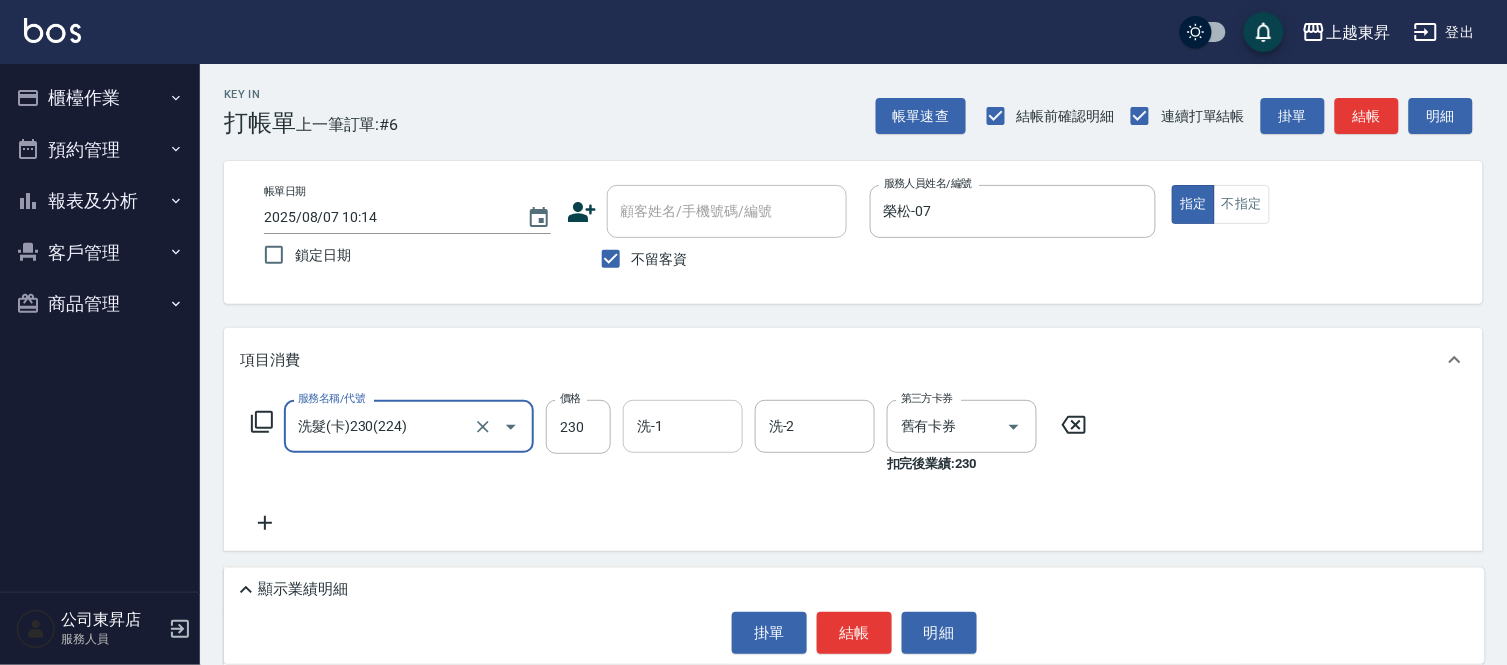 click on "洗-1" at bounding box center [683, 426] 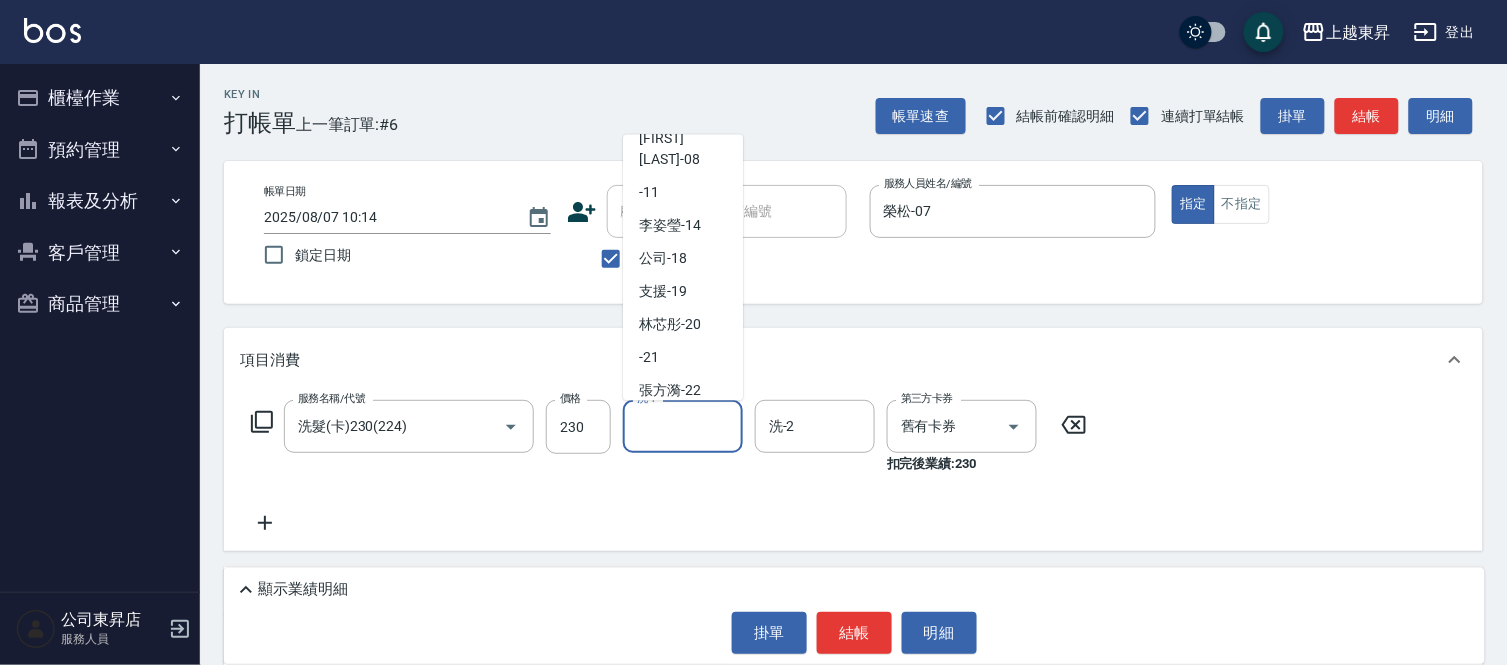 scroll, scrollTop: 222, scrollLeft: 0, axis: vertical 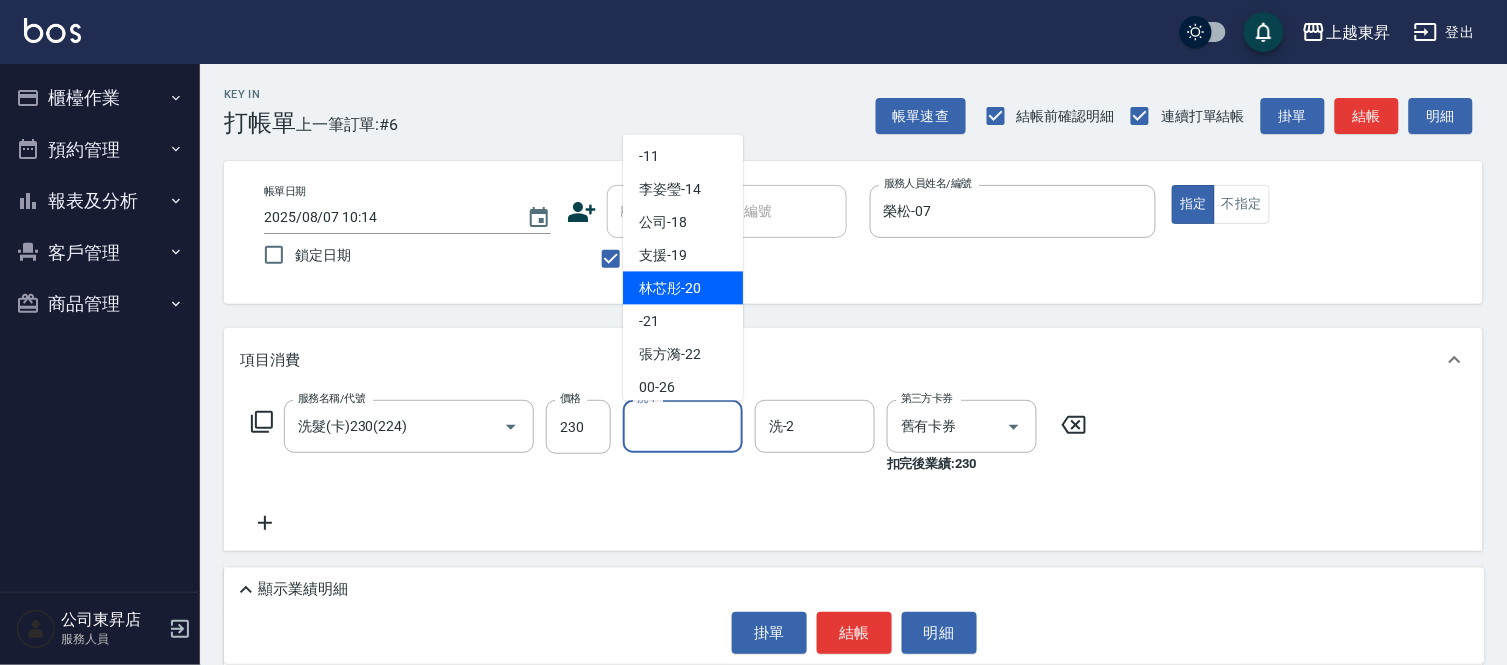 click on "[FIRST] -[NUMBER]" at bounding box center (670, 288) 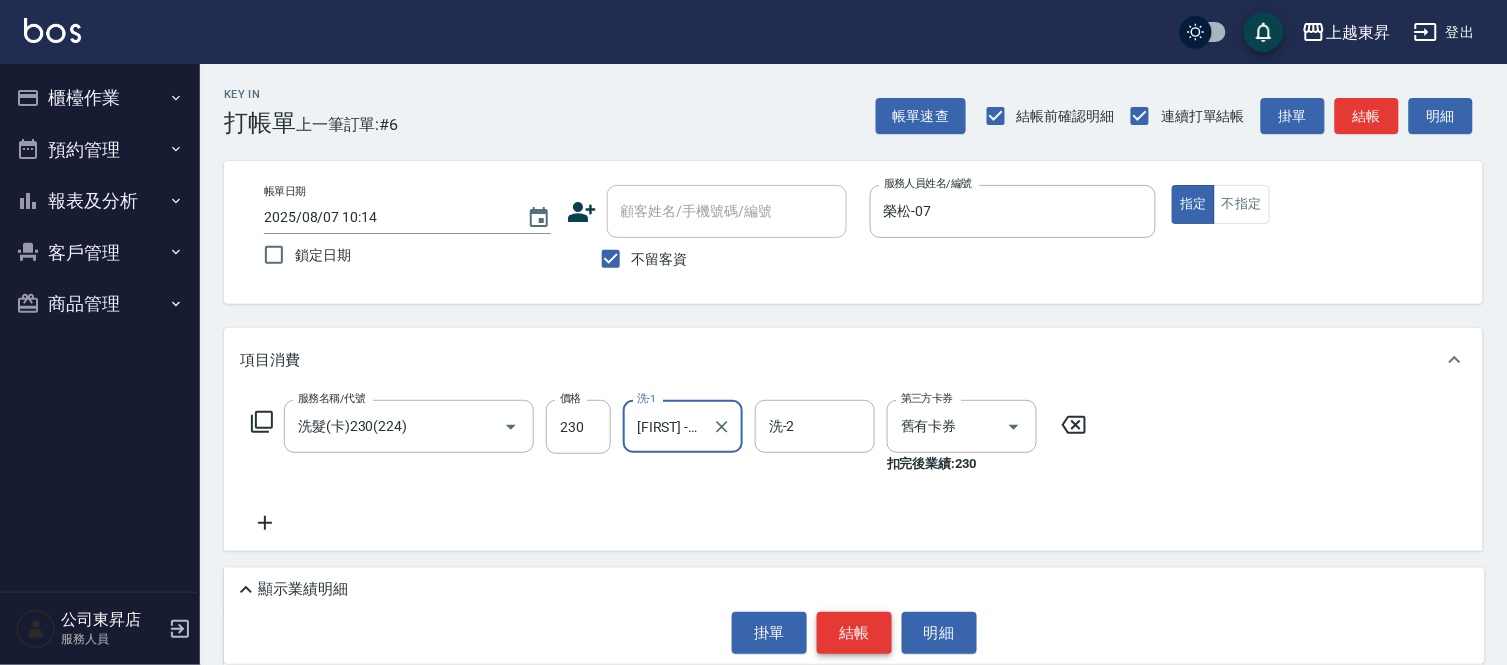 click on "結帳" at bounding box center (854, 633) 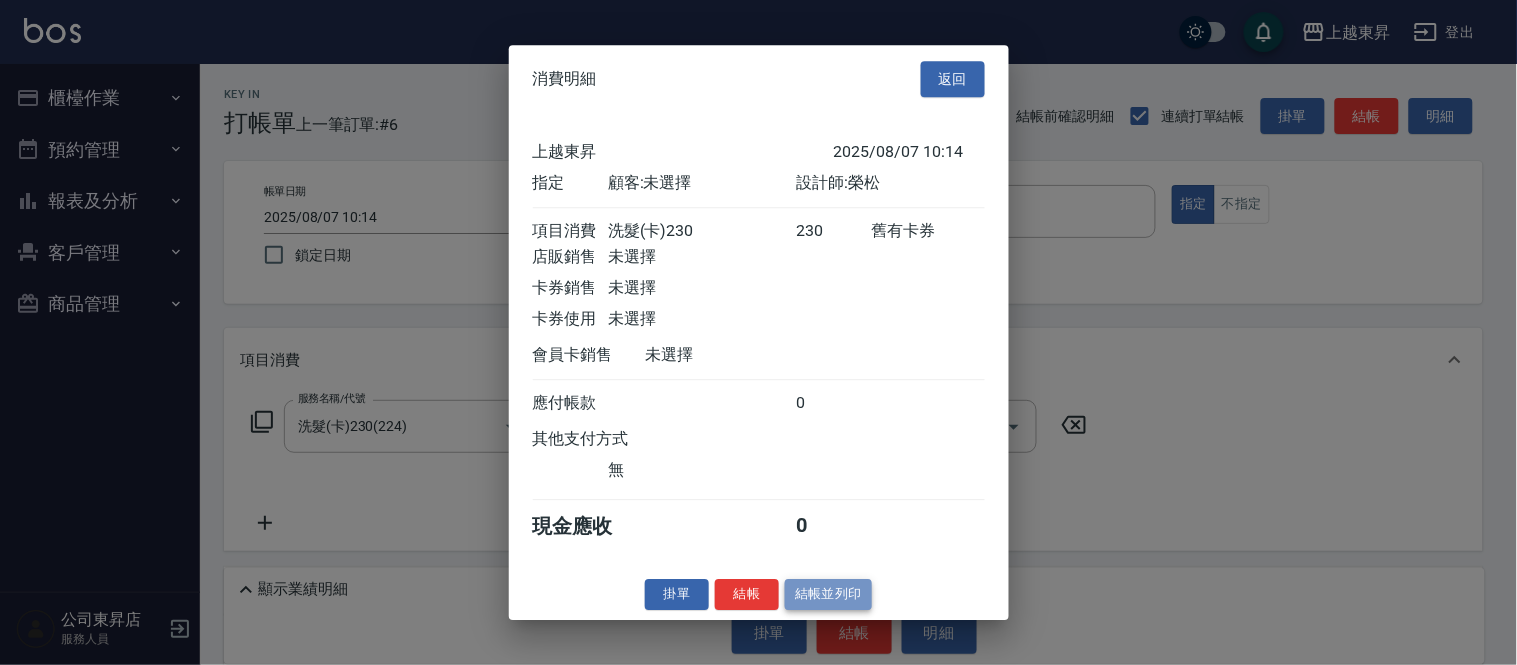 click on "結帳並列印" at bounding box center [828, 594] 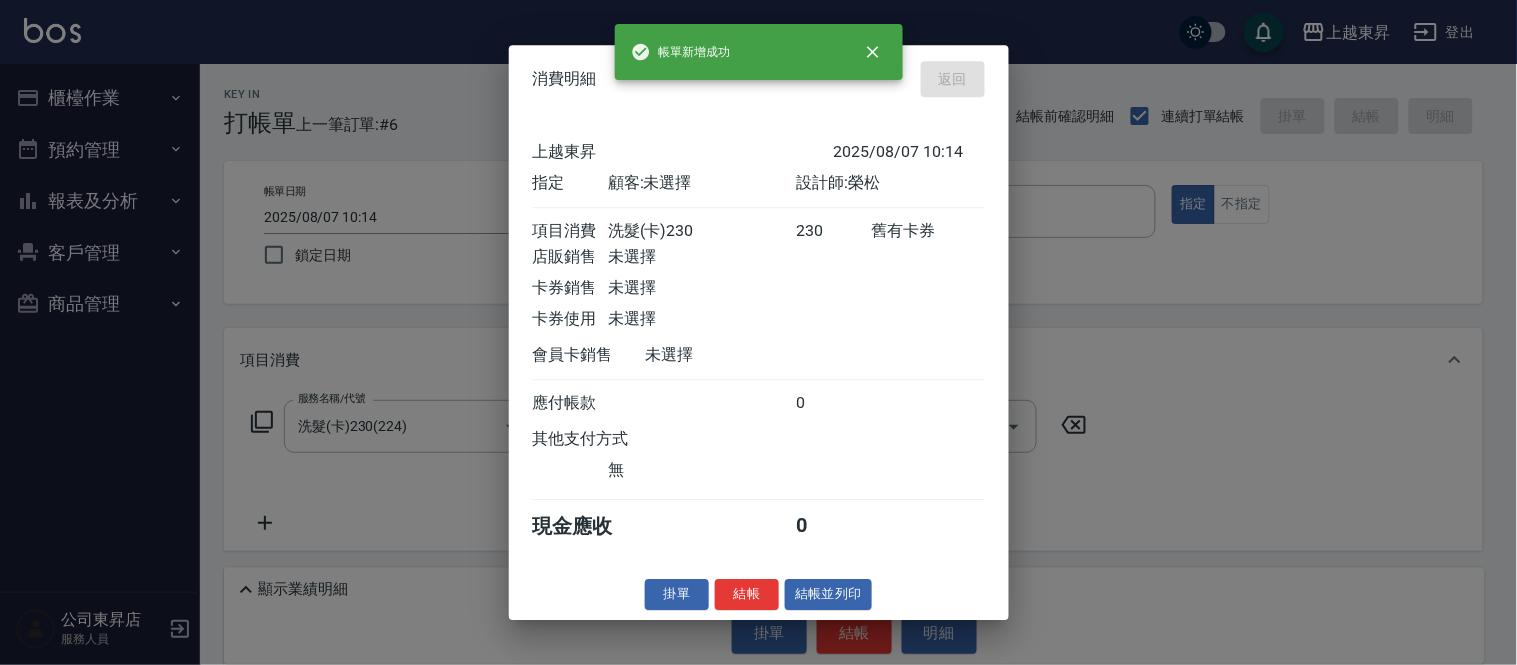 type on "2025/08/07 10:15" 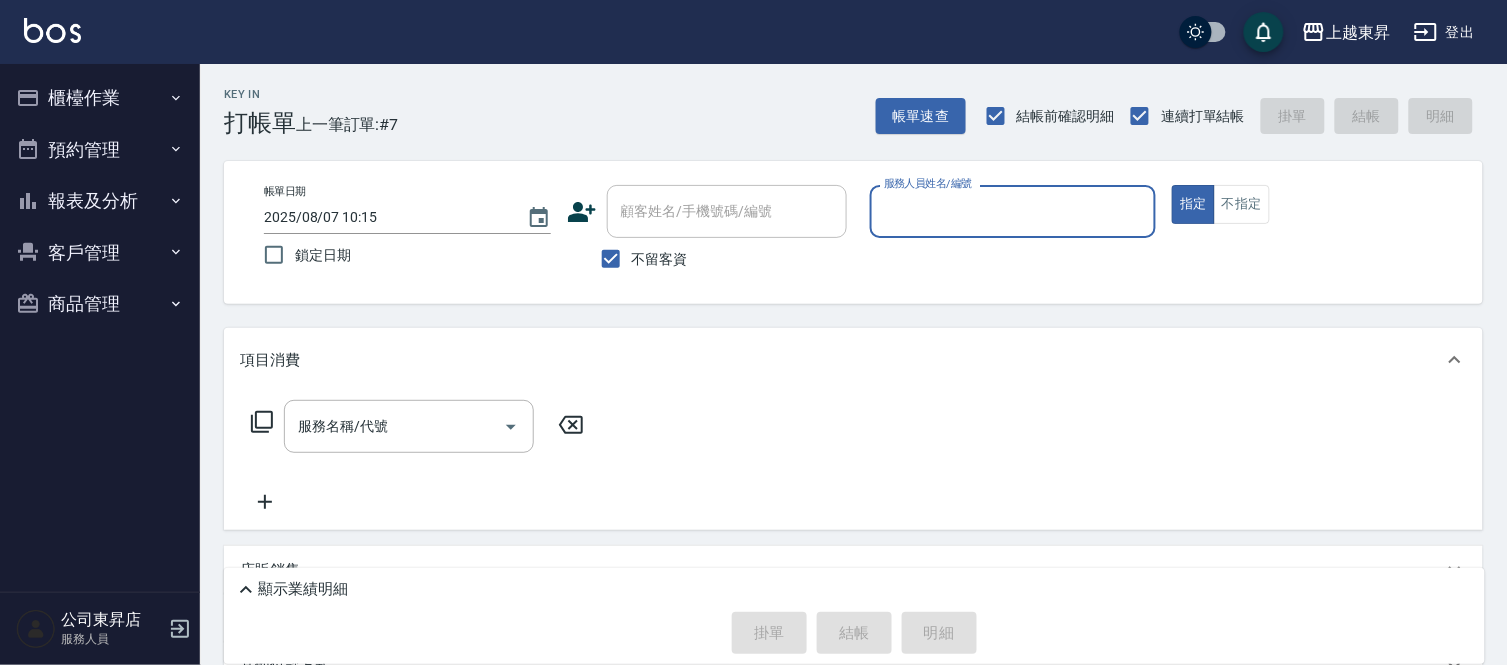 click on "服務人員姓名/編號" at bounding box center [1013, 211] 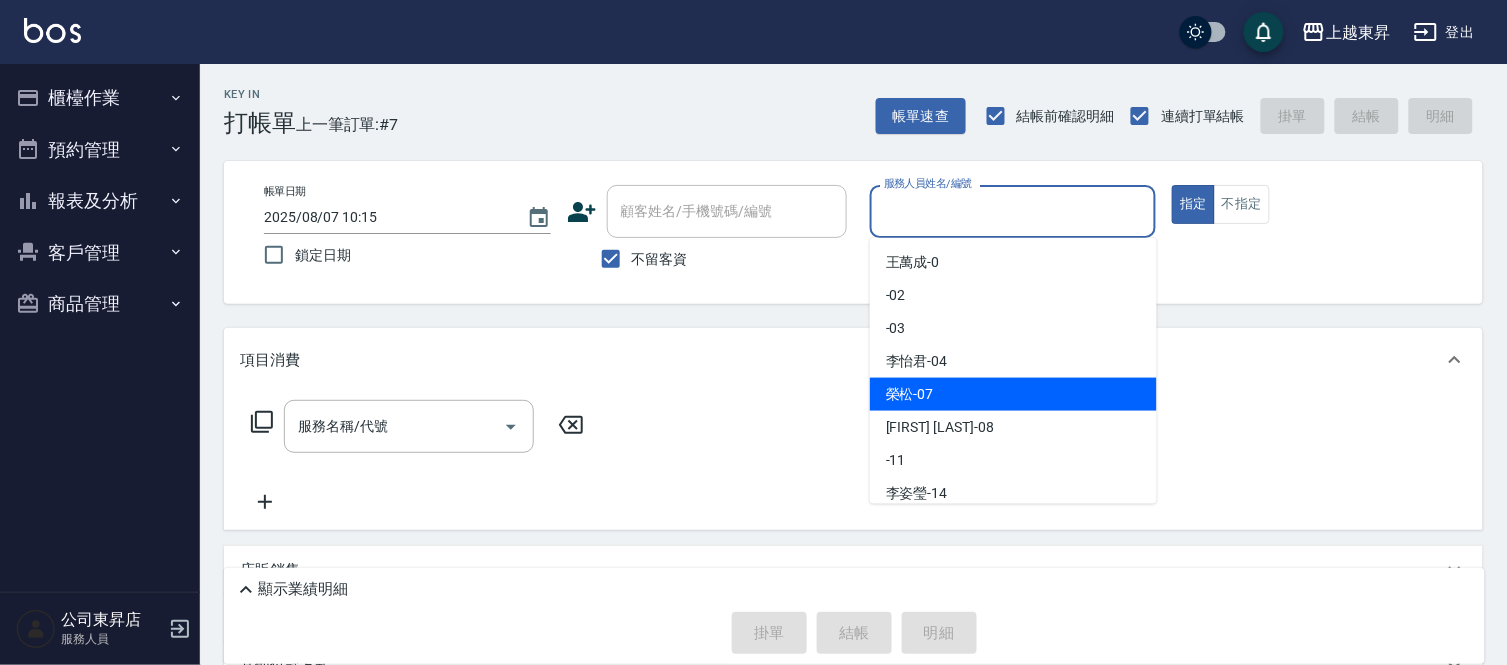 click on "榮松 -07" at bounding box center (910, 394) 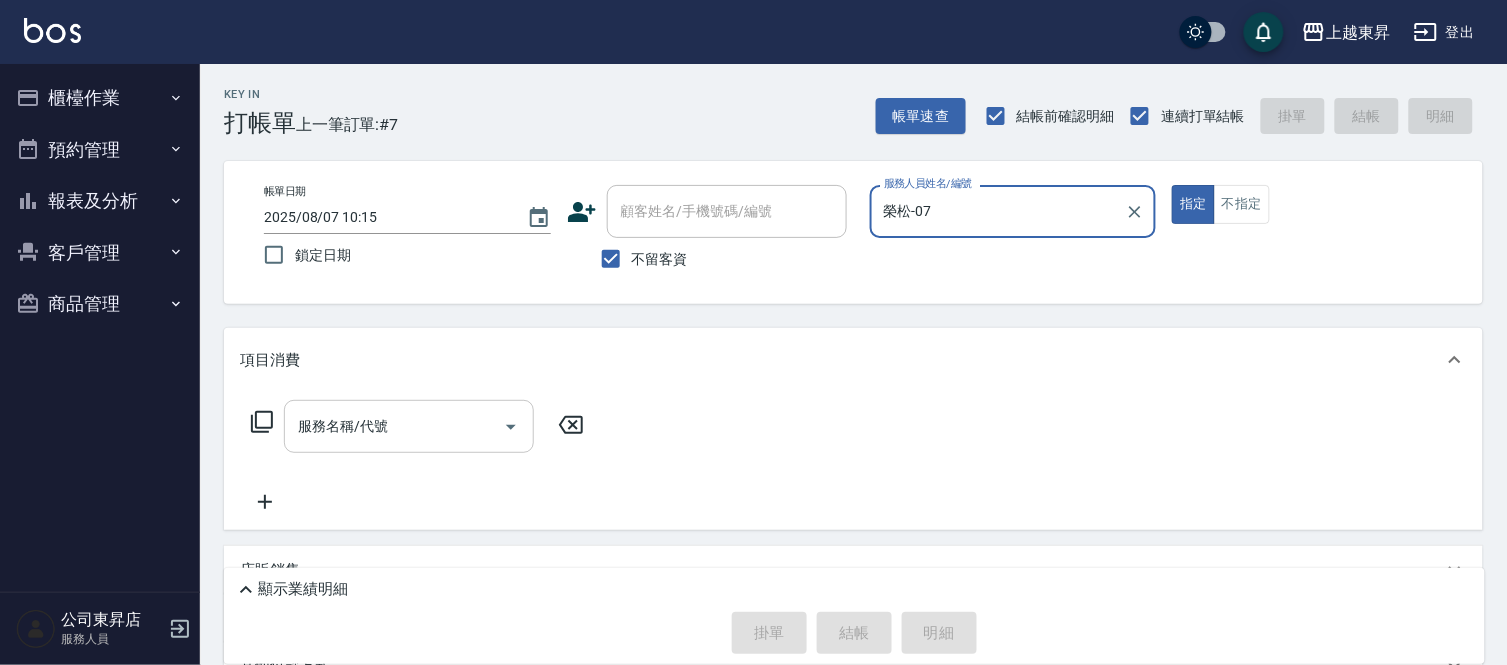 click on "服務名稱/代號" at bounding box center (394, 426) 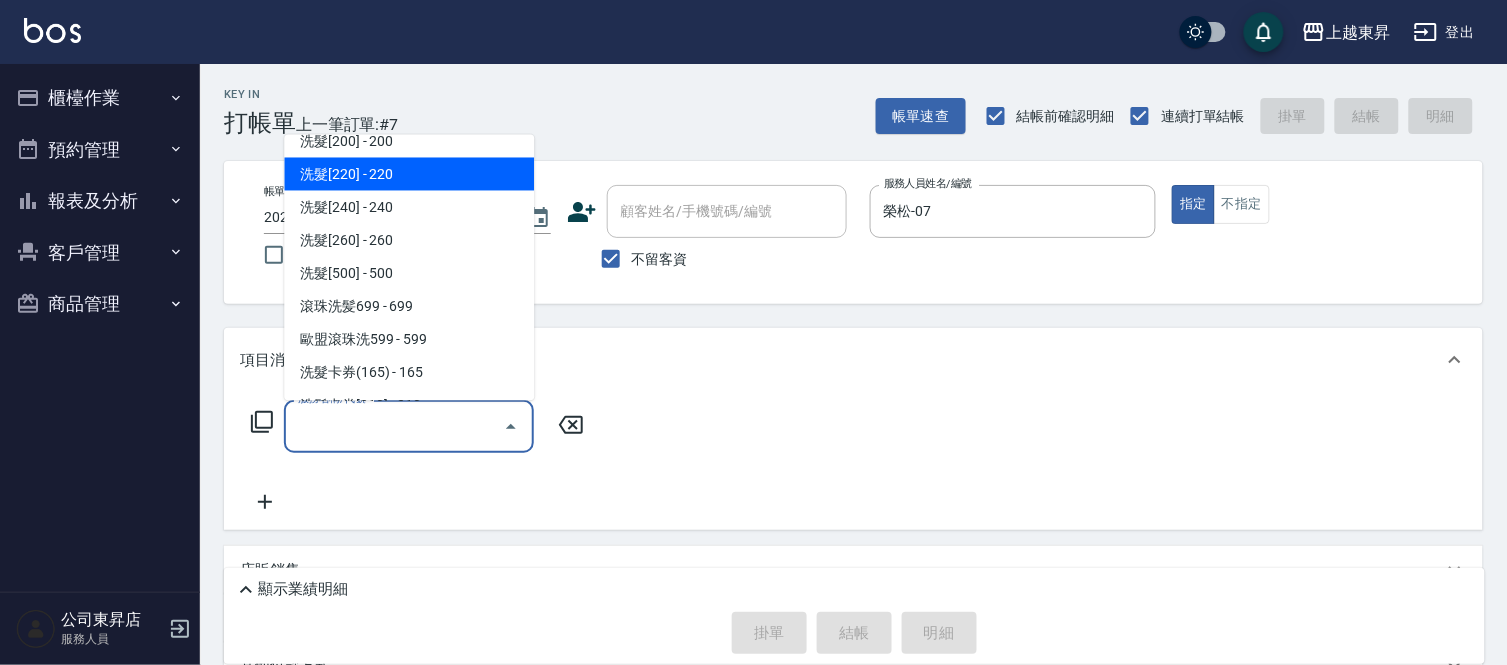 scroll, scrollTop: 333, scrollLeft: 0, axis: vertical 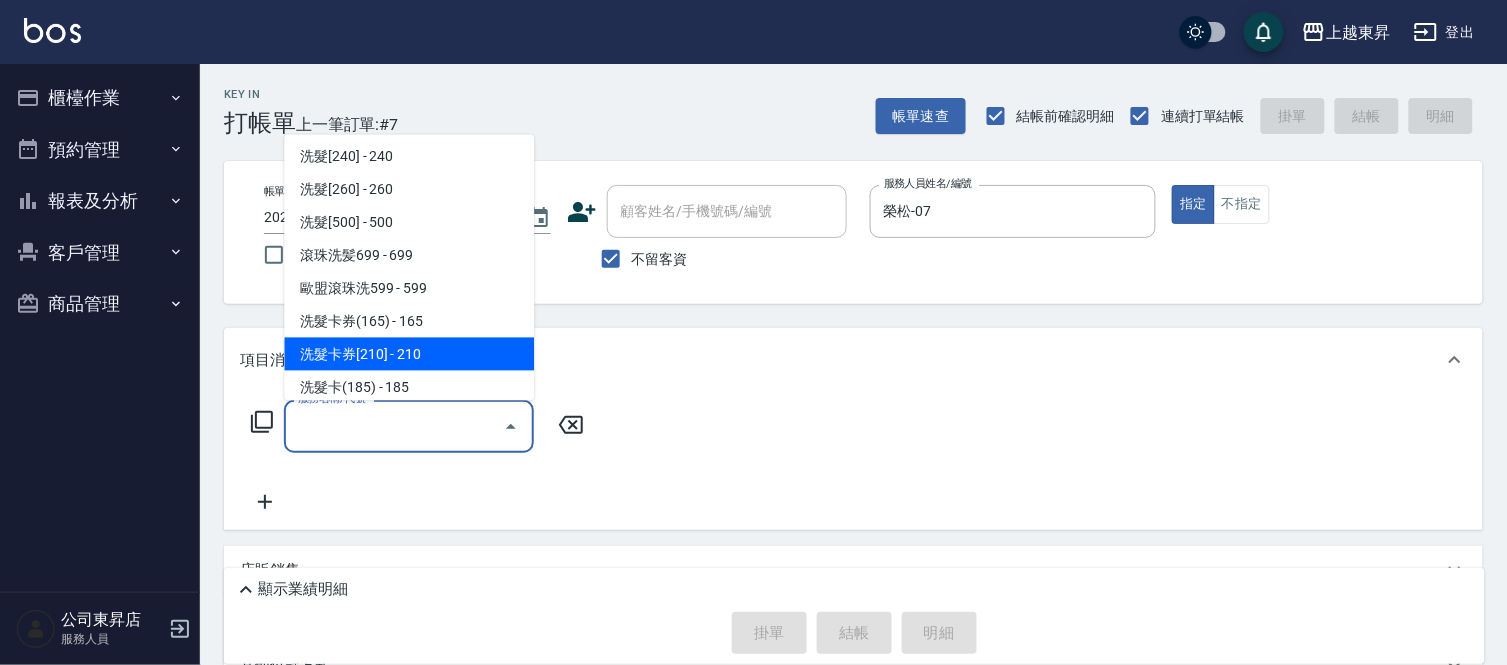 click on "洗髮卡券[210] - 210" at bounding box center [409, 354] 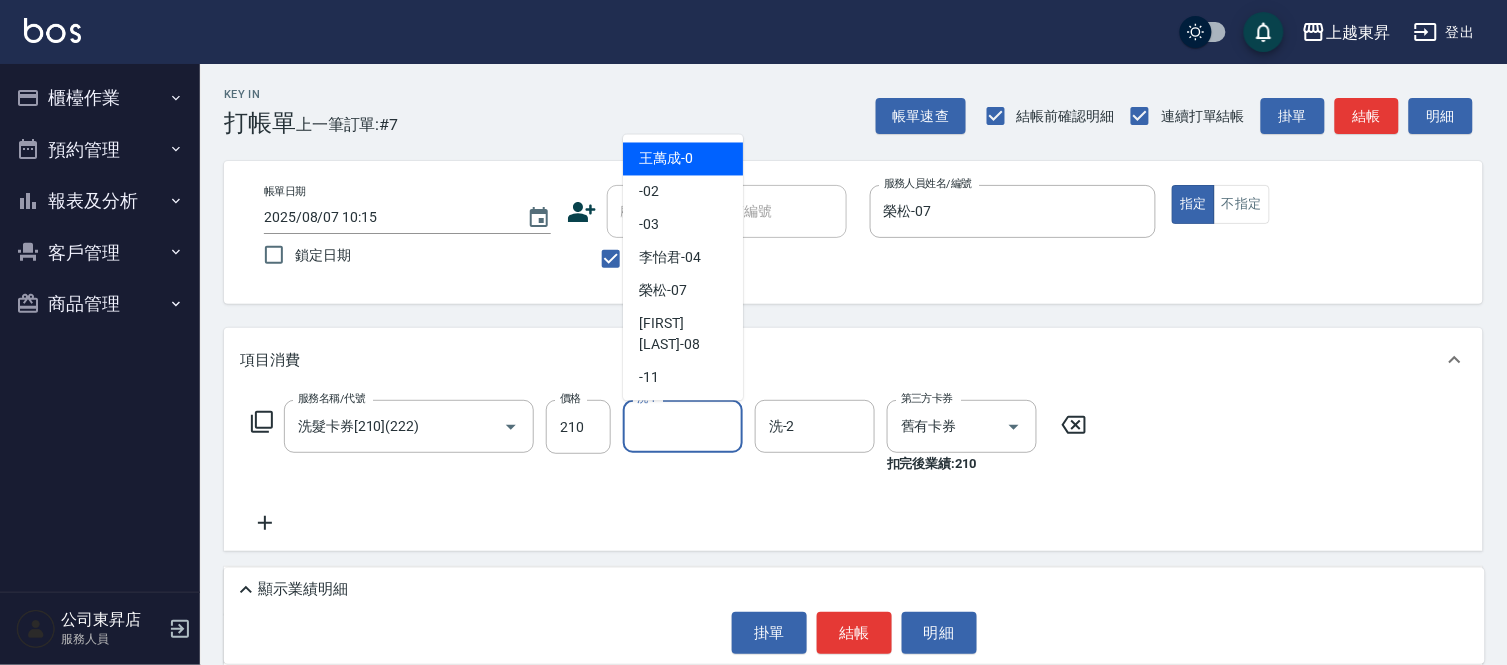 click on "洗-1" at bounding box center [683, 426] 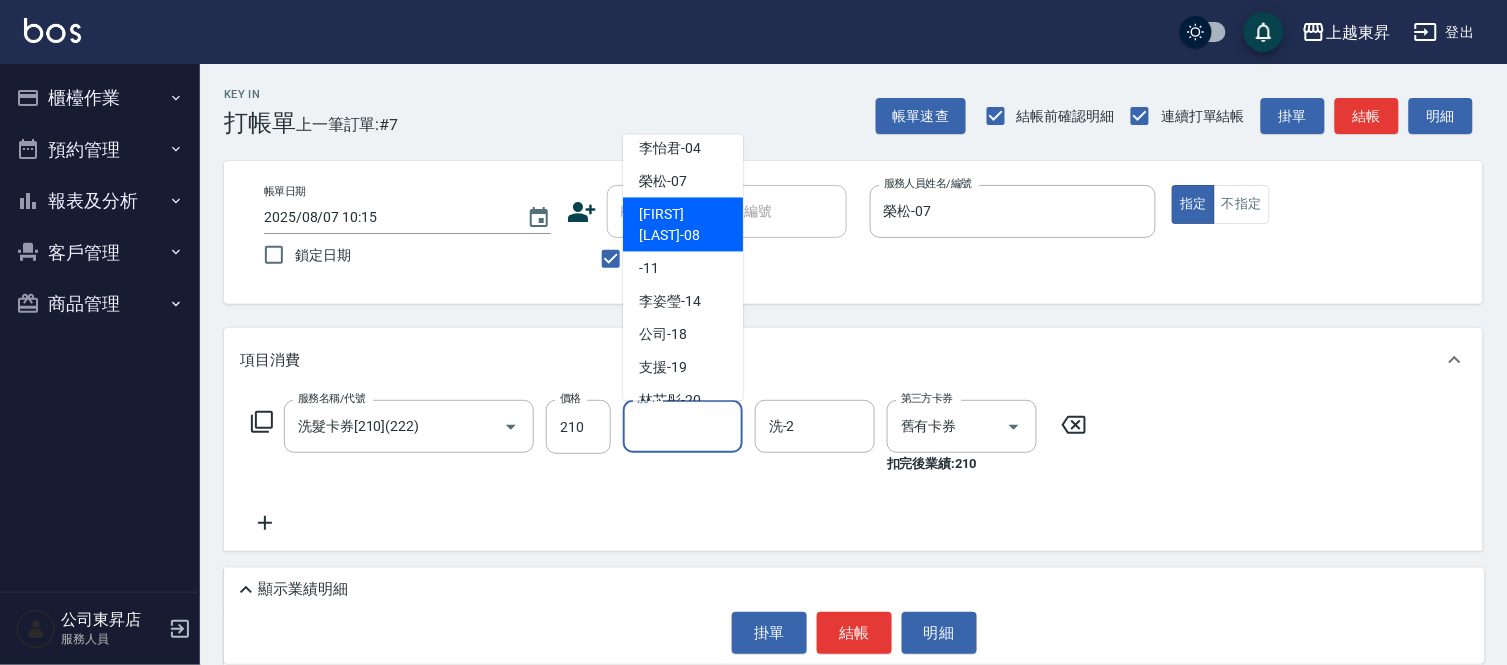 scroll, scrollTop: 111, scrollLeft: 0, axis: vertical 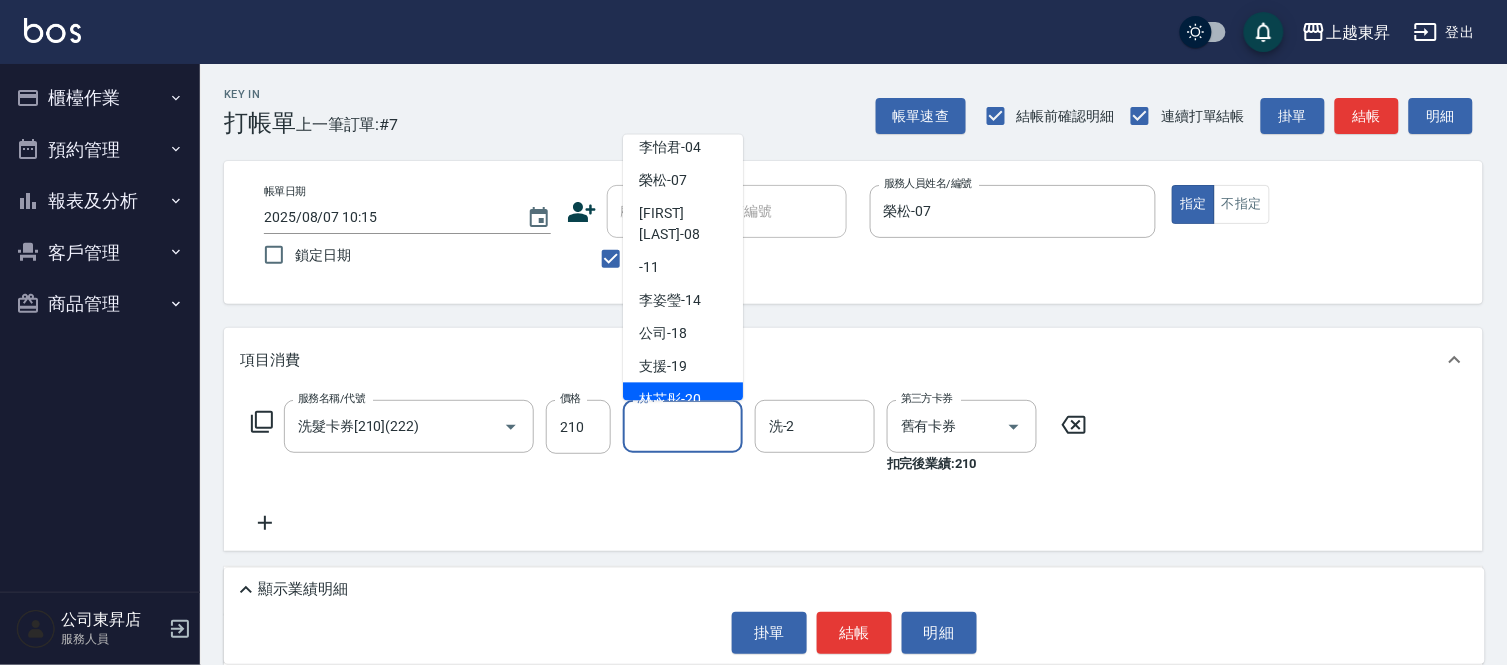 click on "[FIRST] -[NUMBER]" at bounding box center (670, 399) 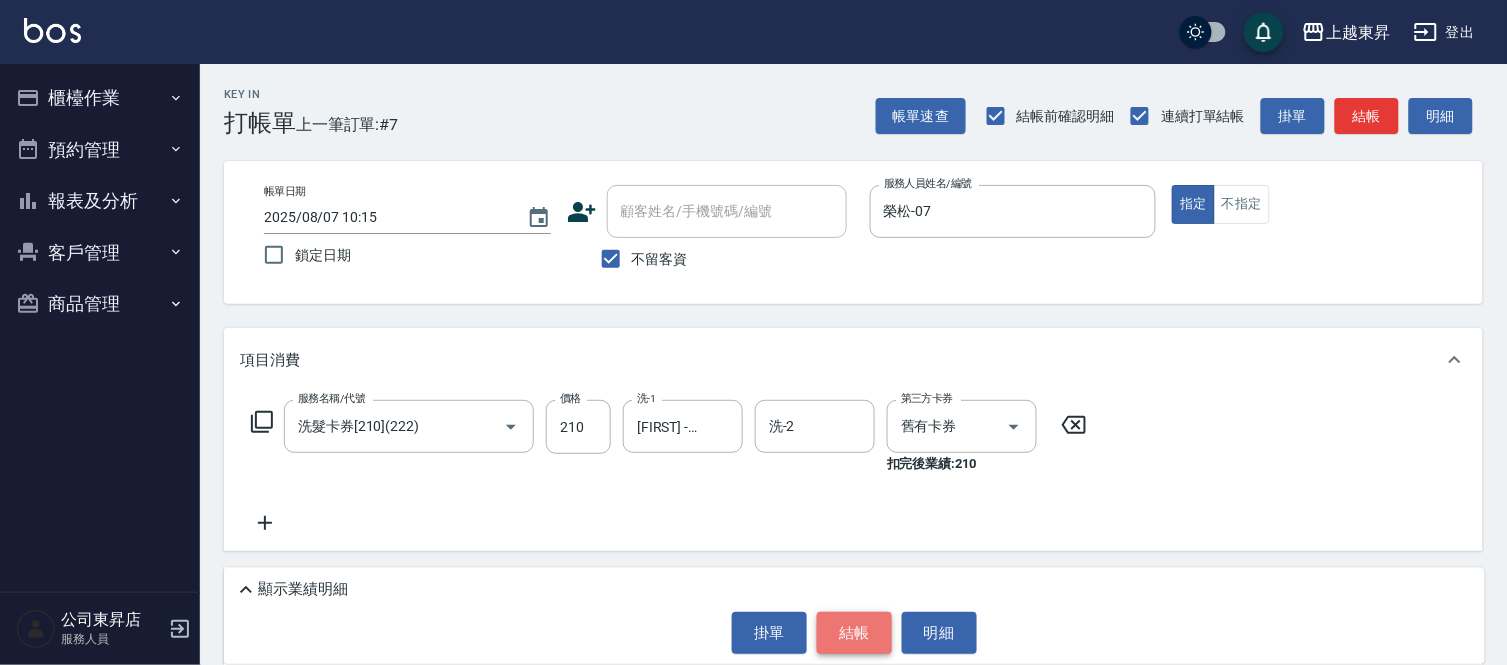 click on "結帳" at bounding box center [854, 633] 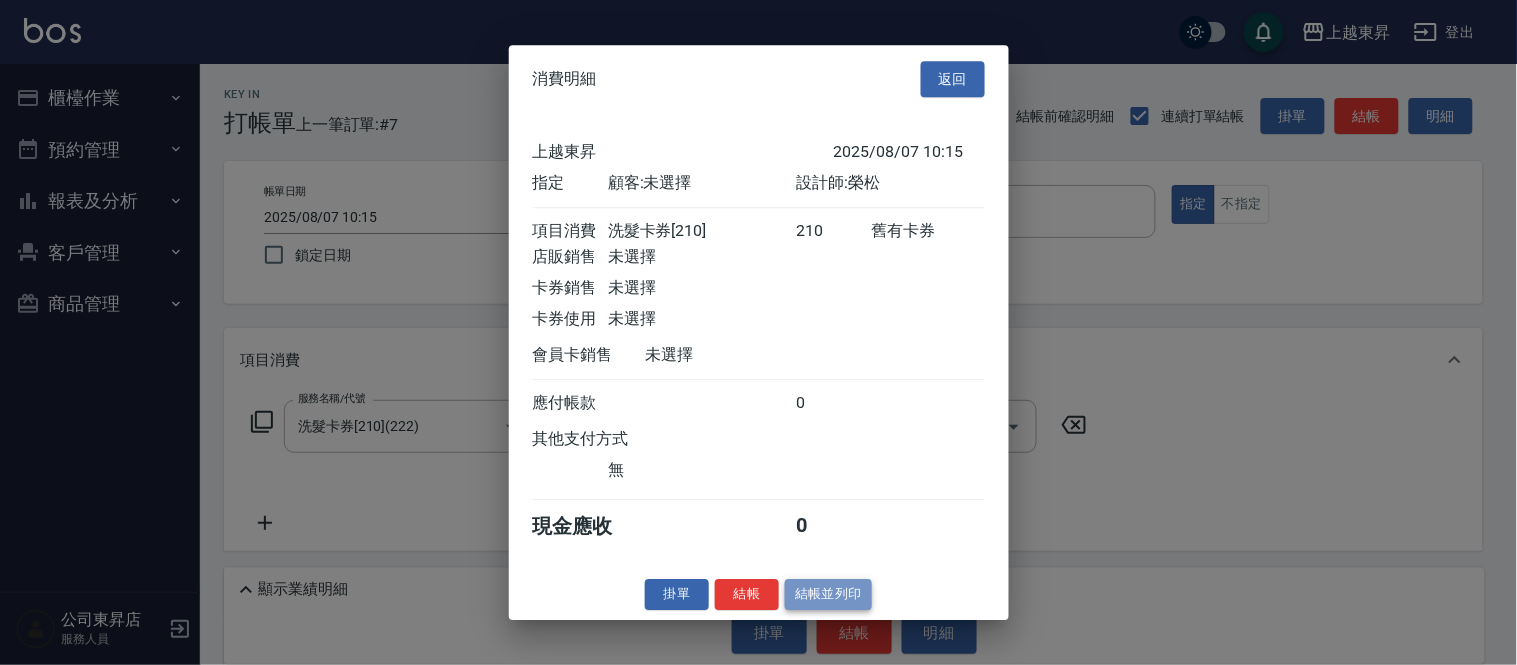 click on "結帳並列印" at bounding box center [828, 594] 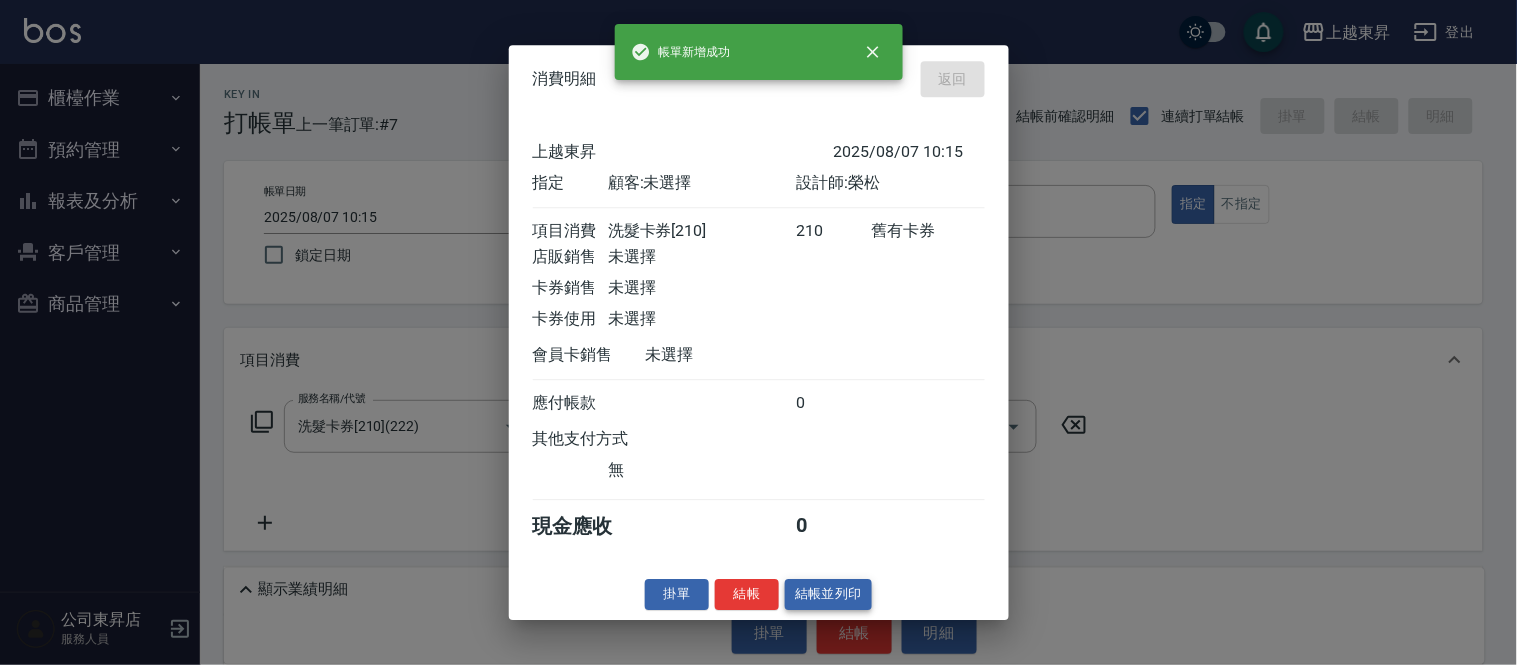 type on "2025/08/07 10:16" 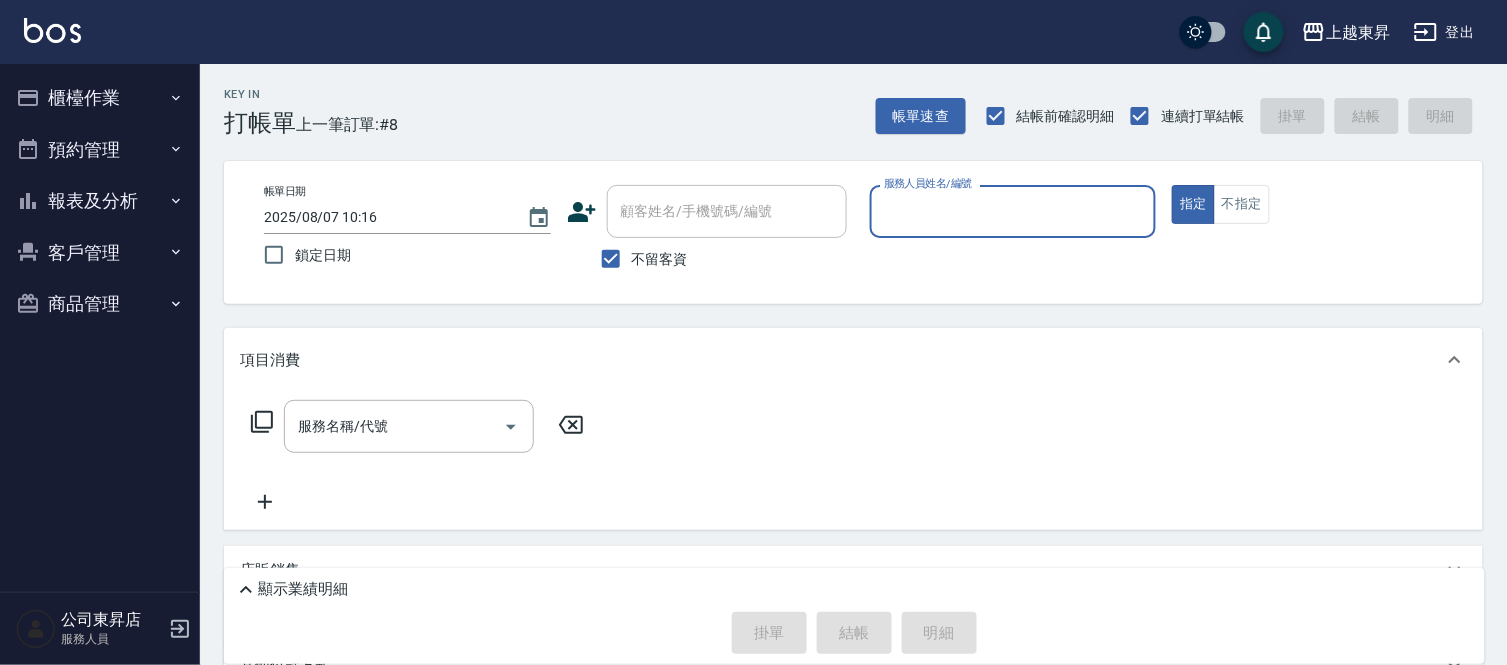 click on "服務人員姓名/編號" at bounding box center (1013, 211) 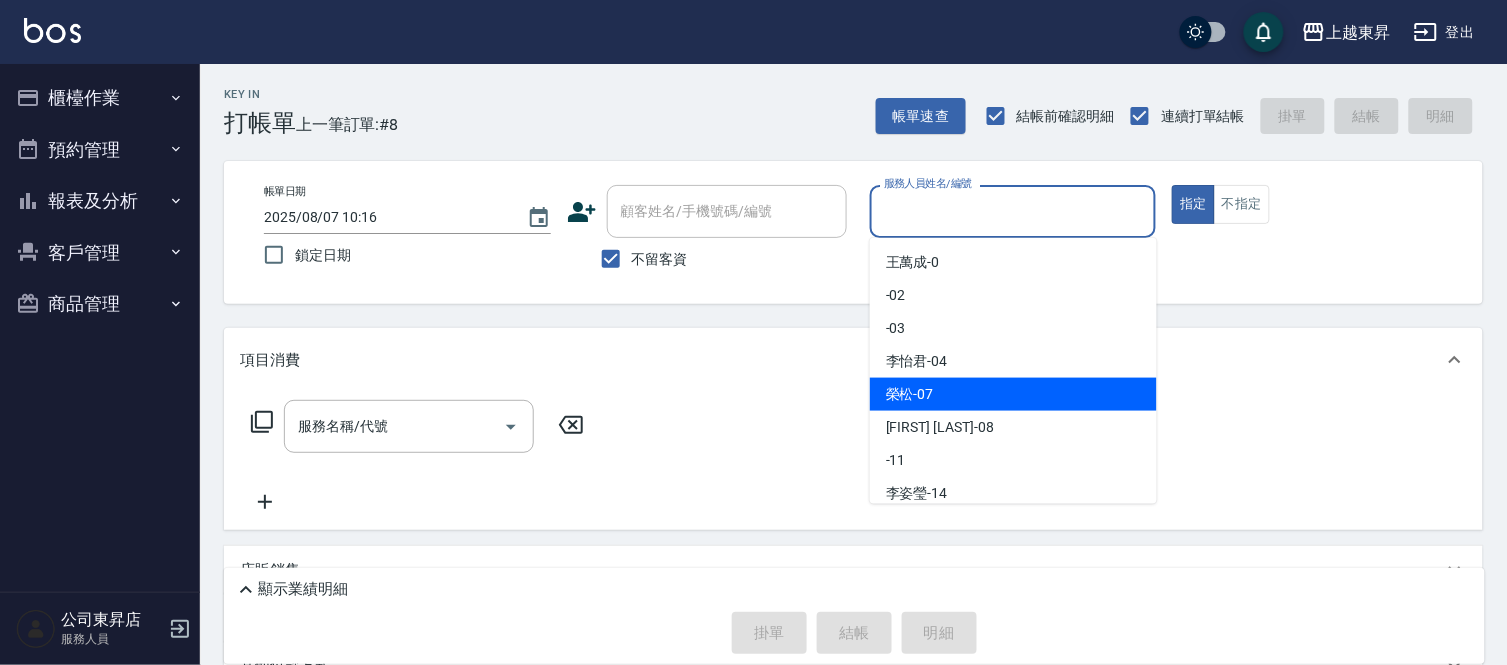 click on "榮松 -07" at bounding box center [910, 394] 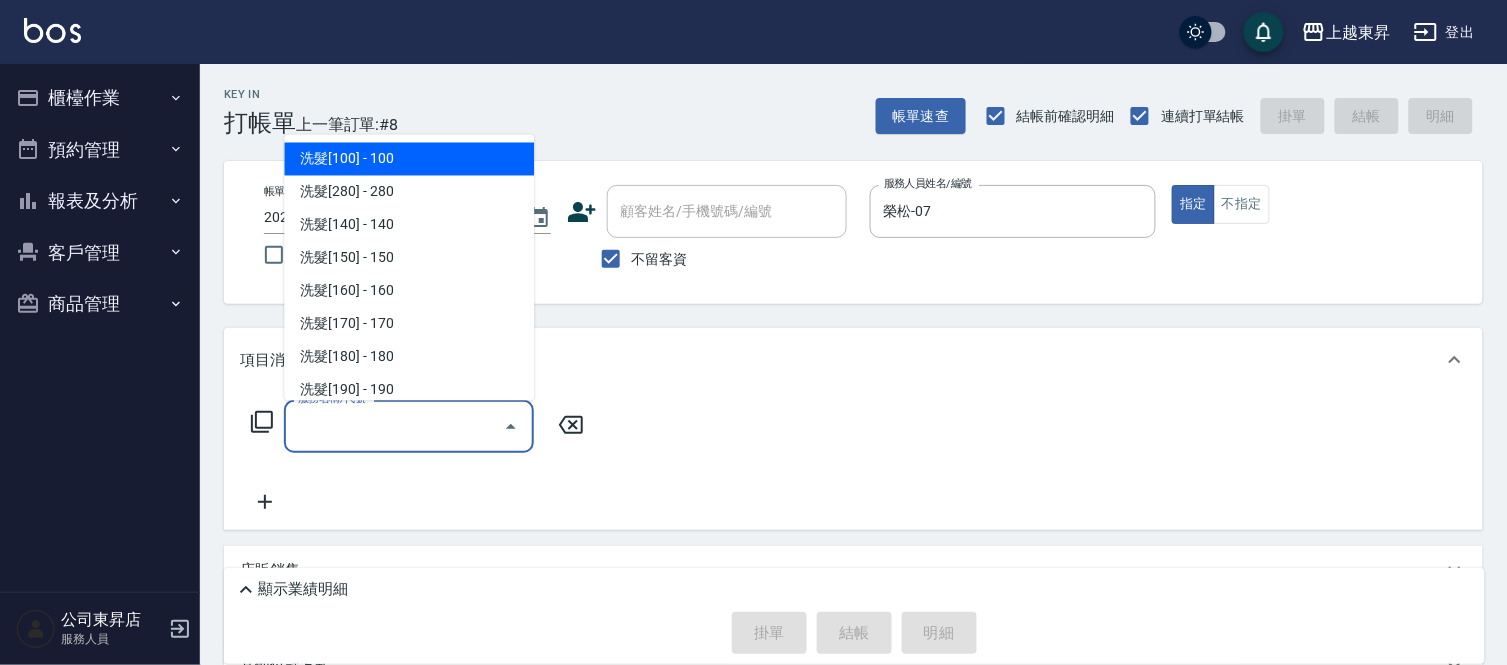 click on "服務名稱/代號" at bounding box center [394, 426] 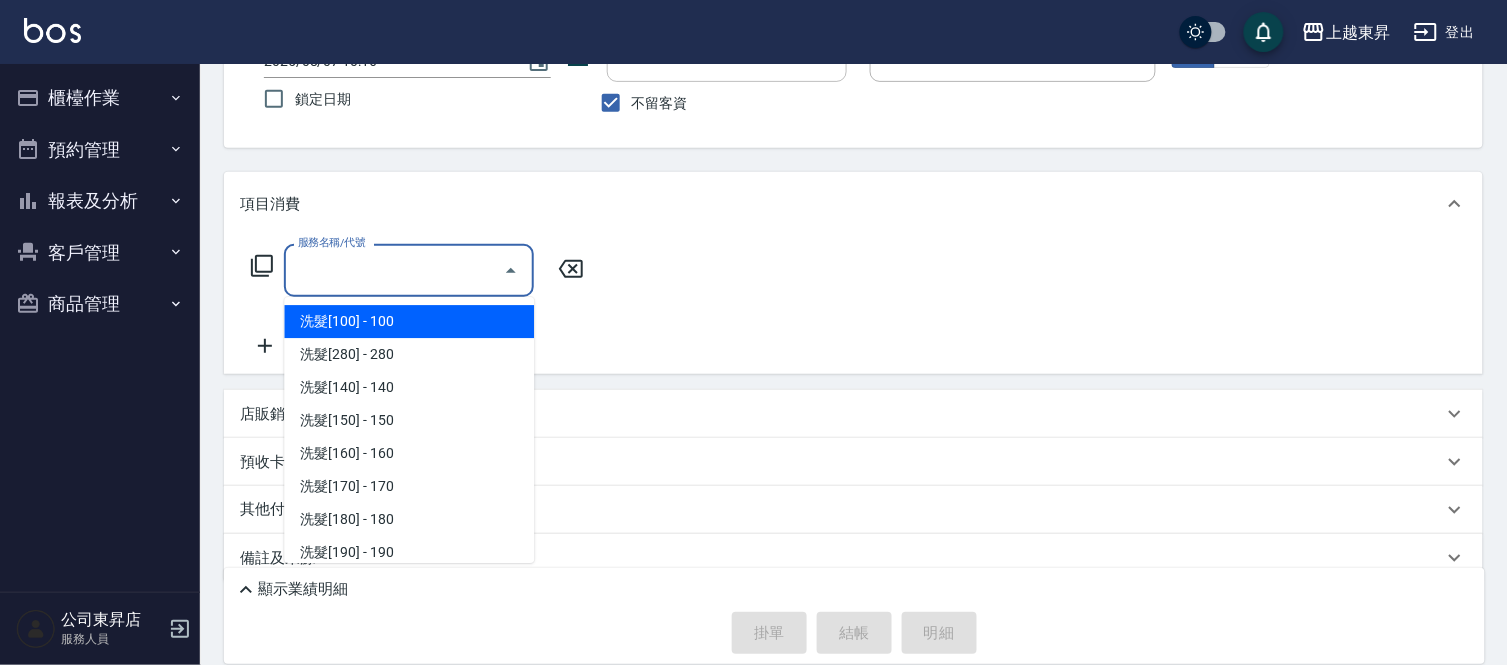 scroll, scrollTop: 182, scrollLeft: 0, axis: vertical 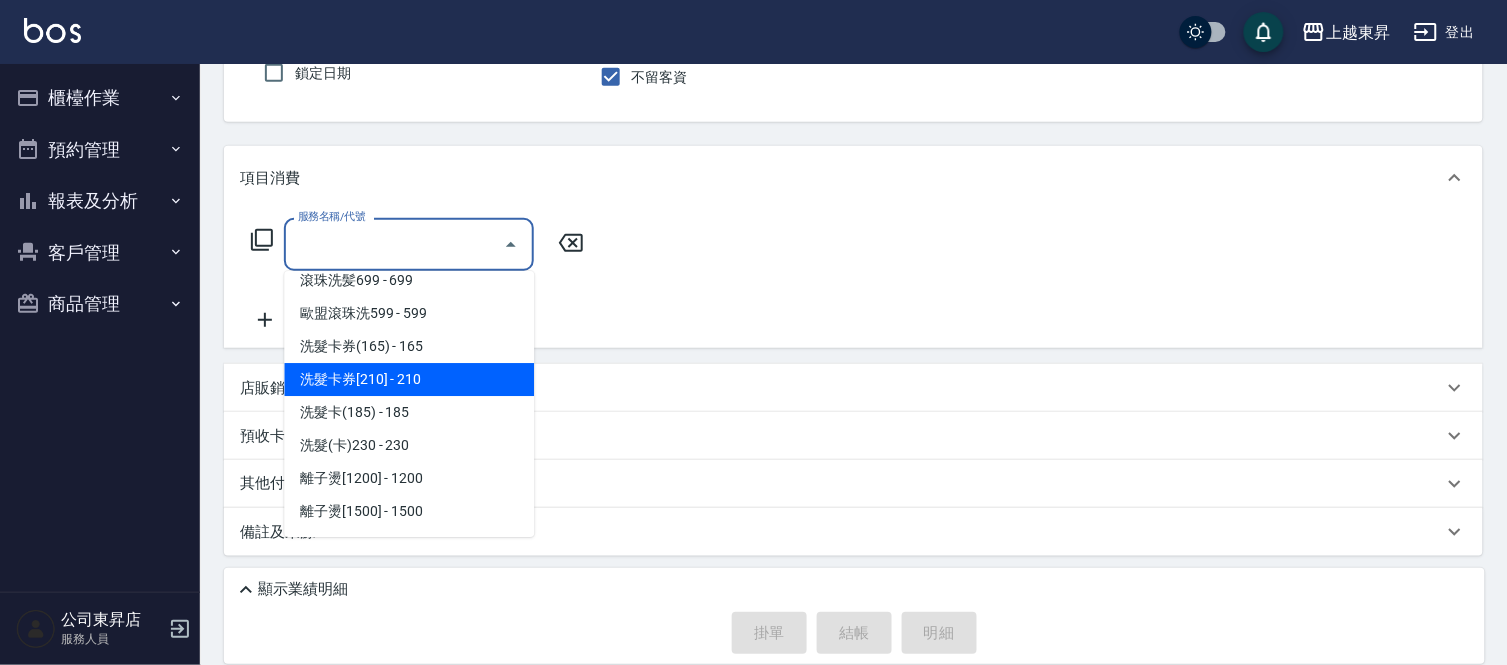 click on "洗髮卡券[210] - 210" at bounding box center [409, 379] 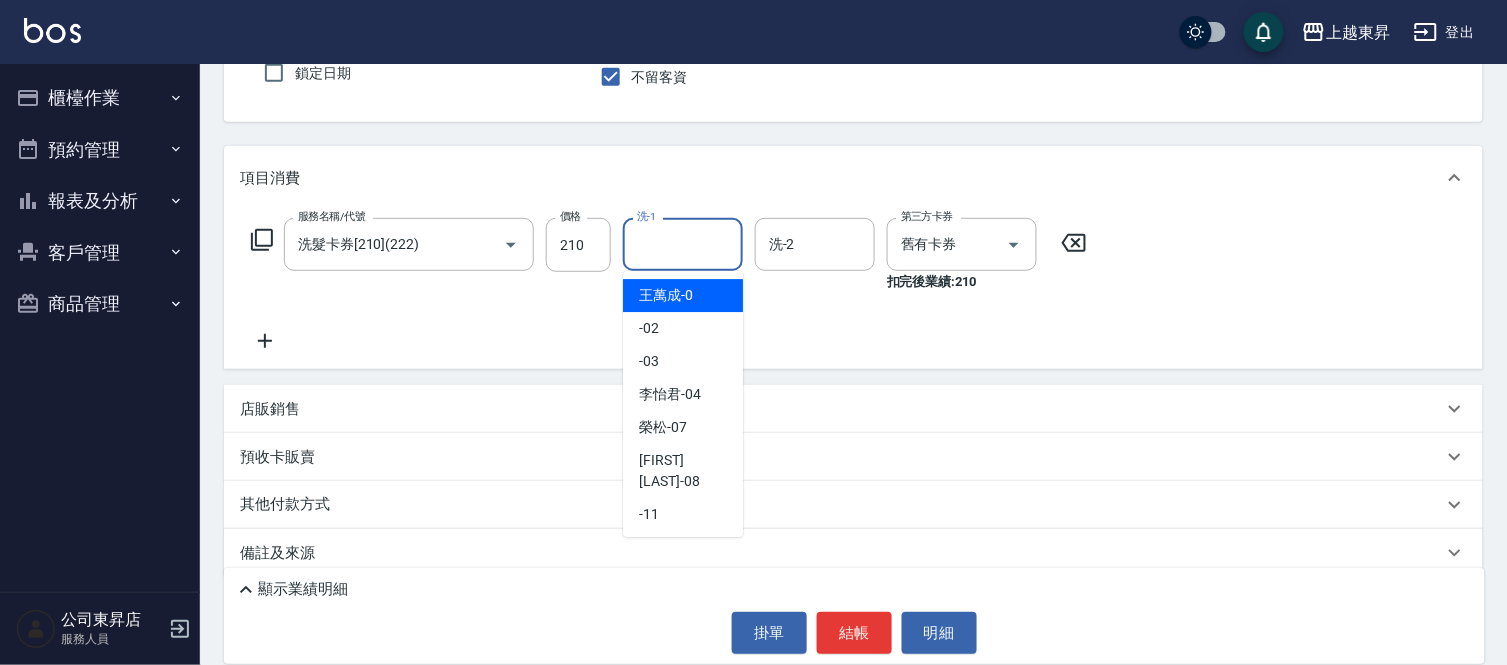 click on "洗-1" at bounding box center (683, 244) 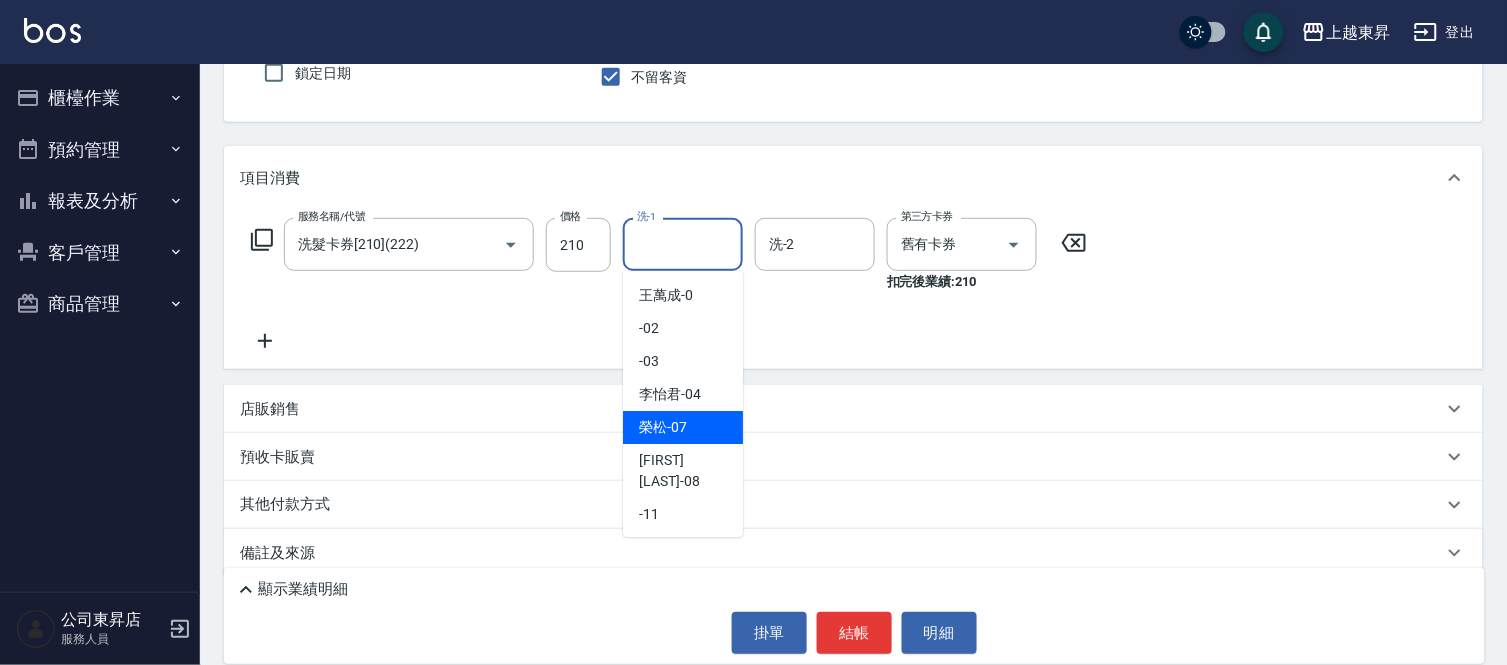 click on "榮松 -07" at bounding box center (663, 427) 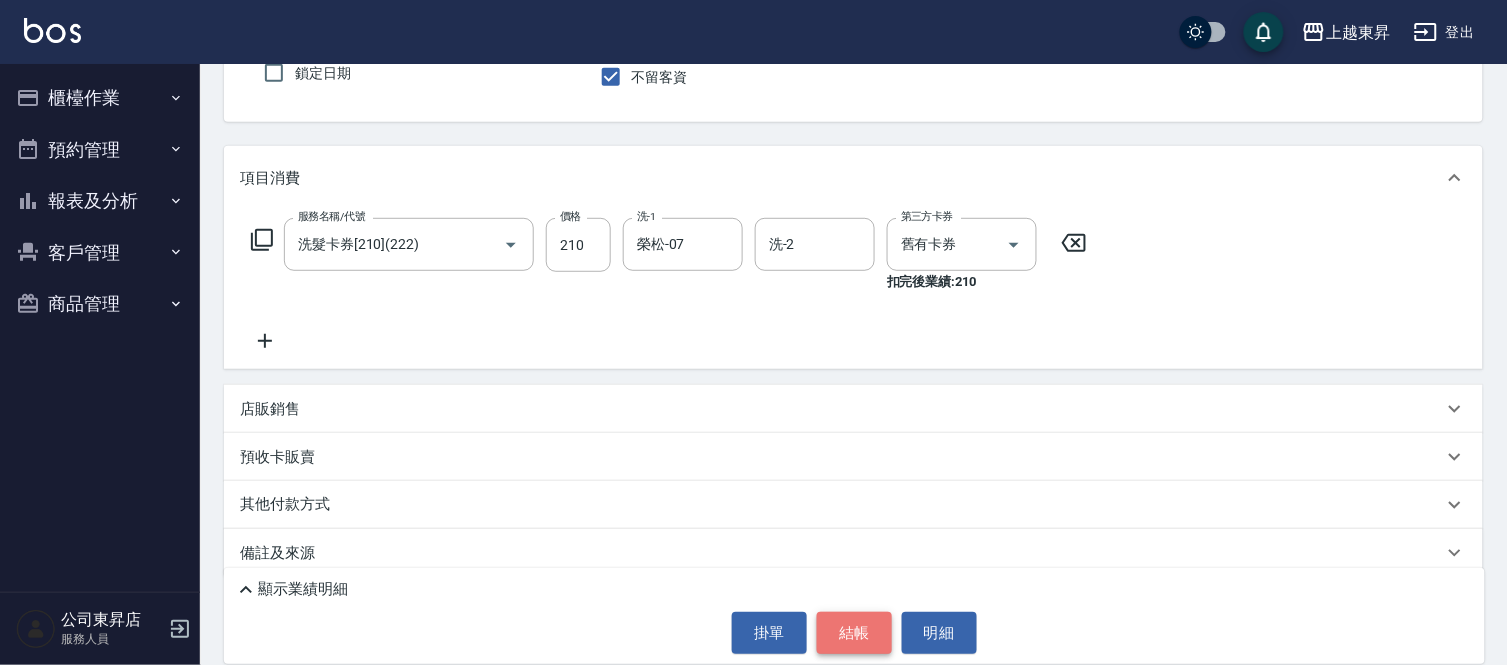 click on "結帳" at bounding box center (854, 633) 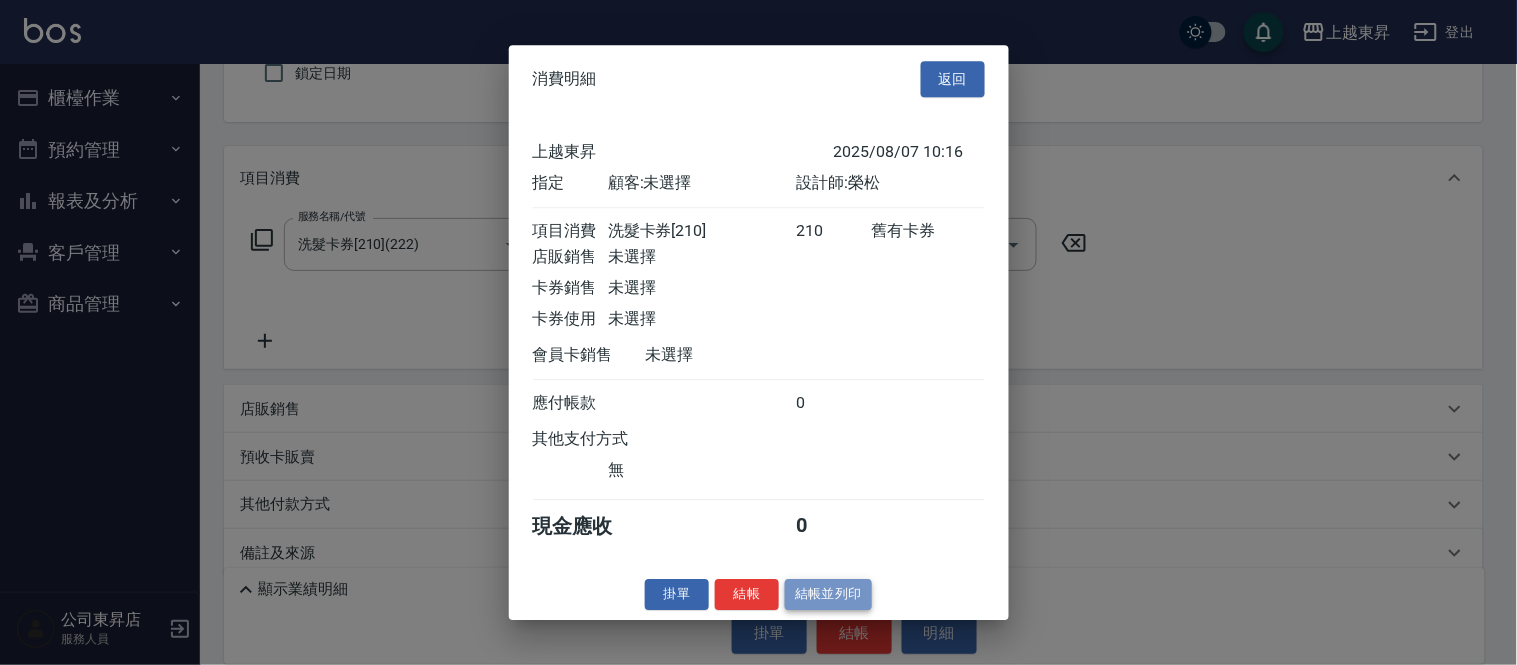 click on "結帳並列印" at bounding box center [828, 594] 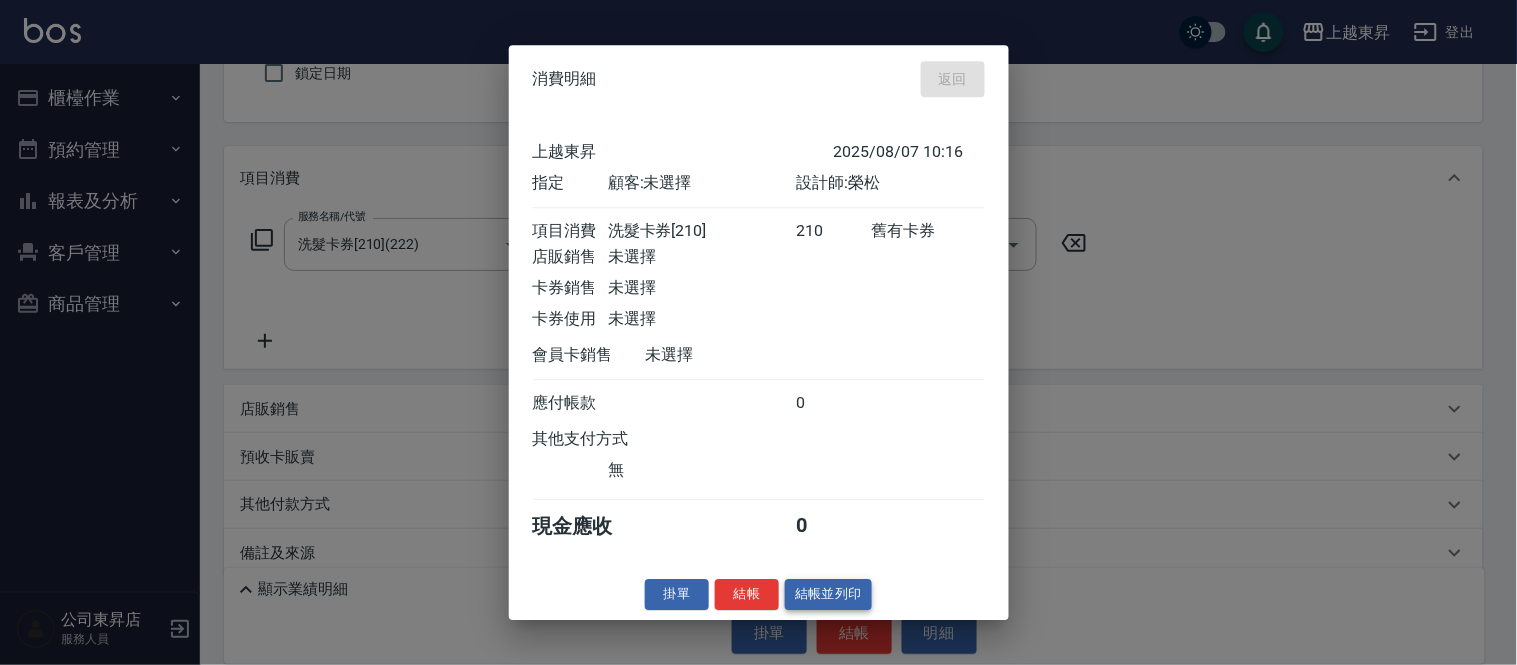 type 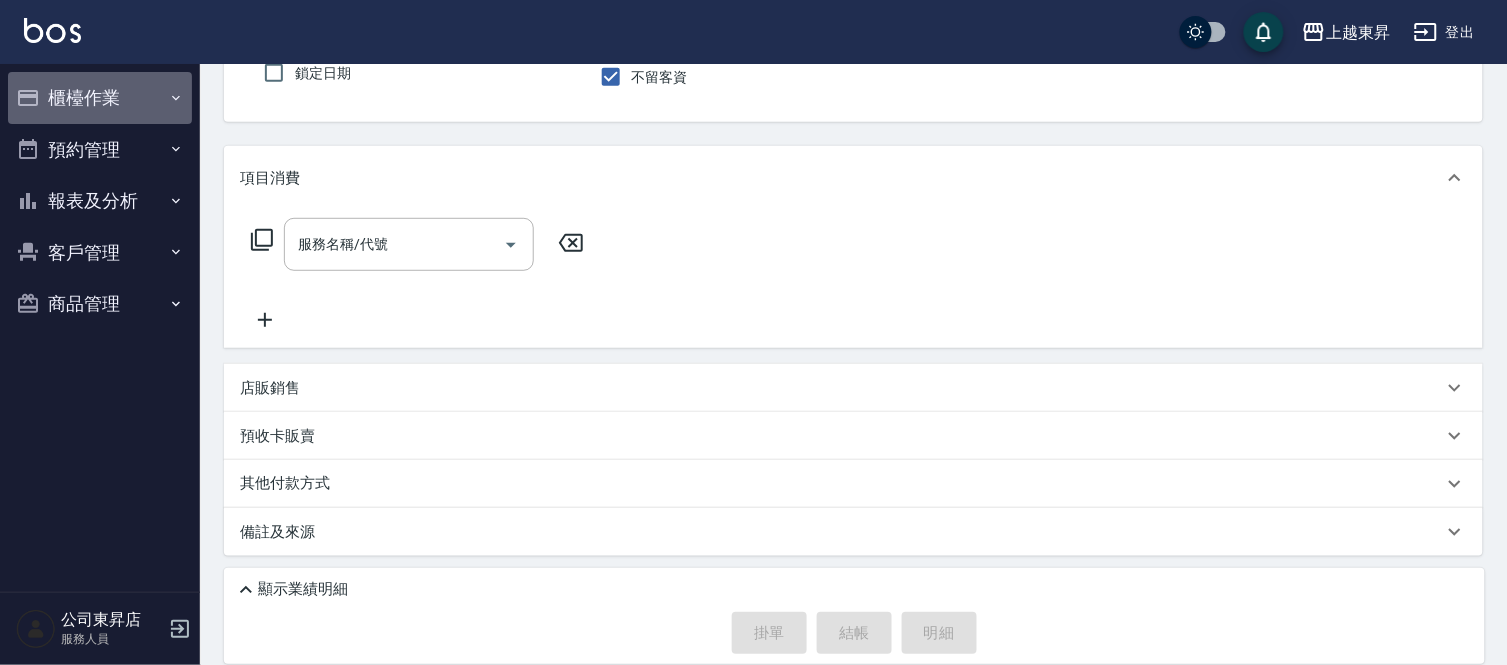 drag, startPoint x: 173, startPoint y: 92, endPoint x: 151, endPoint y: 175, distance: 85.86617 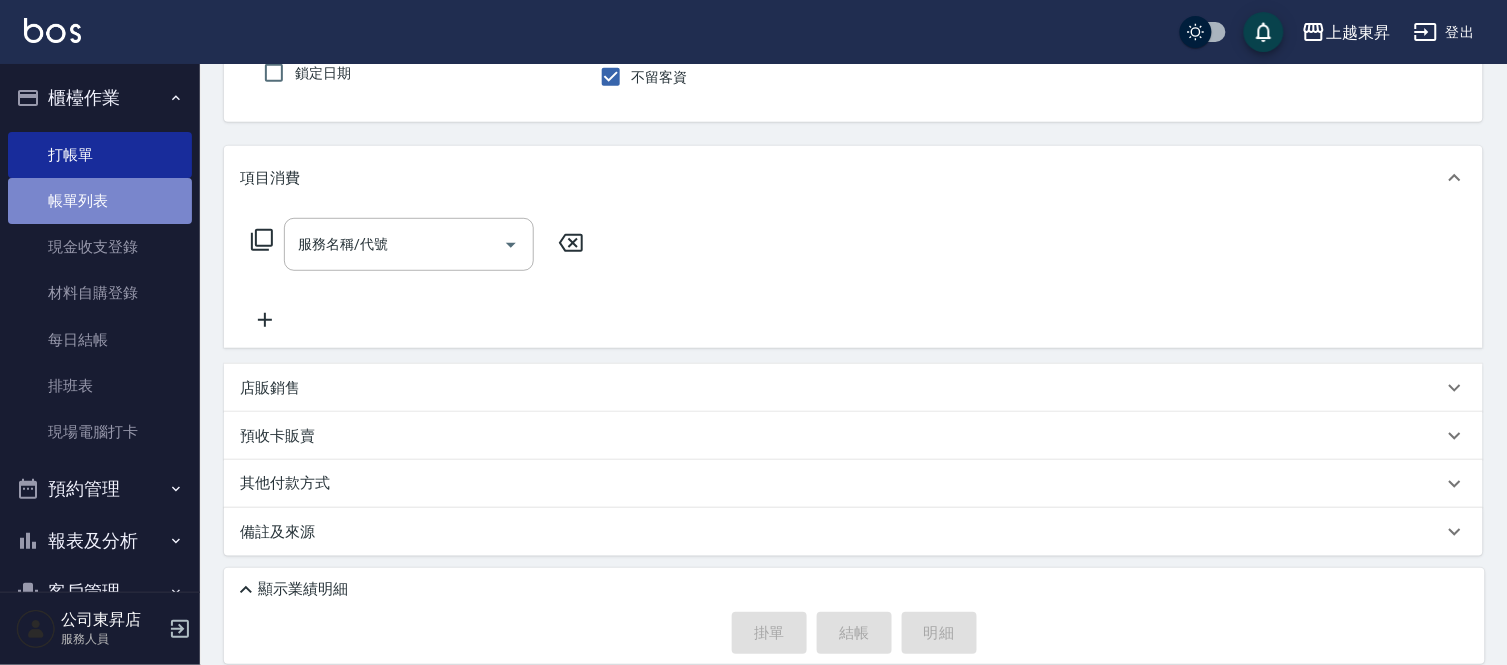click on "帳單列表" at bounding box center [100, 201] 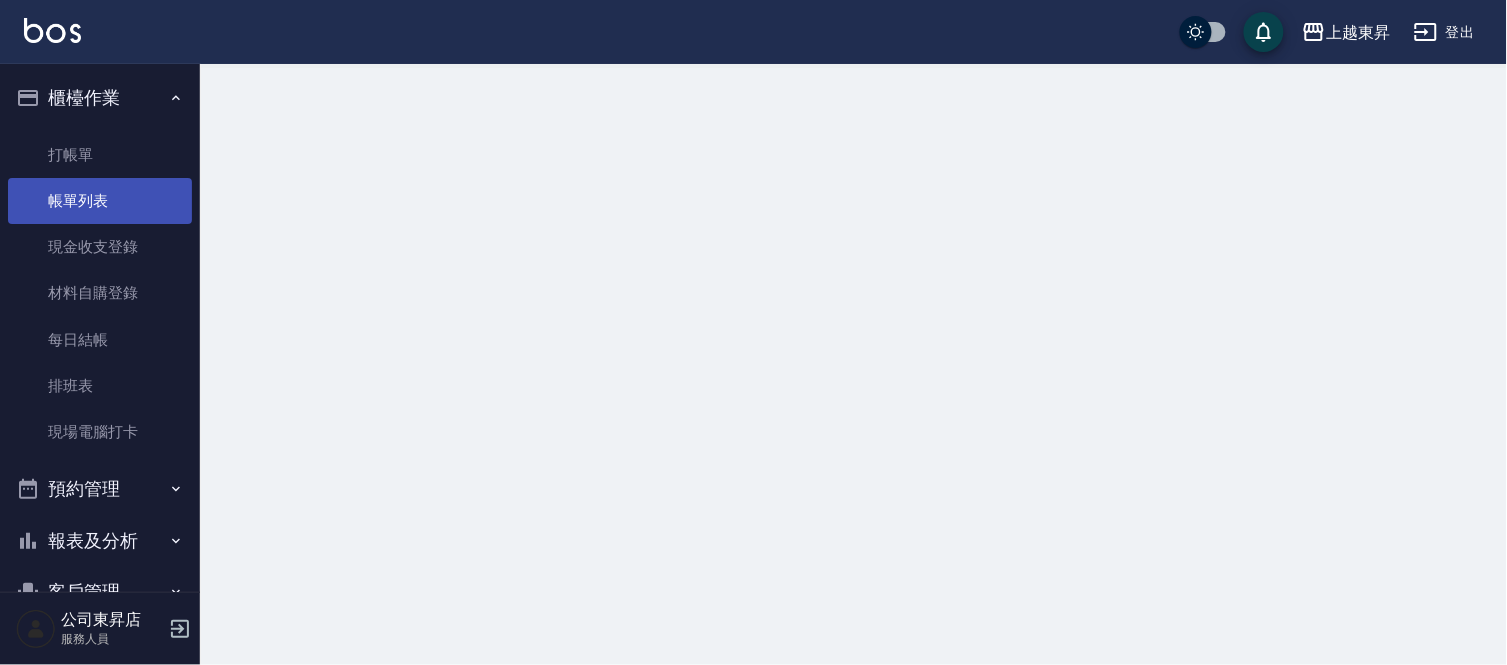 scroll, scrollTop: 0, scrollLeft: 0, axis: both 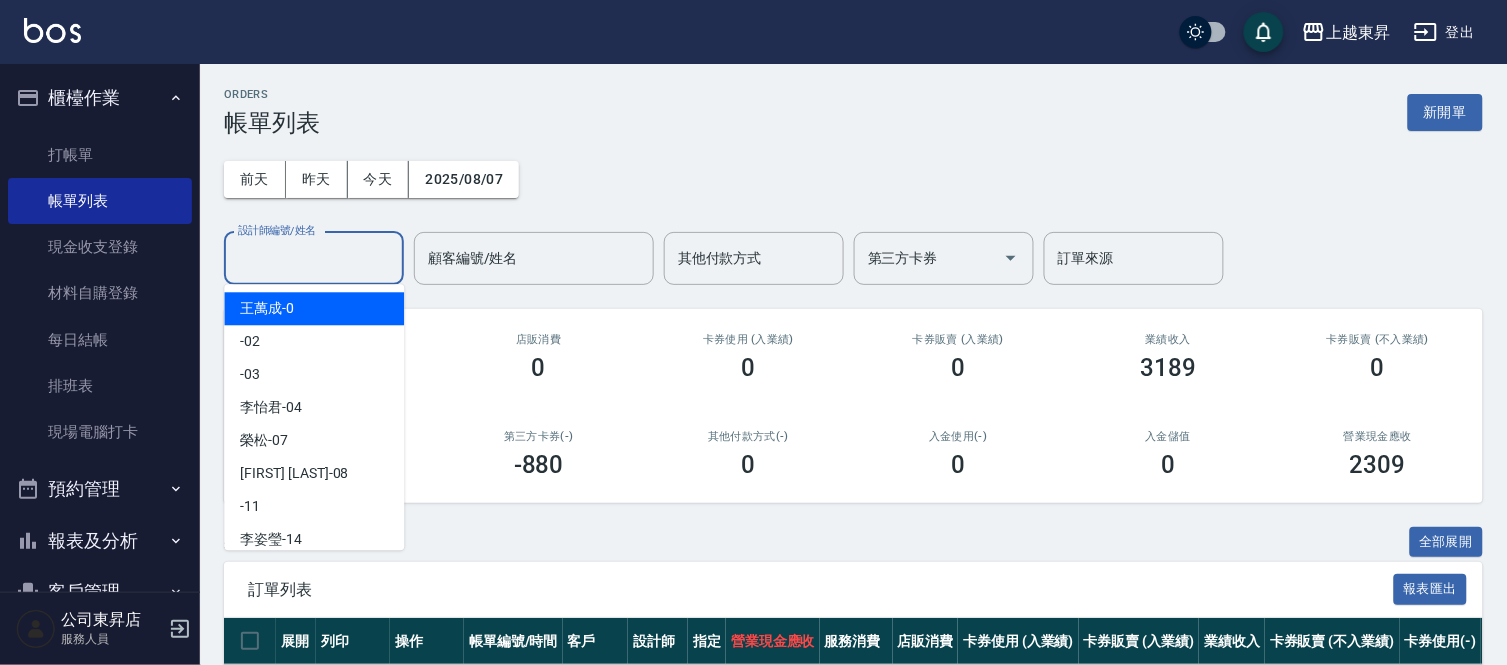 click on "設計師編號/姓名" at bounding box center [314, 258] 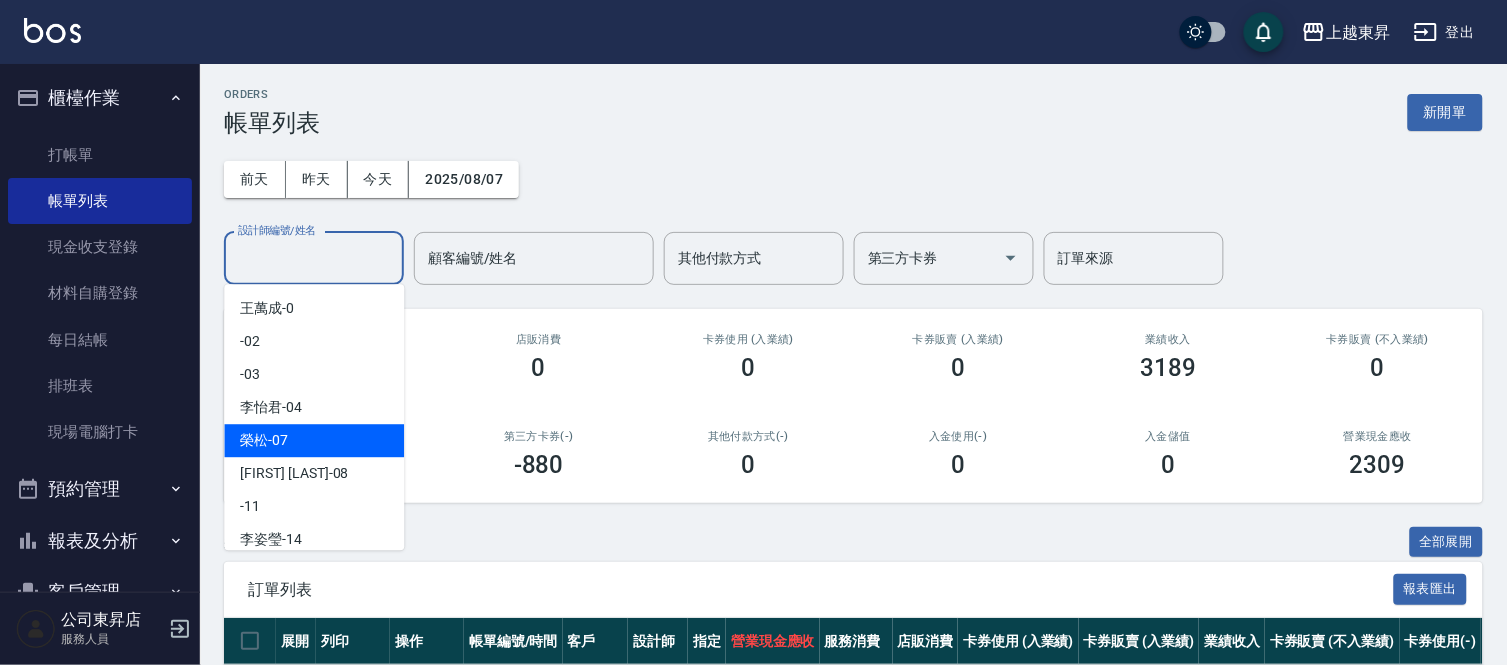 click on "榮松 -07" at bounding box center [264, 440] 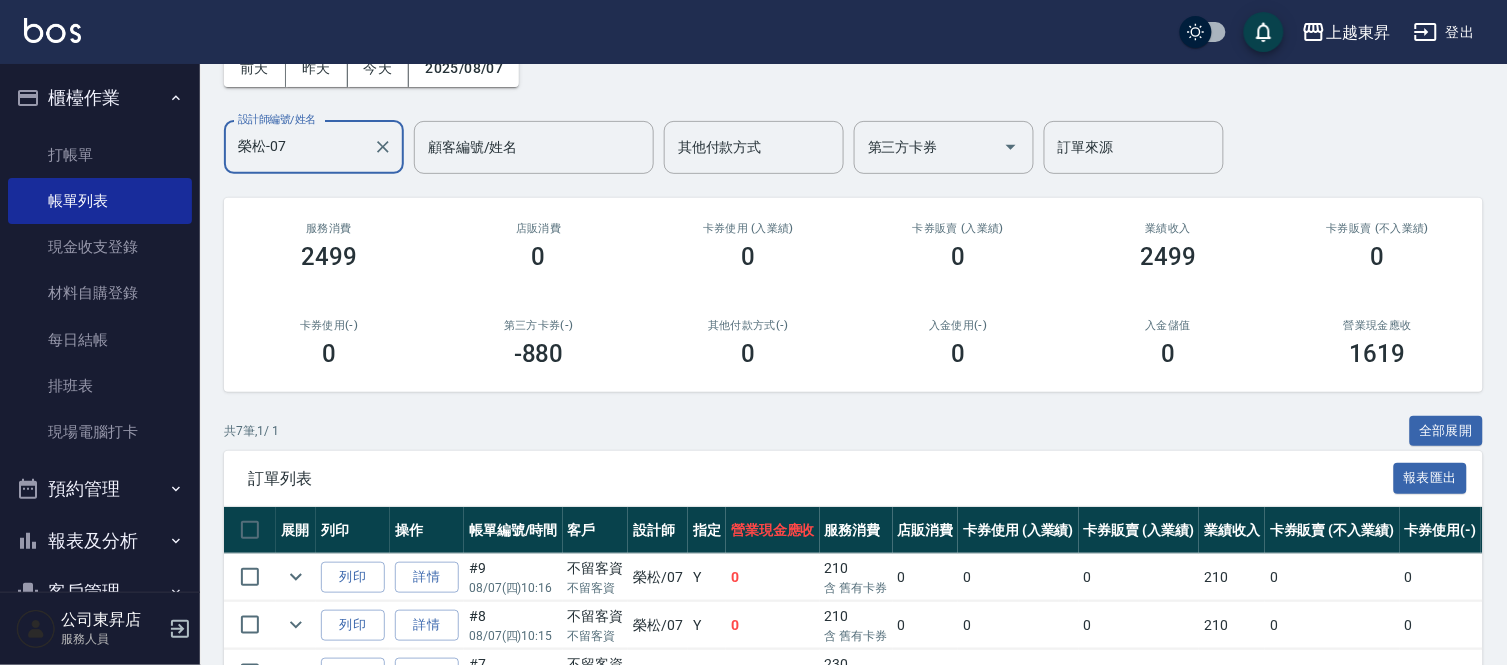 scroll, scrollTop: 98, scrollLeft: 0, axis: vertical 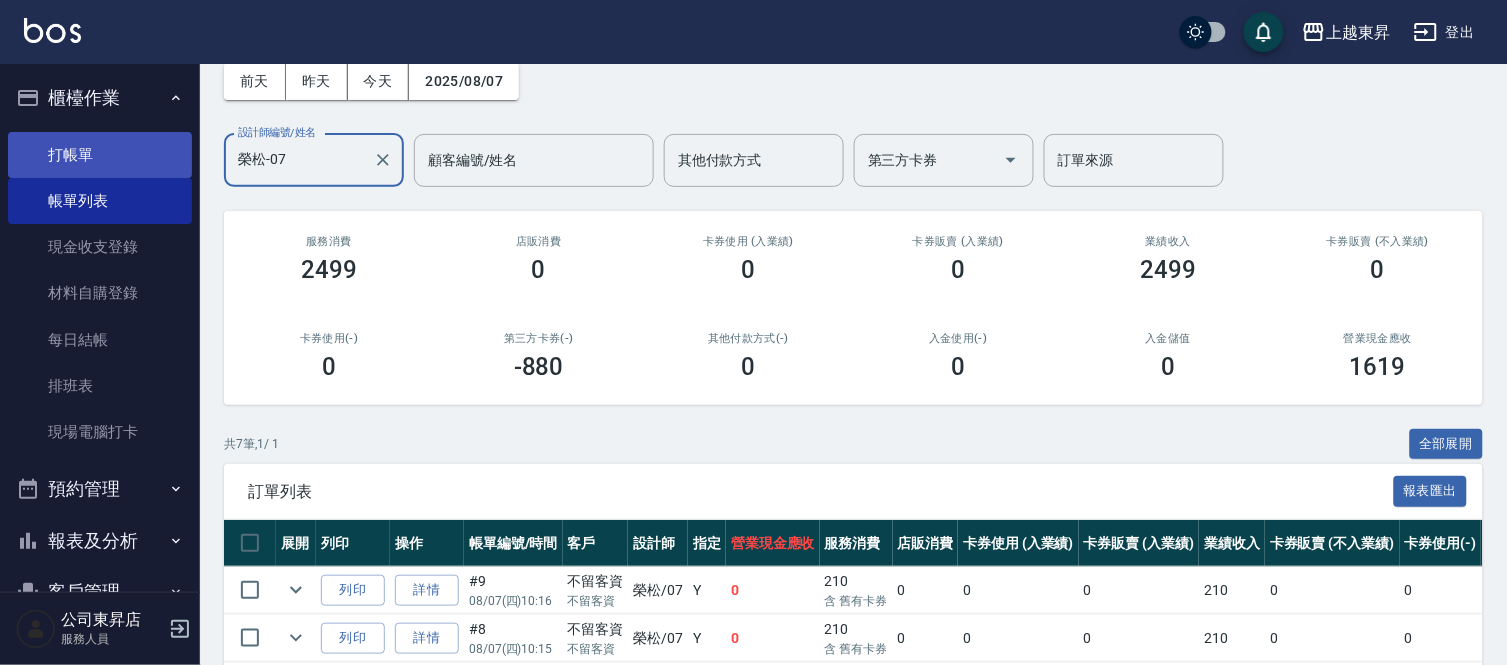click on "打帳單" at bounding box center [100, 155] 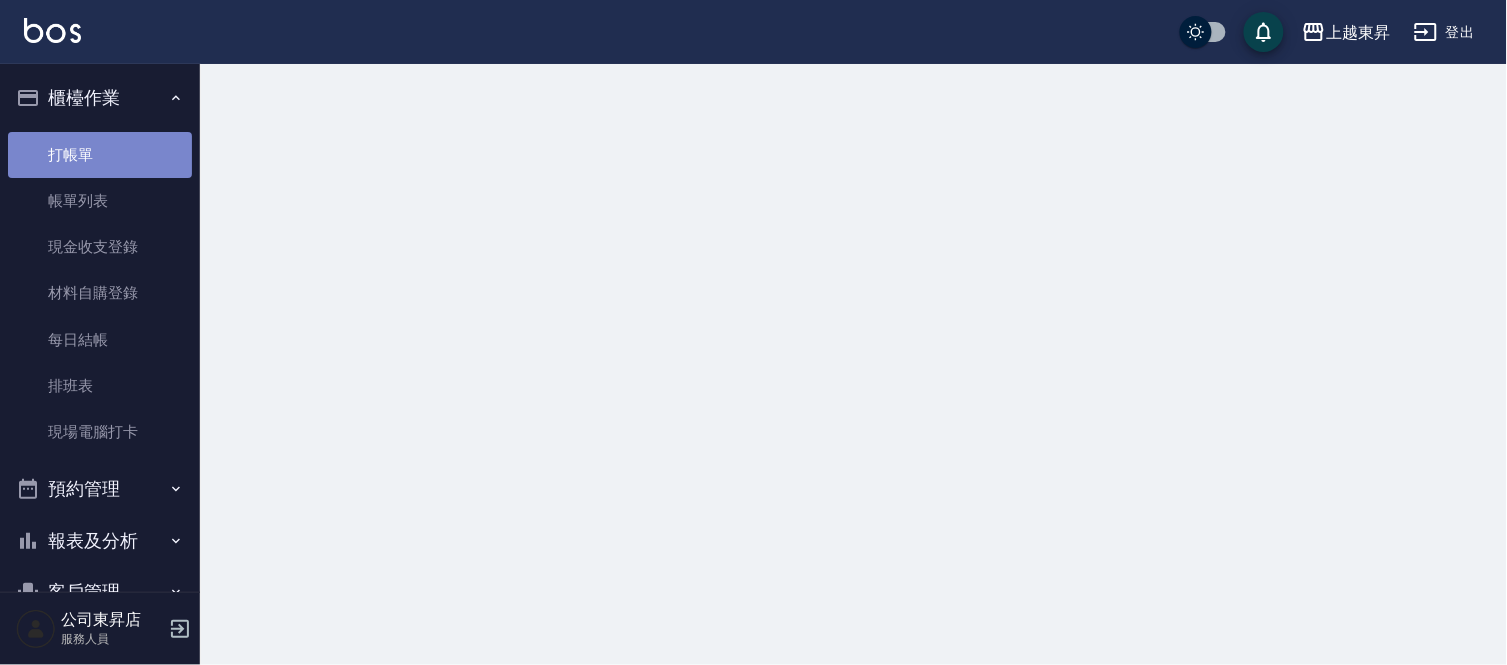 scroll, scrollTop: 0, scrollLeft: 0, axis: both 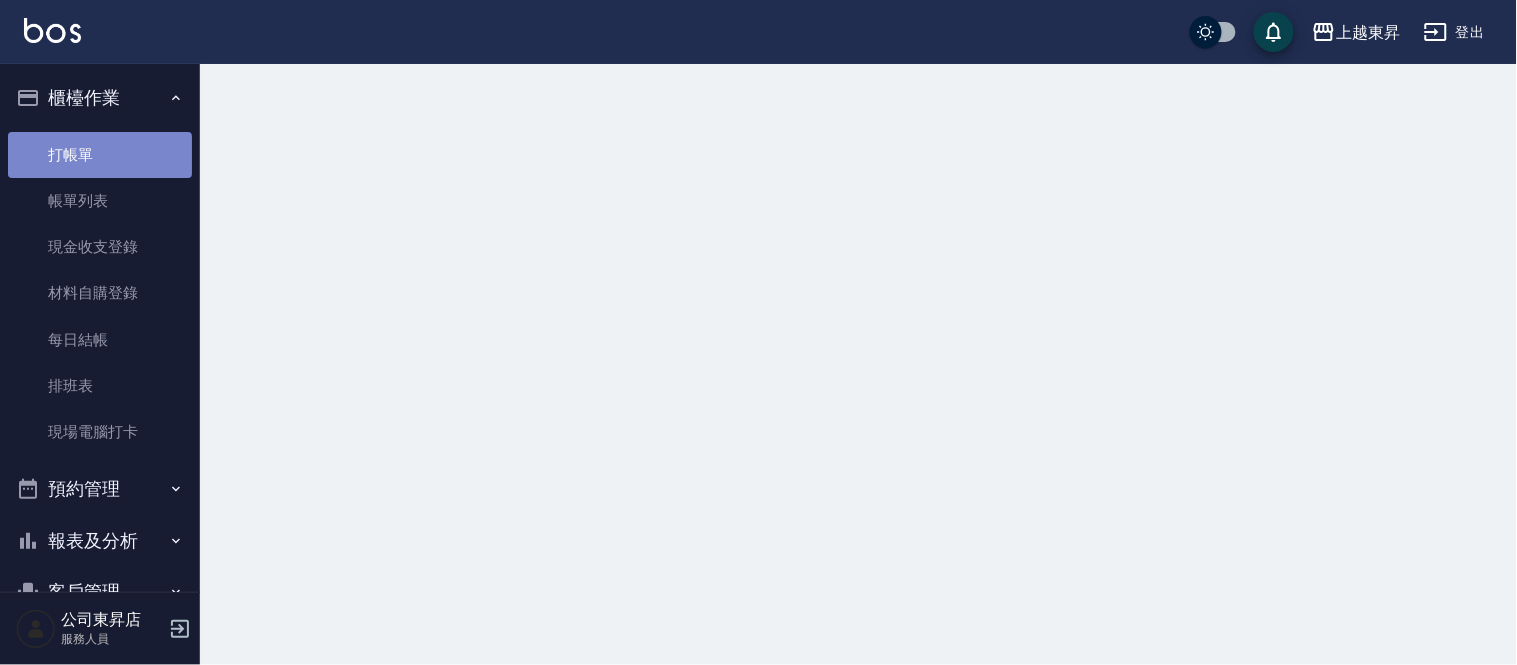 click on "打帳單" at bounding box center (100, 155) 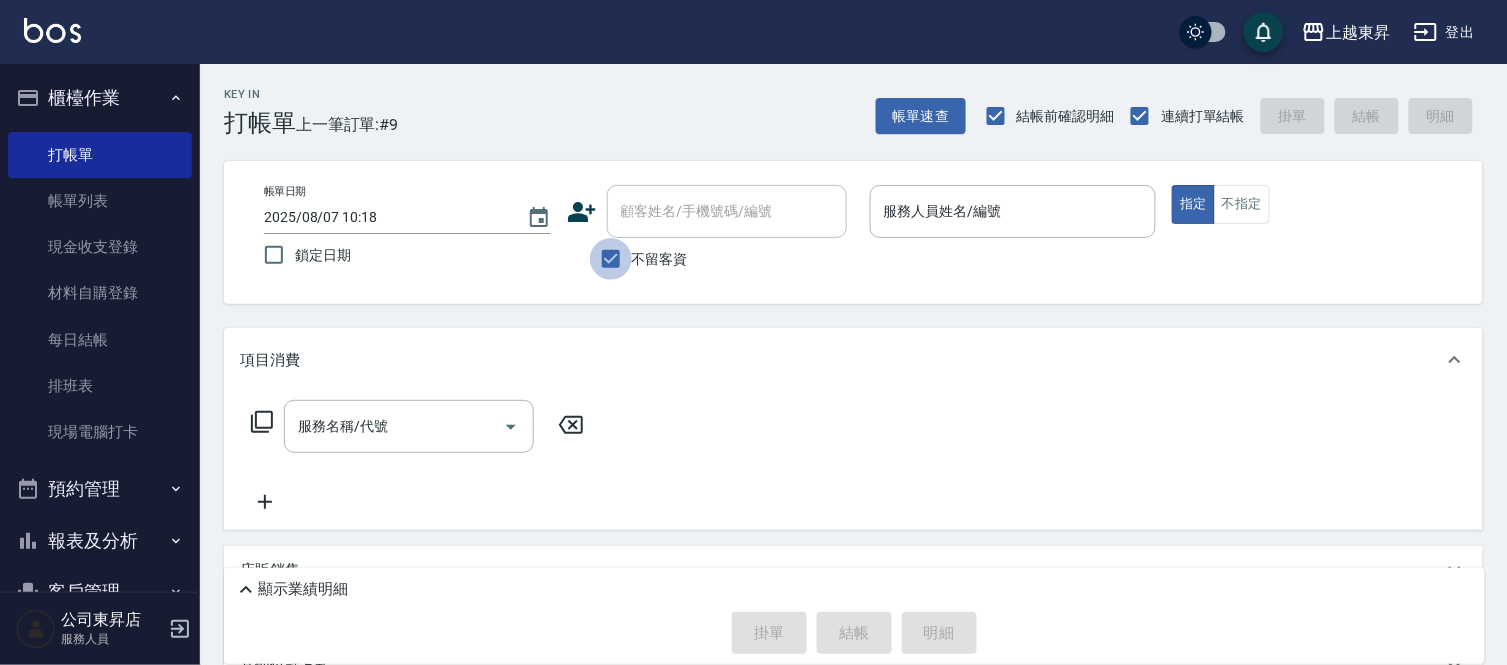 click on "不留客資" at bounding box center (611, 259) 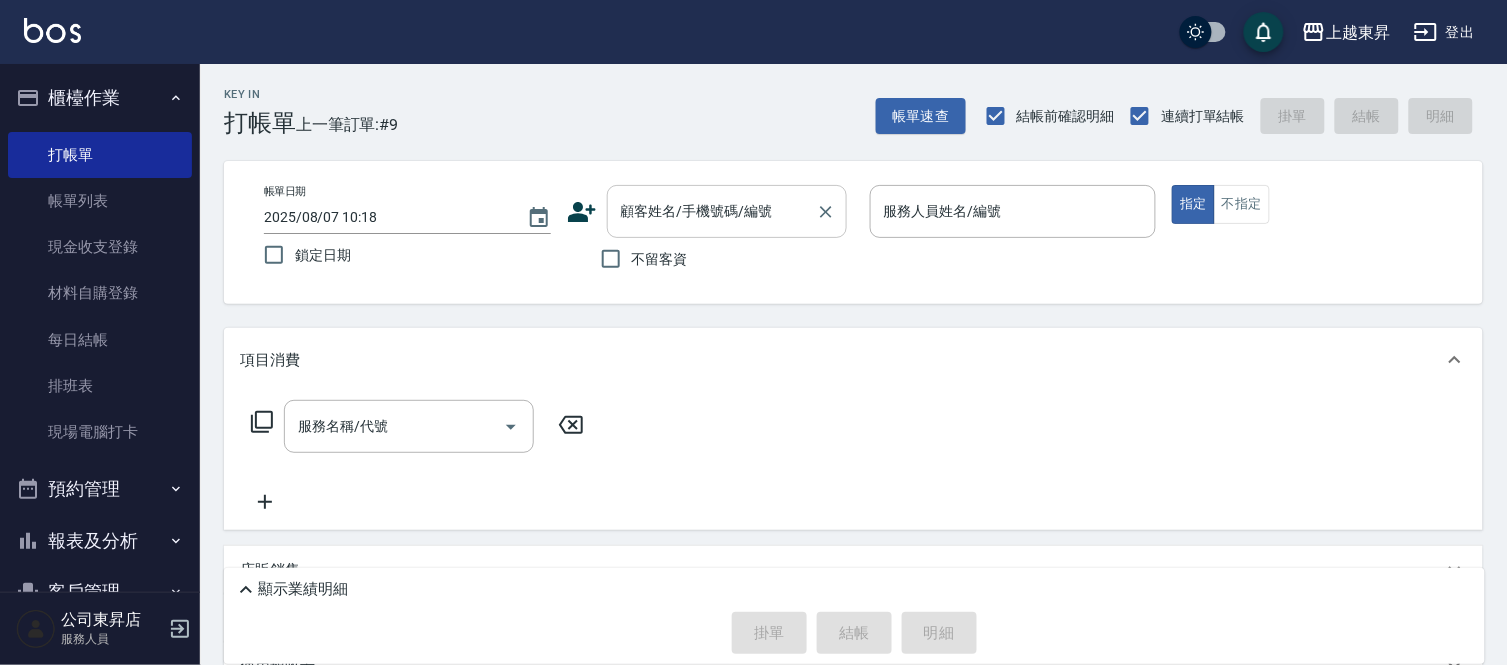click on "顧客姓名/手機號碼/編號" at bounding box center [712, 211] 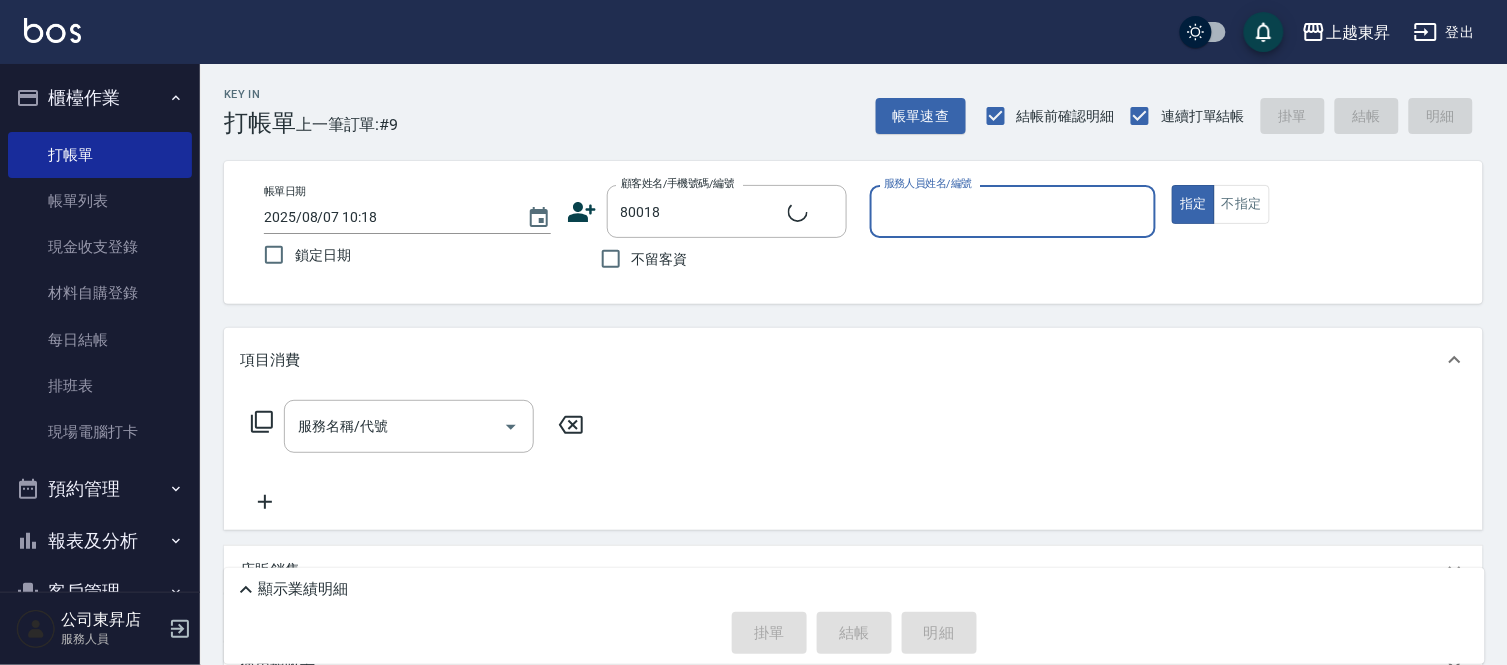 type on "[FIRST] [LAST]/[PHONE]/[NUMBER]" 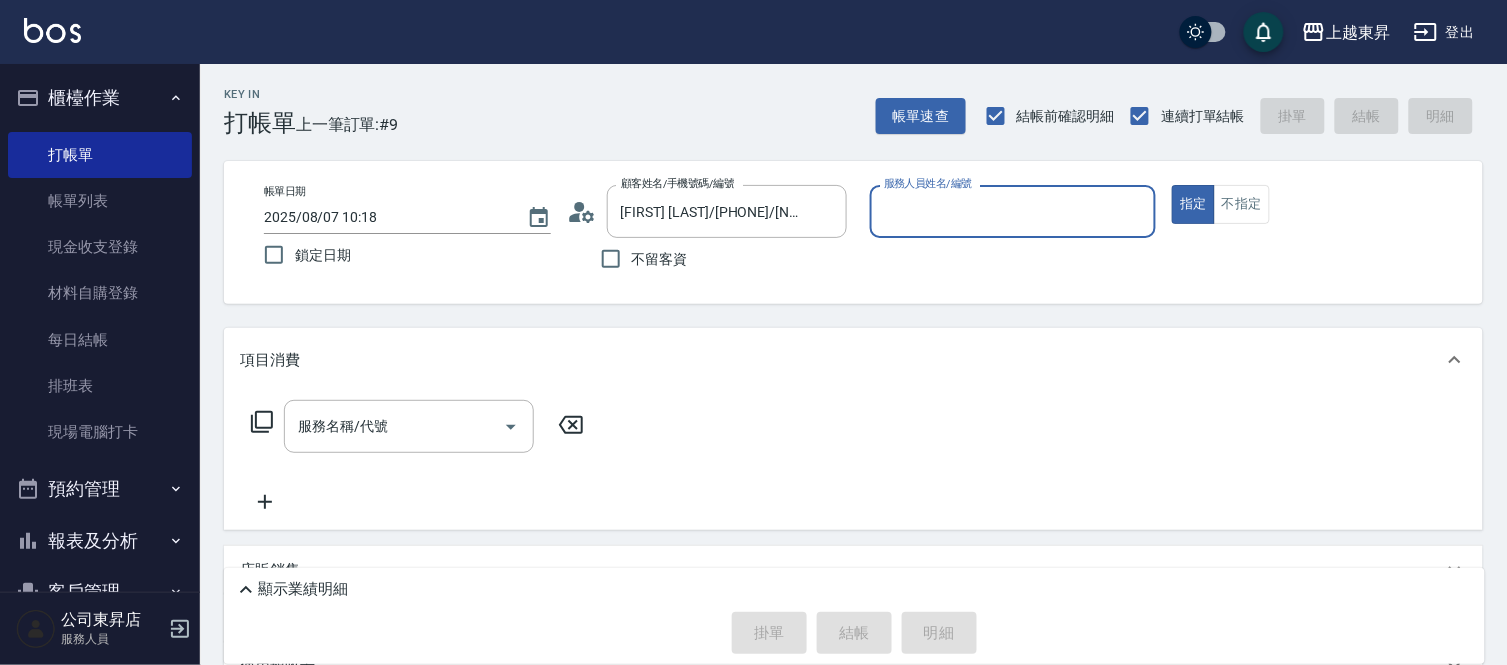 type on "江世玉-08" 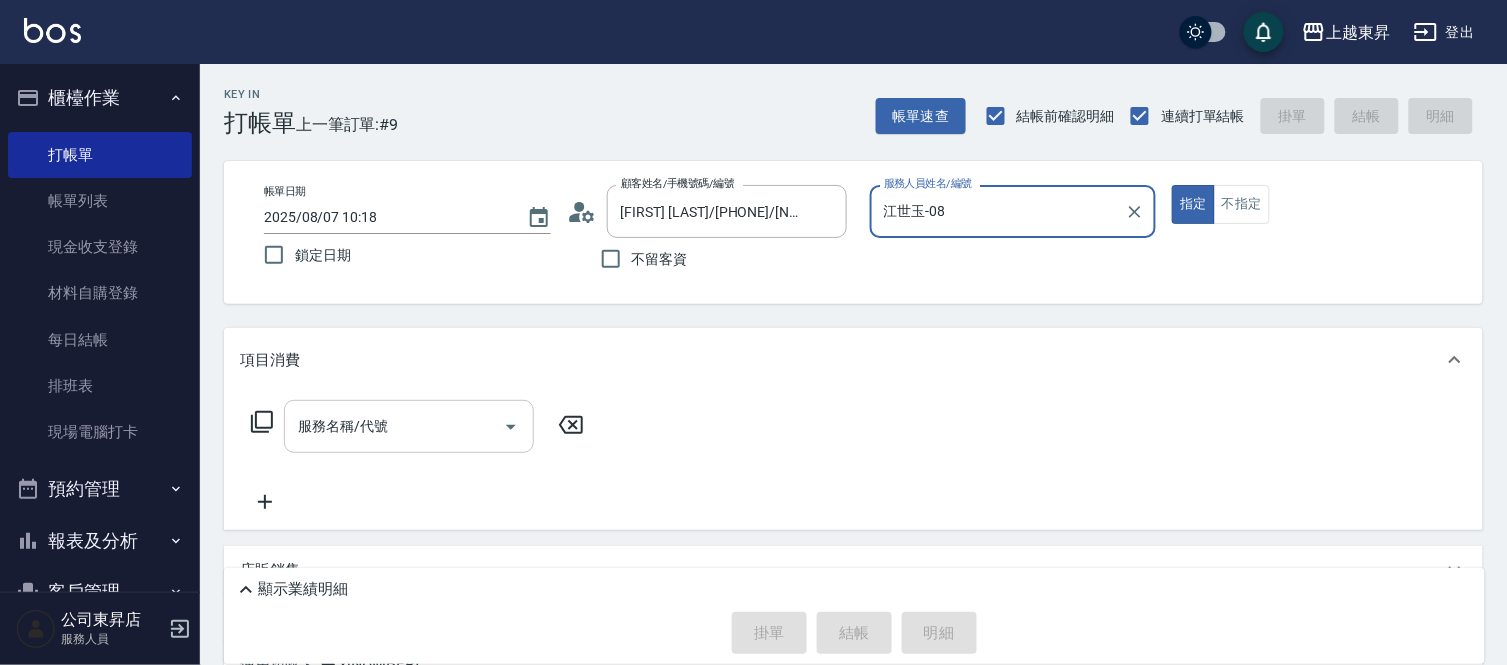 click on "服務名稱/代號 服務名稱/代號" at bounding box center [409, 426] 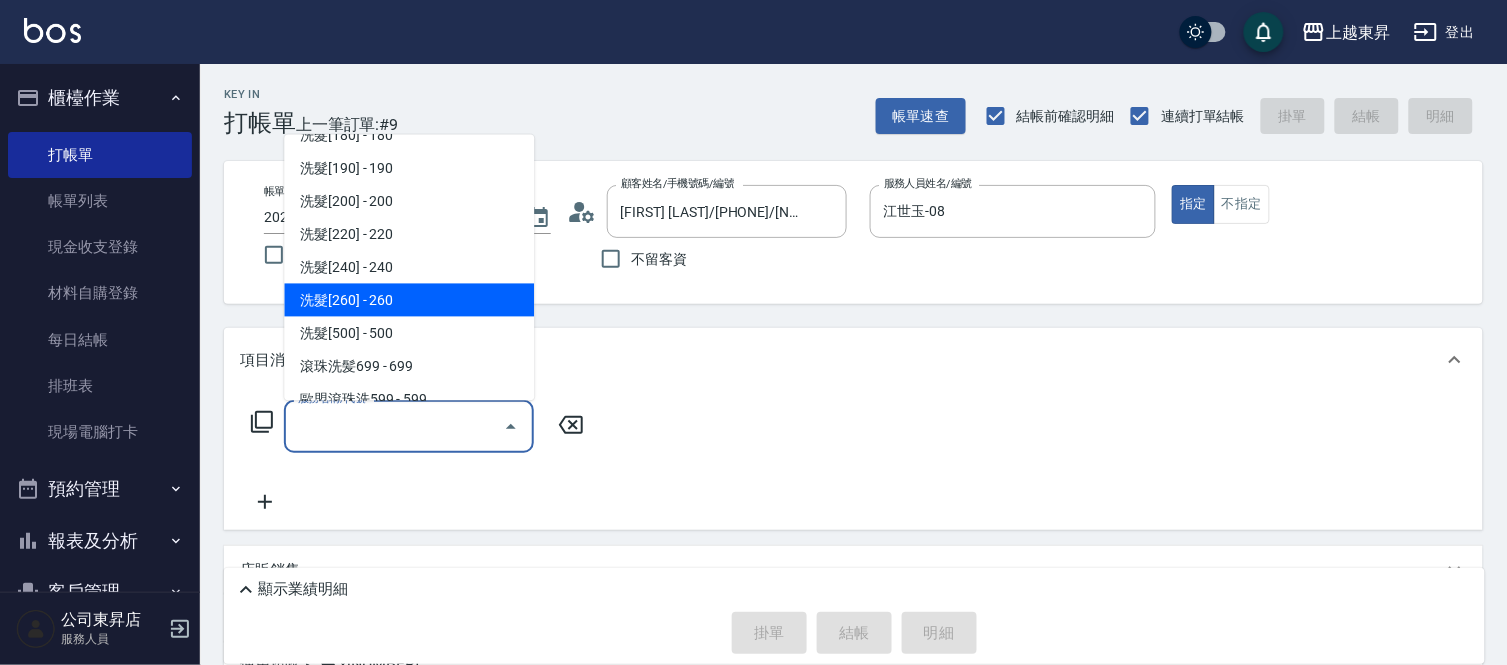 scroll, scrollTop: 444, scrollLeft: 0, axis: vertical 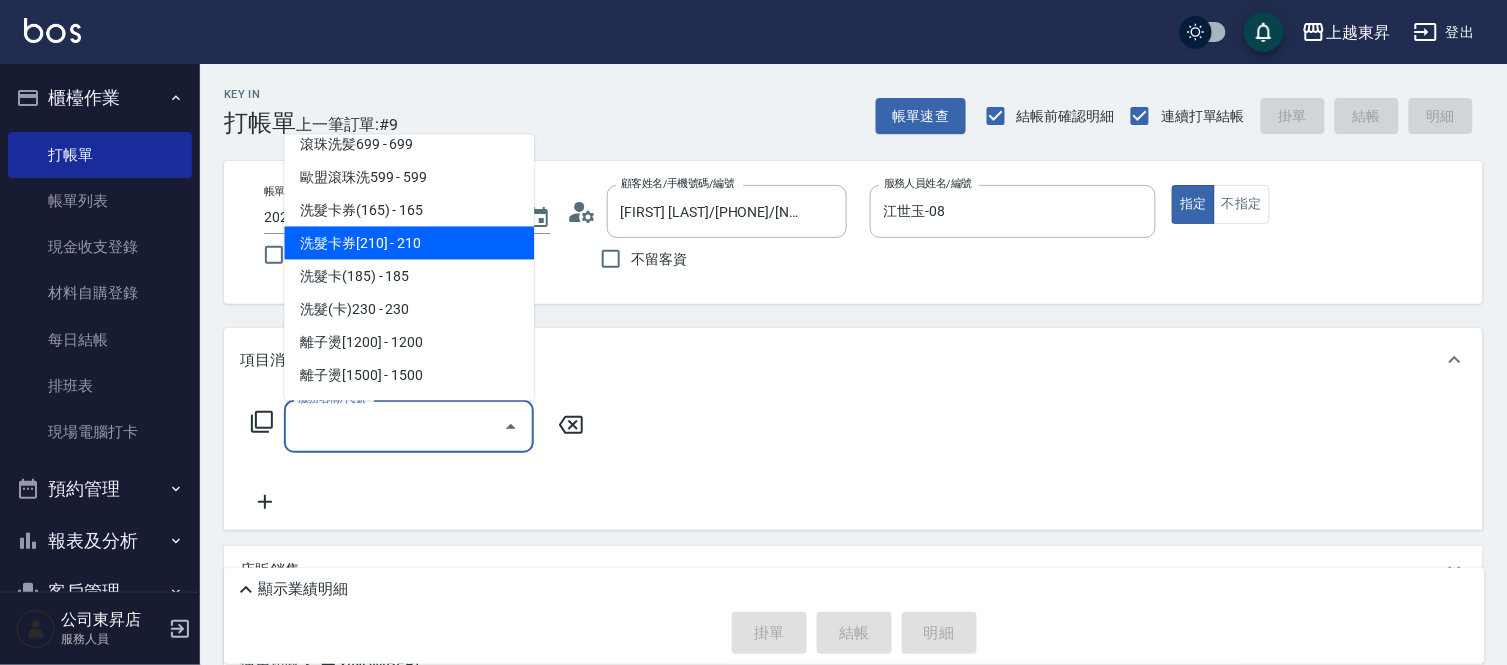 click on "洗髮卡券[210] - 210" at bounding box center (409, 243) 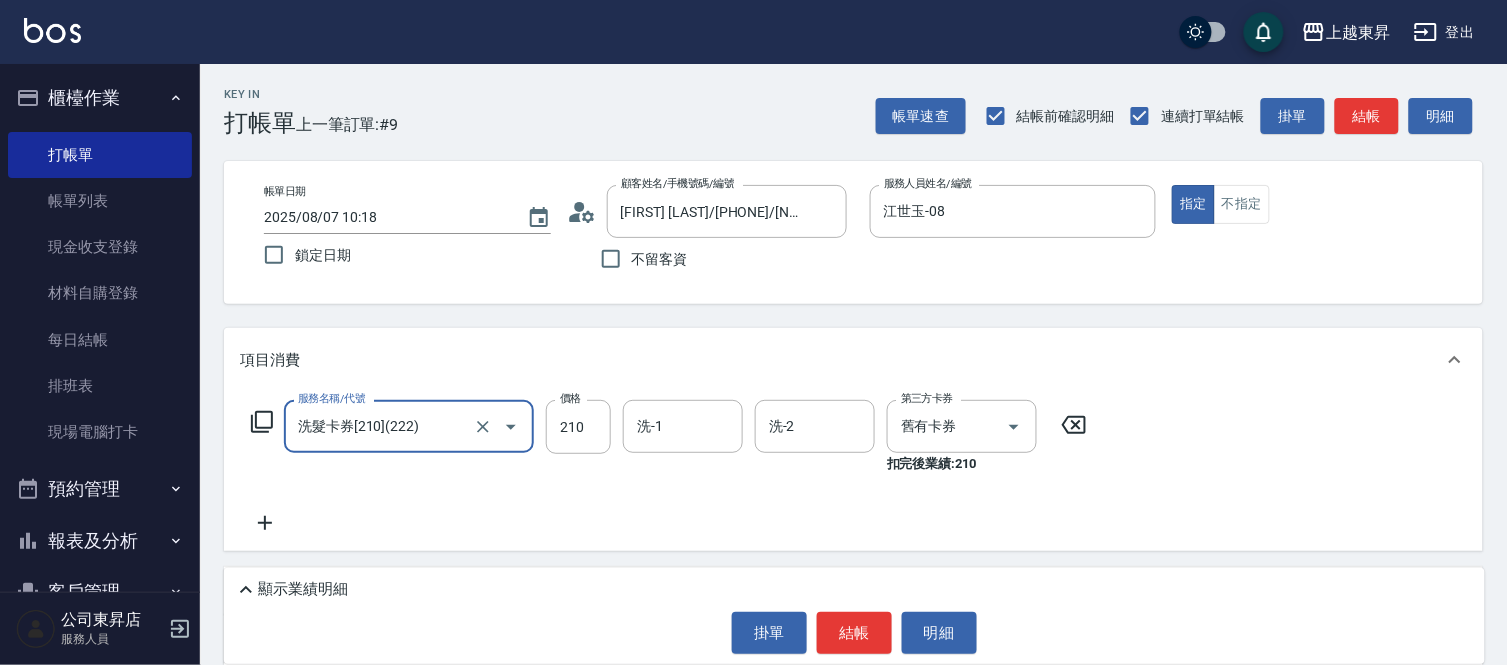 click on "洗-1 洗-1" at bounding box center (683, 426) 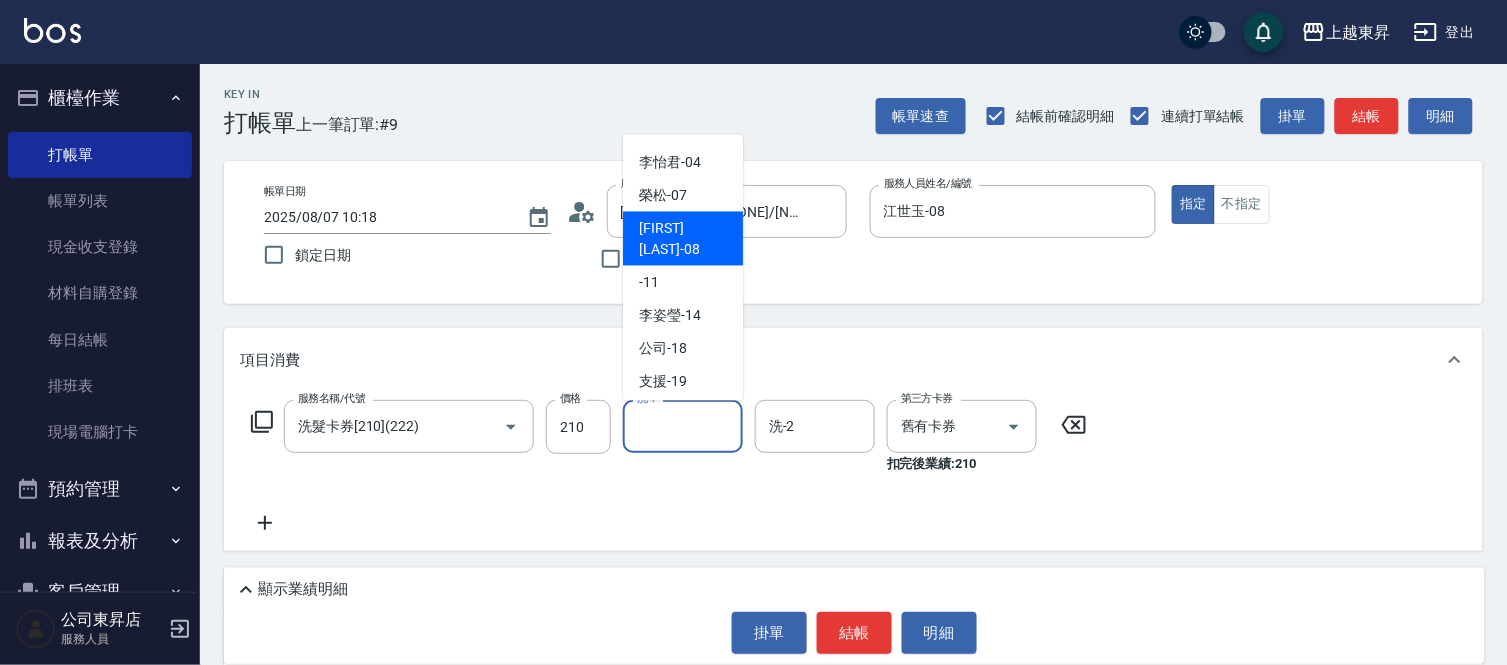 scroll, scrollTop: 222, scrollLeft: 0, axis: vertical 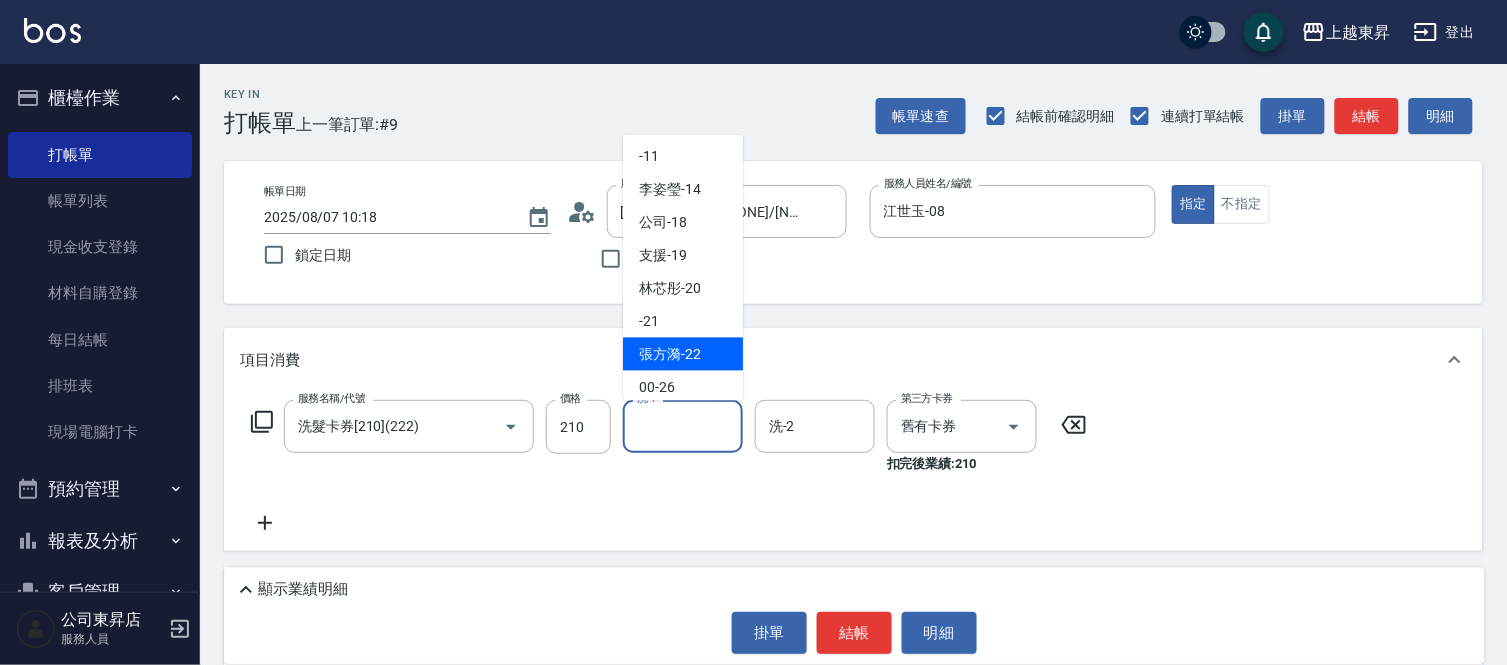 click on "[FIRST] -[NUMBER]" at bounding box center [670, 354] 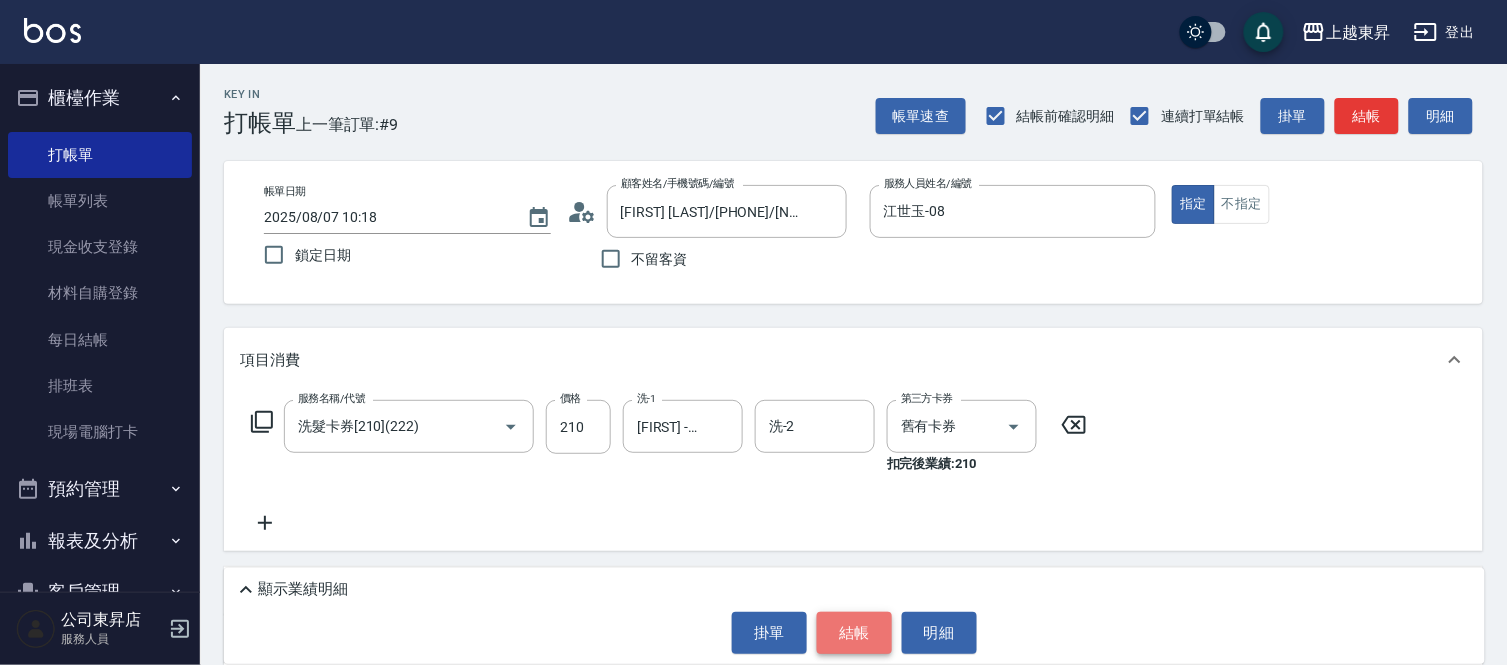 click on "結帳" at bounding box center (854, 633) 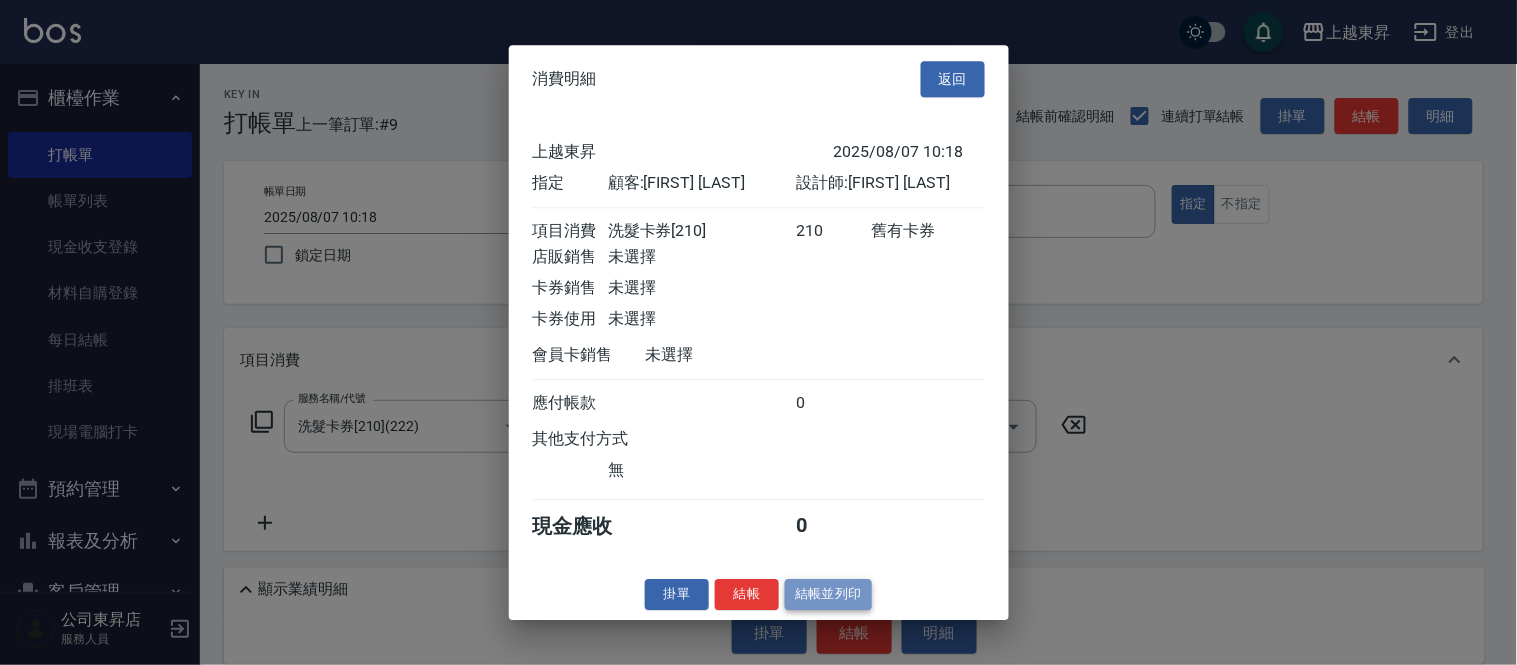 click on "結帳並列印" at bounding box center (828, 594) 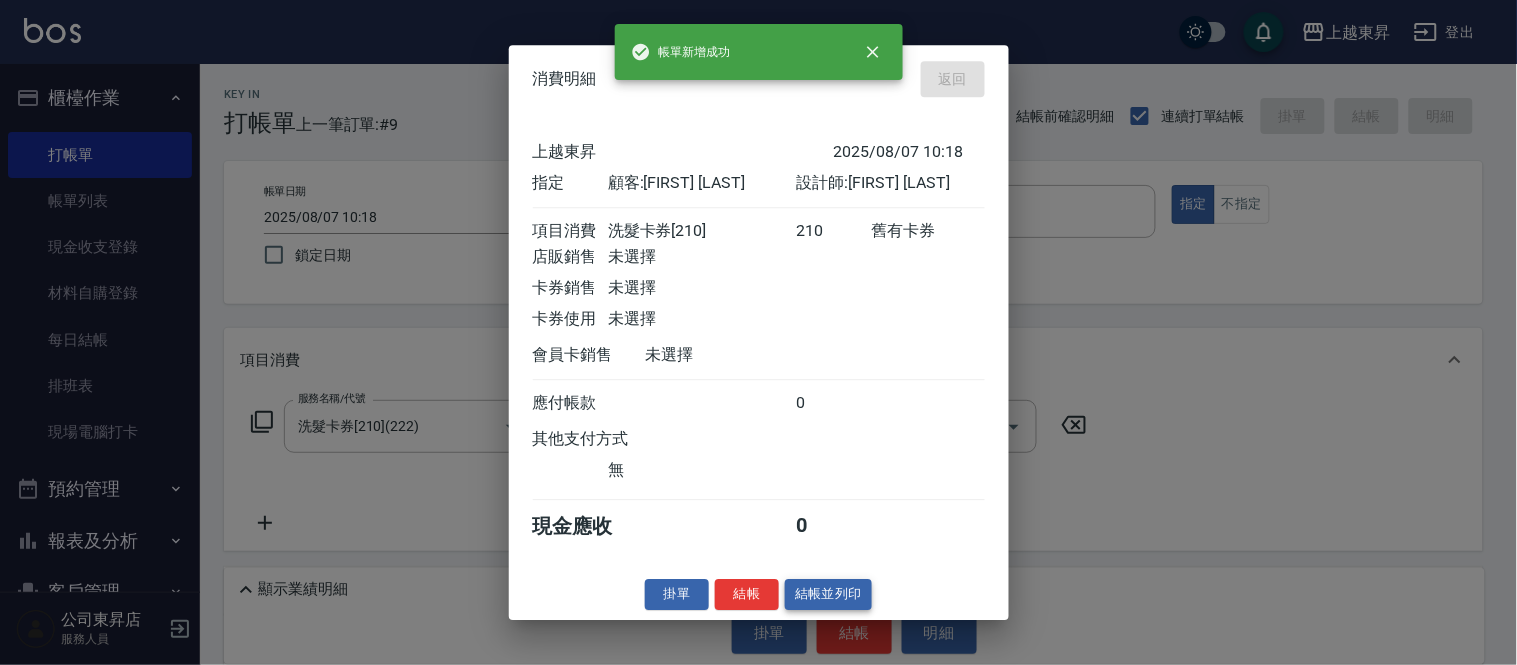 type on "2025/08/07 10:32" 